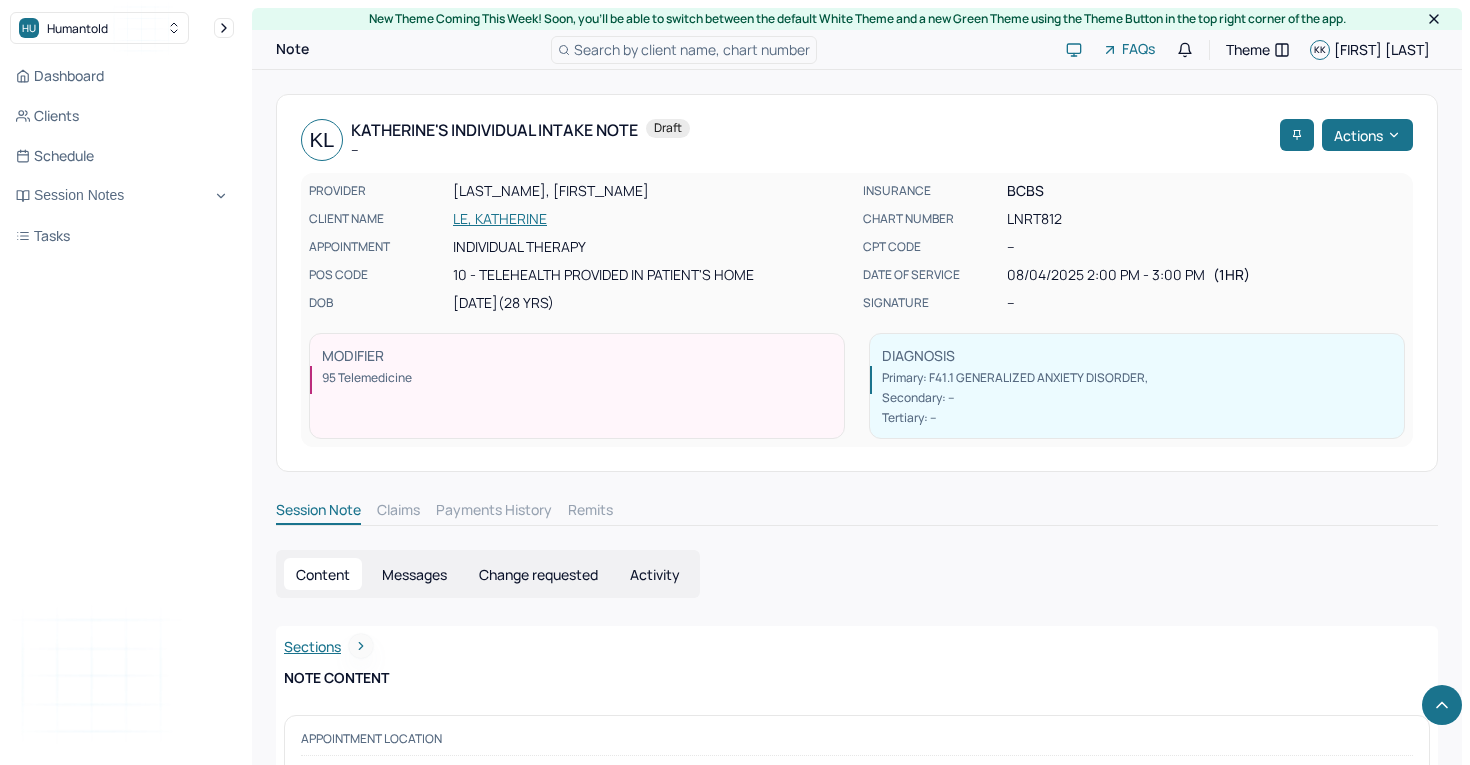 scroll, scrollTop: 10488, scrollLeft: 0, axis: vertical 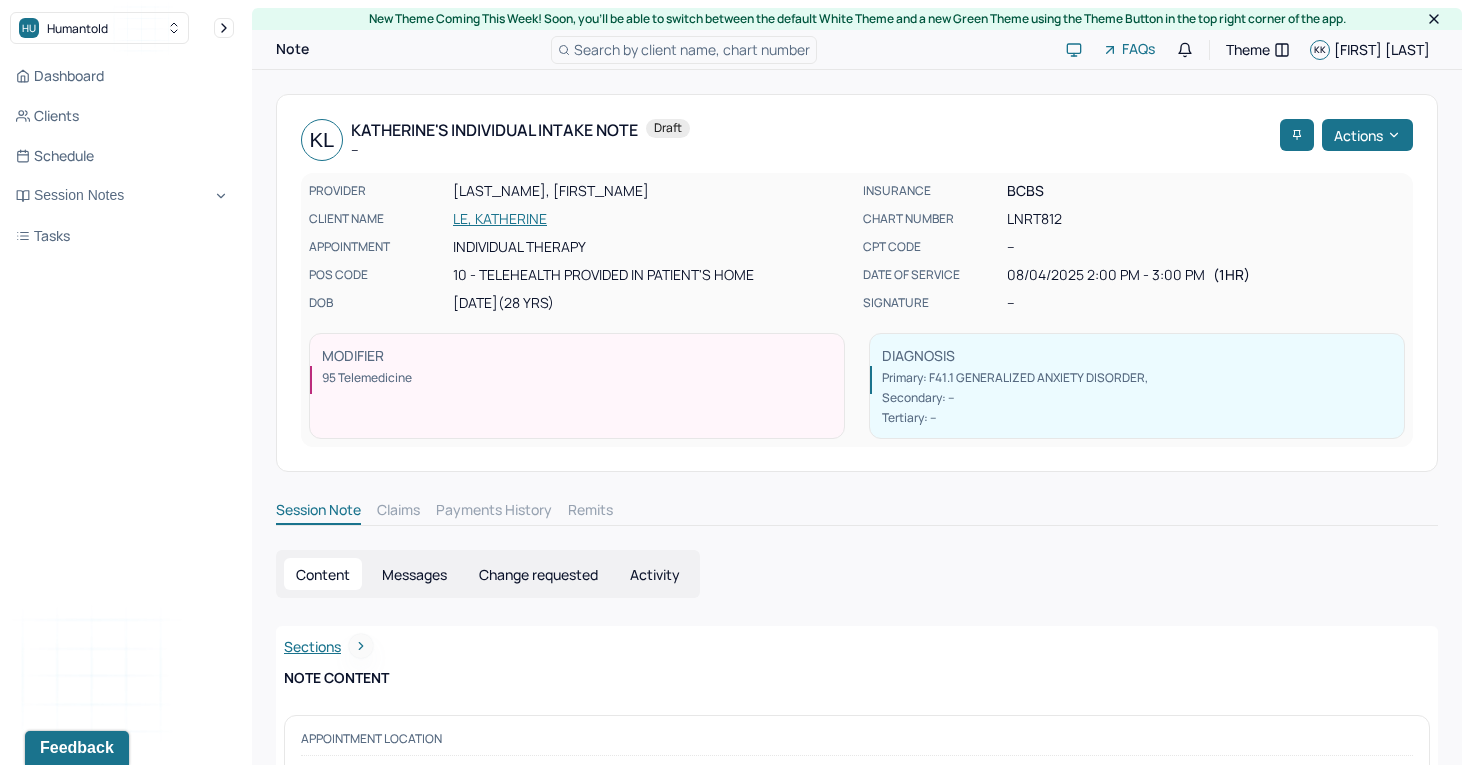 click on "LE, KATHERINE" at bounding box center (652, 219) 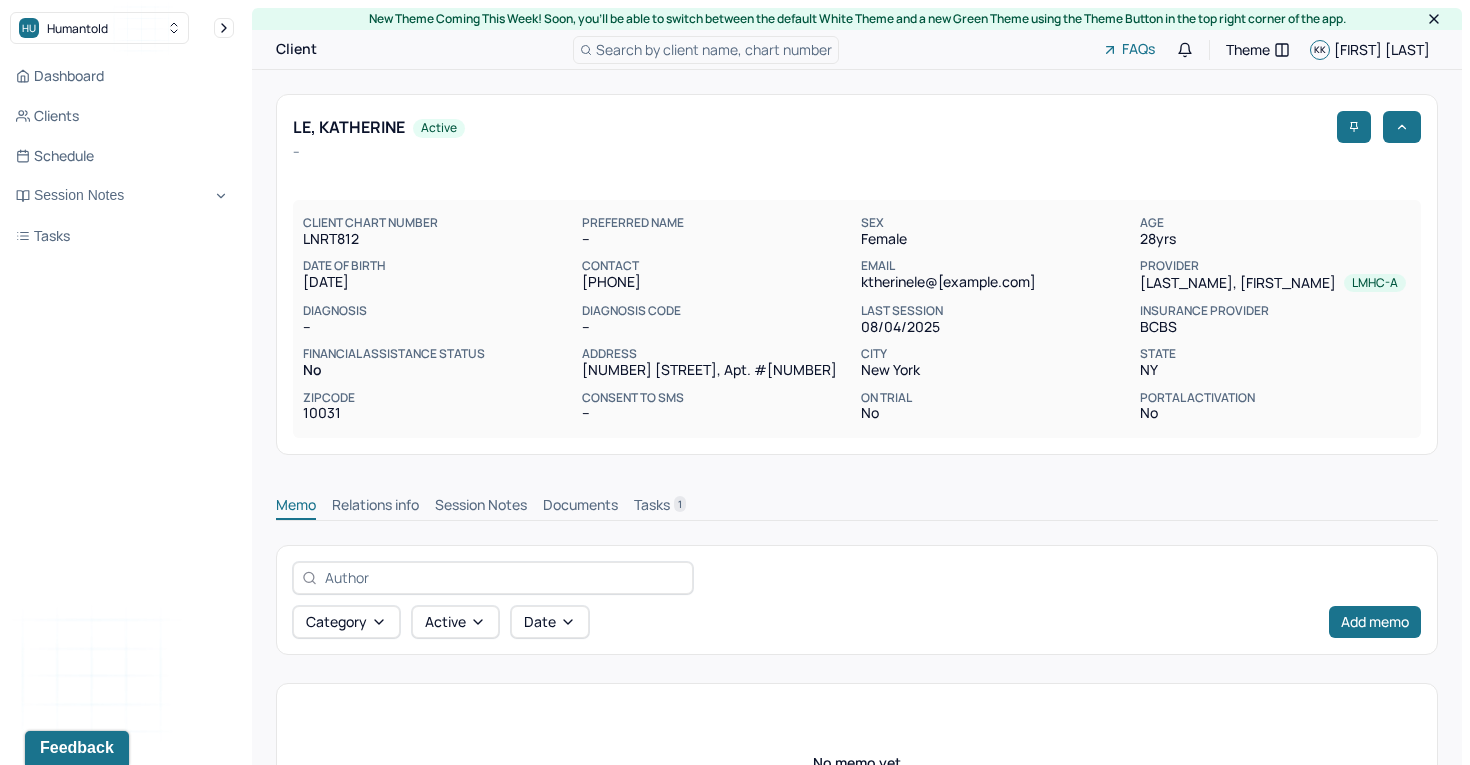 click on "Session Notes" at bounding box center [481, 507] 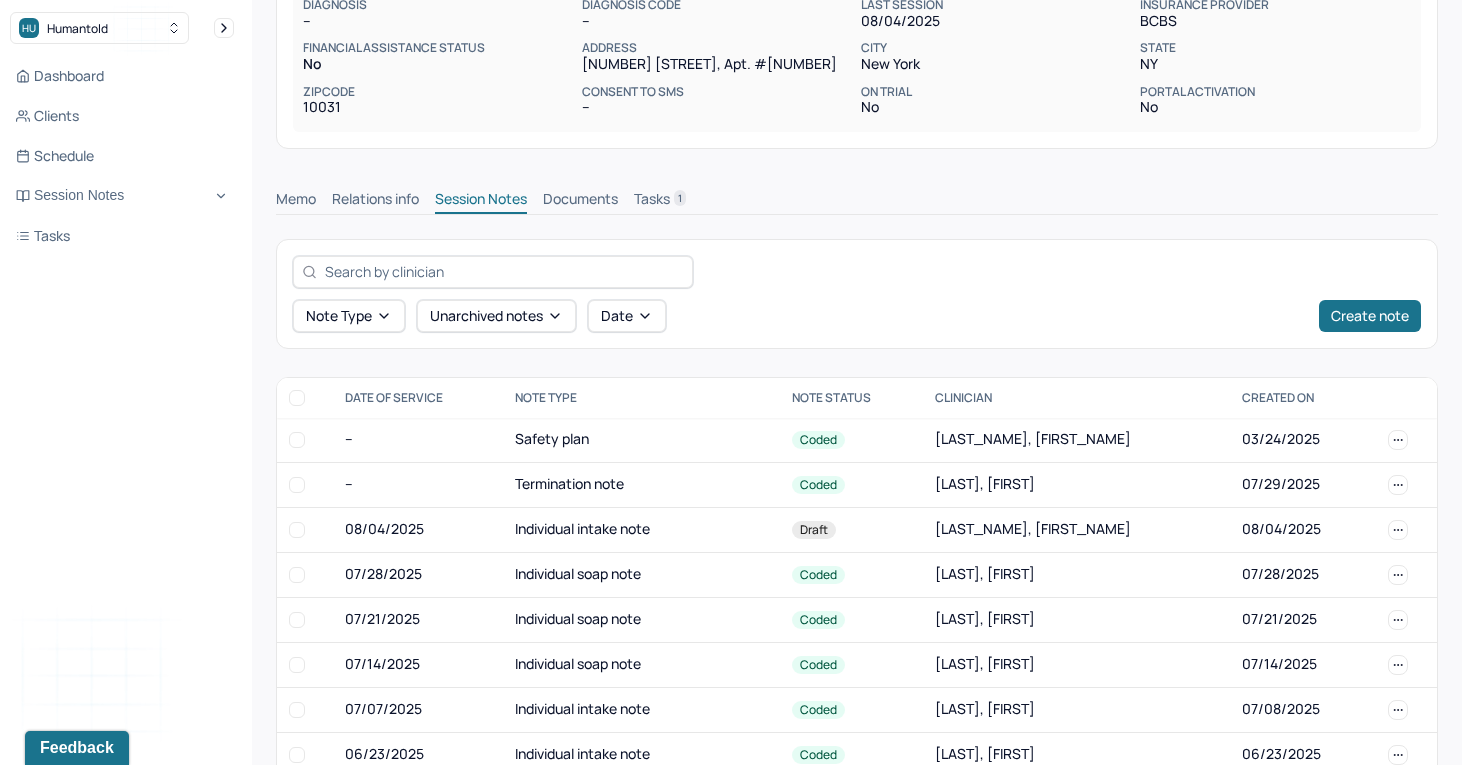 scroll, scrollTop: 560, scrollLeft: 0, axis: vertical 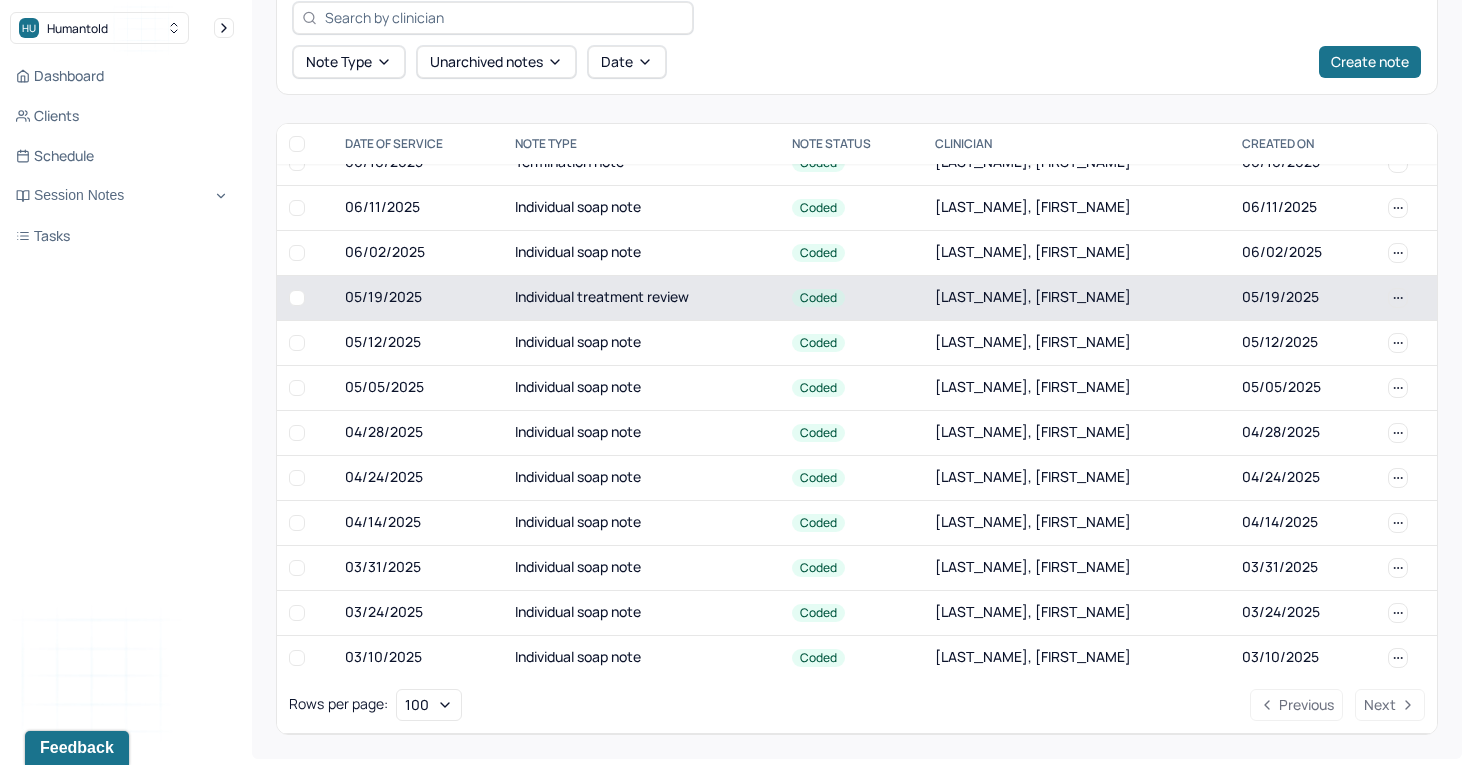 click on "Individual treatment review" at bounding box center [641, 297] 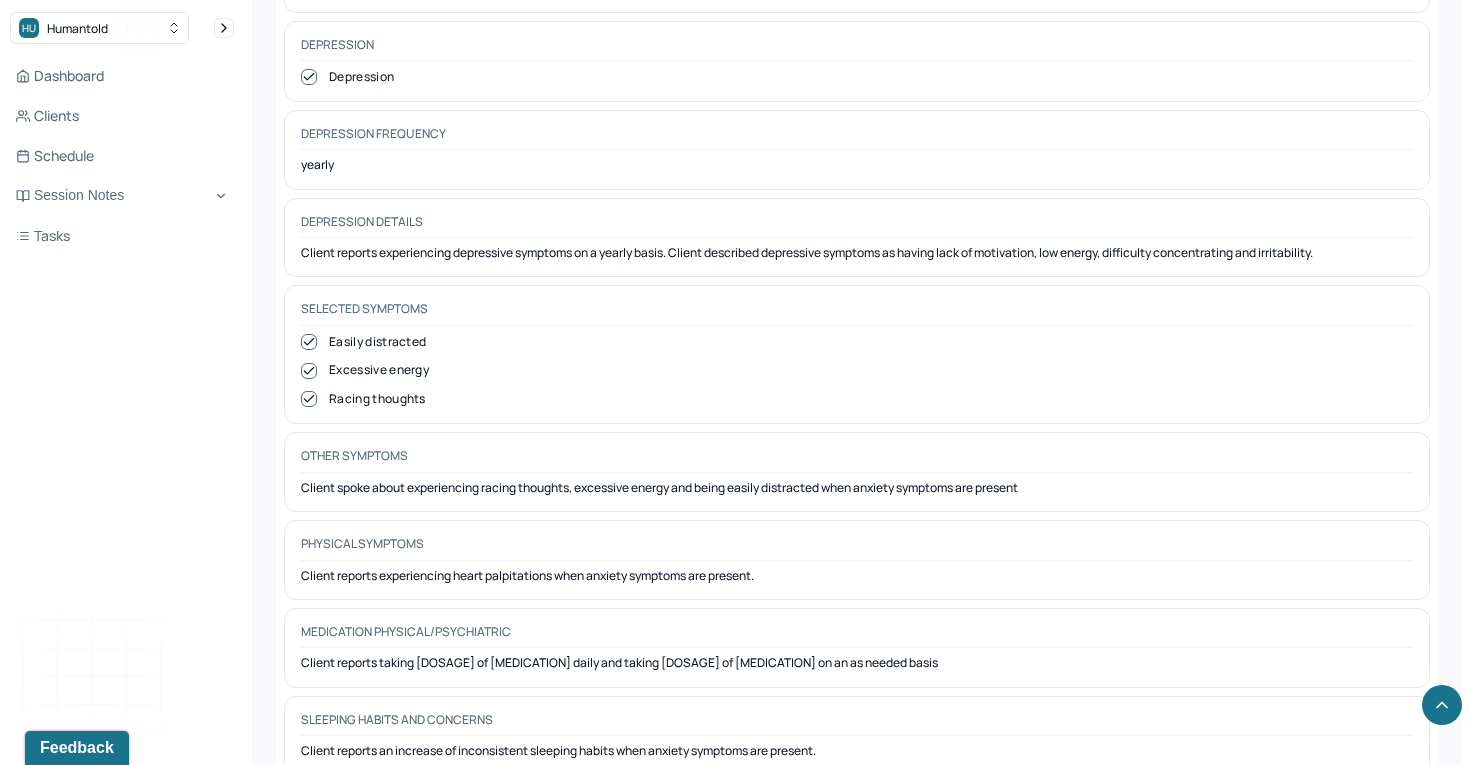 scroll, scrollTop: 2105, scrollLeft: 0, axis: vertical 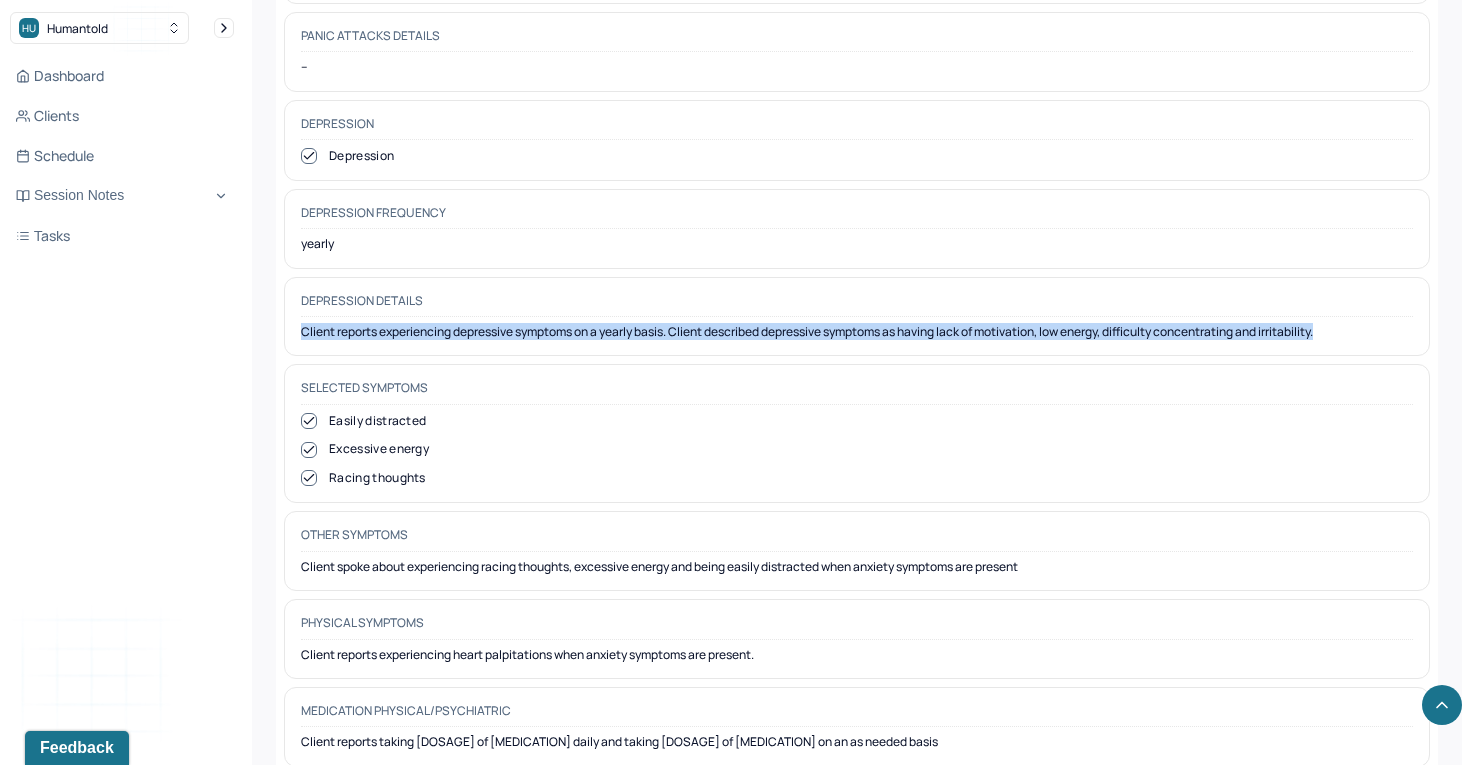 drag, startPoint x: 300, startPoint y: 312, endPoint x: 1348, endPoint y: 325, distance: 1048.0806 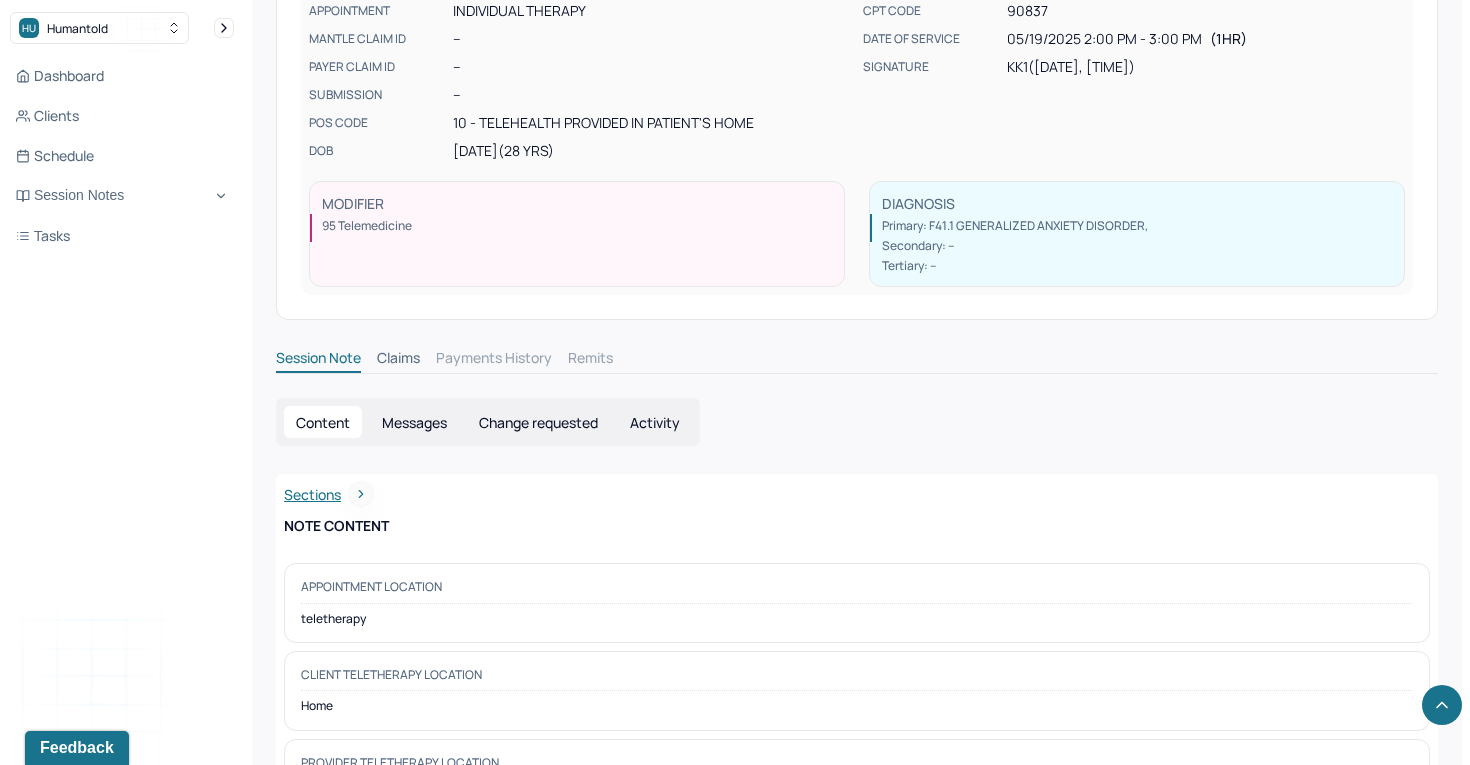 scroll, scrollTop: 0, scrollLeft: 0, axis: both 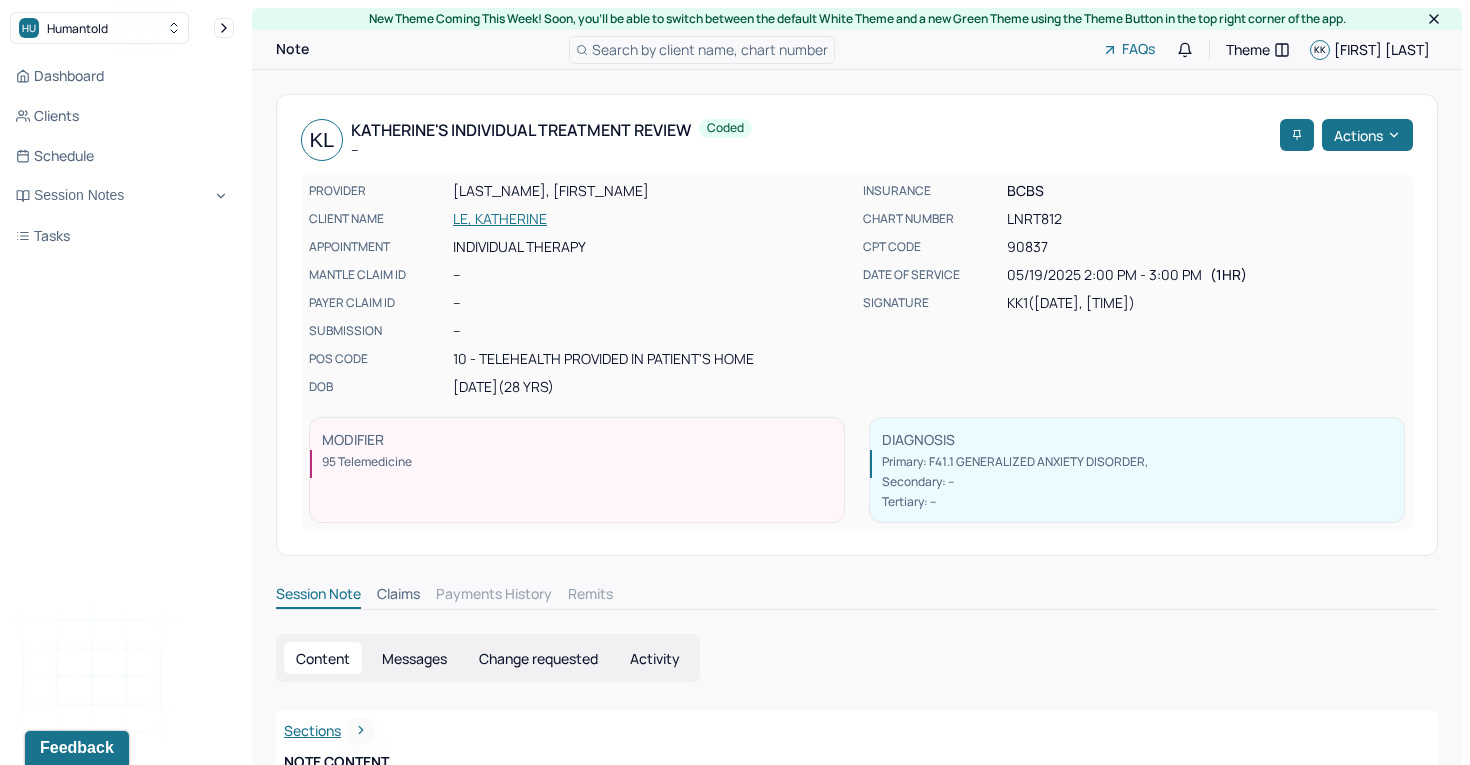 click on "LE, KATHERINE" at bounding box center [652, 219] 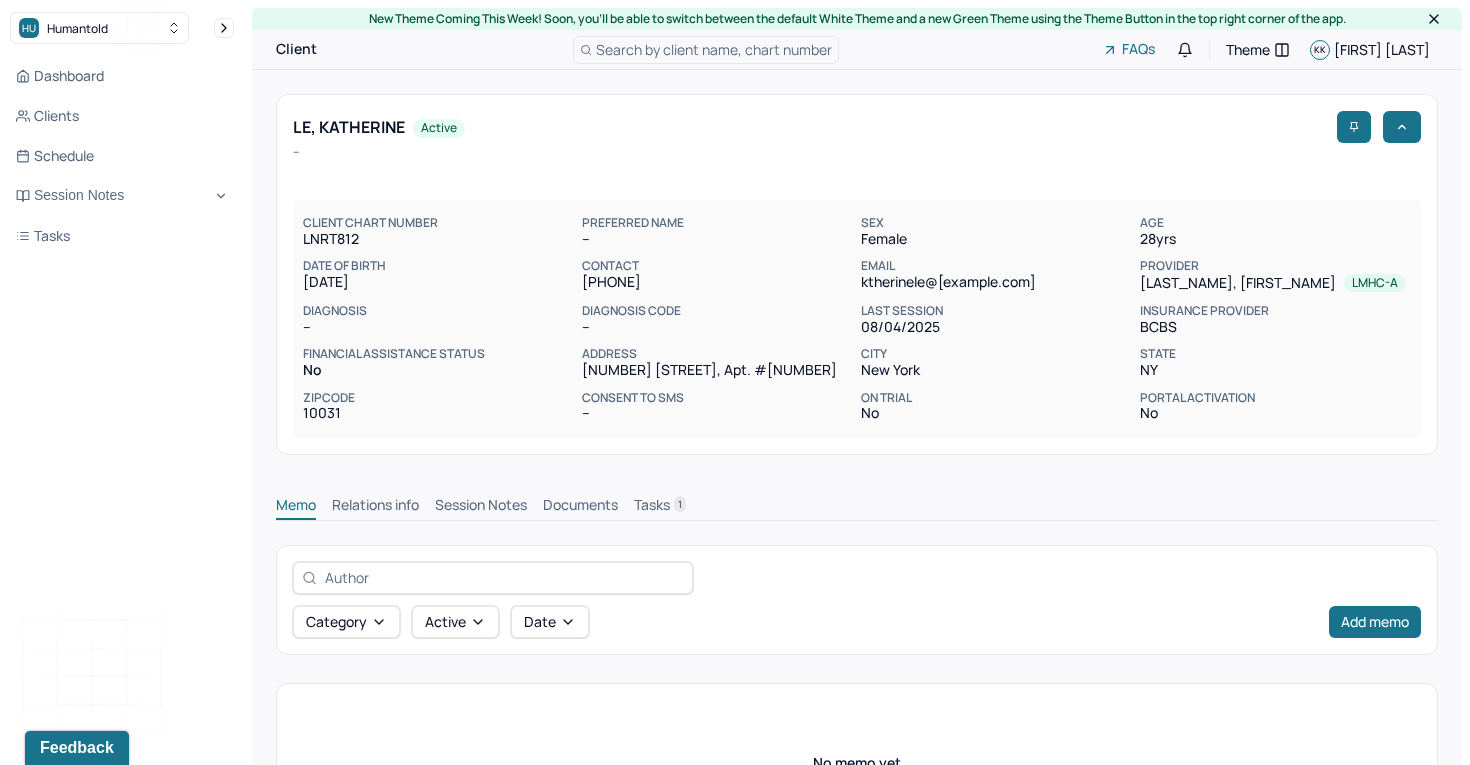 click on "Session Notes" at bounding box center [481, 507] 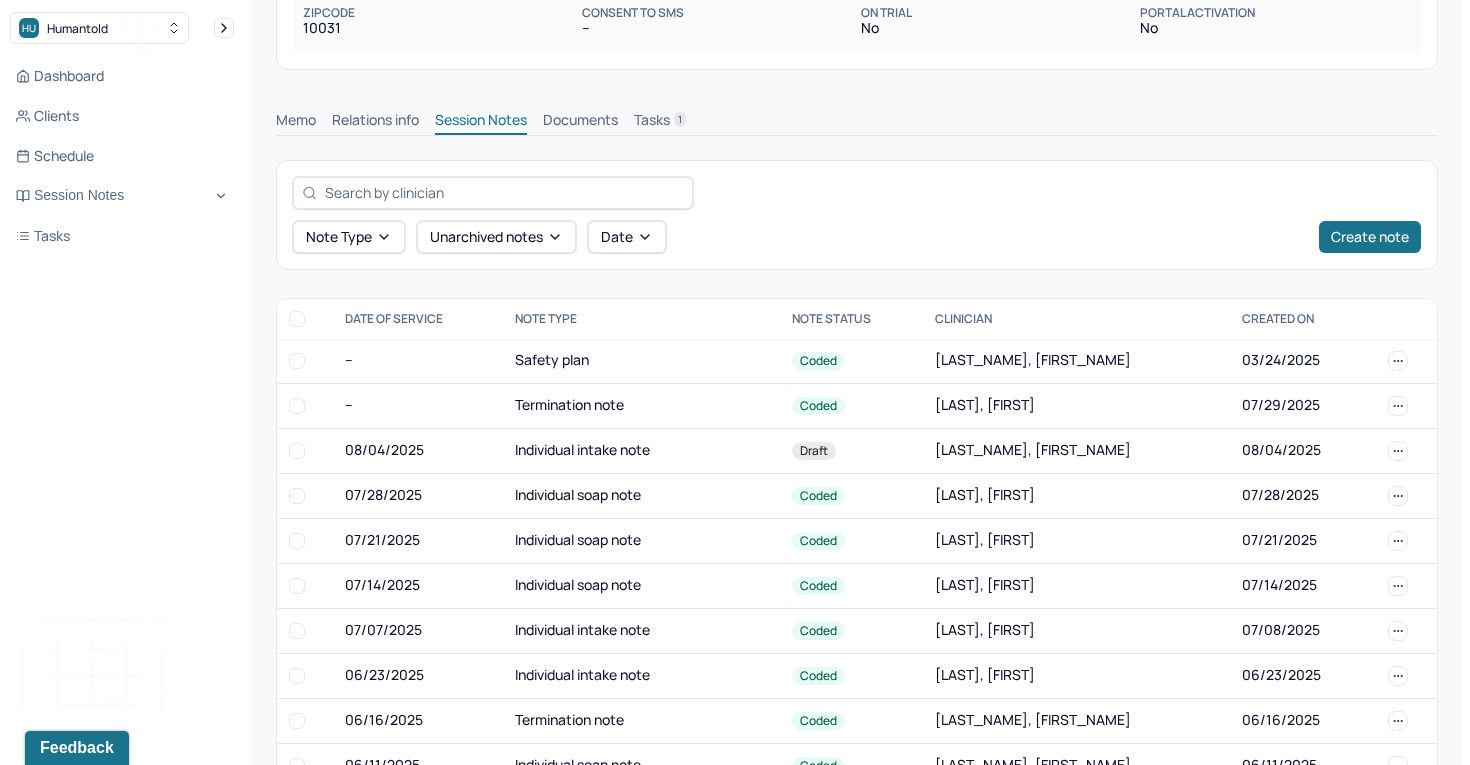 scroll, scrollTop: 459, scrollLeft: 0, axis: vertical 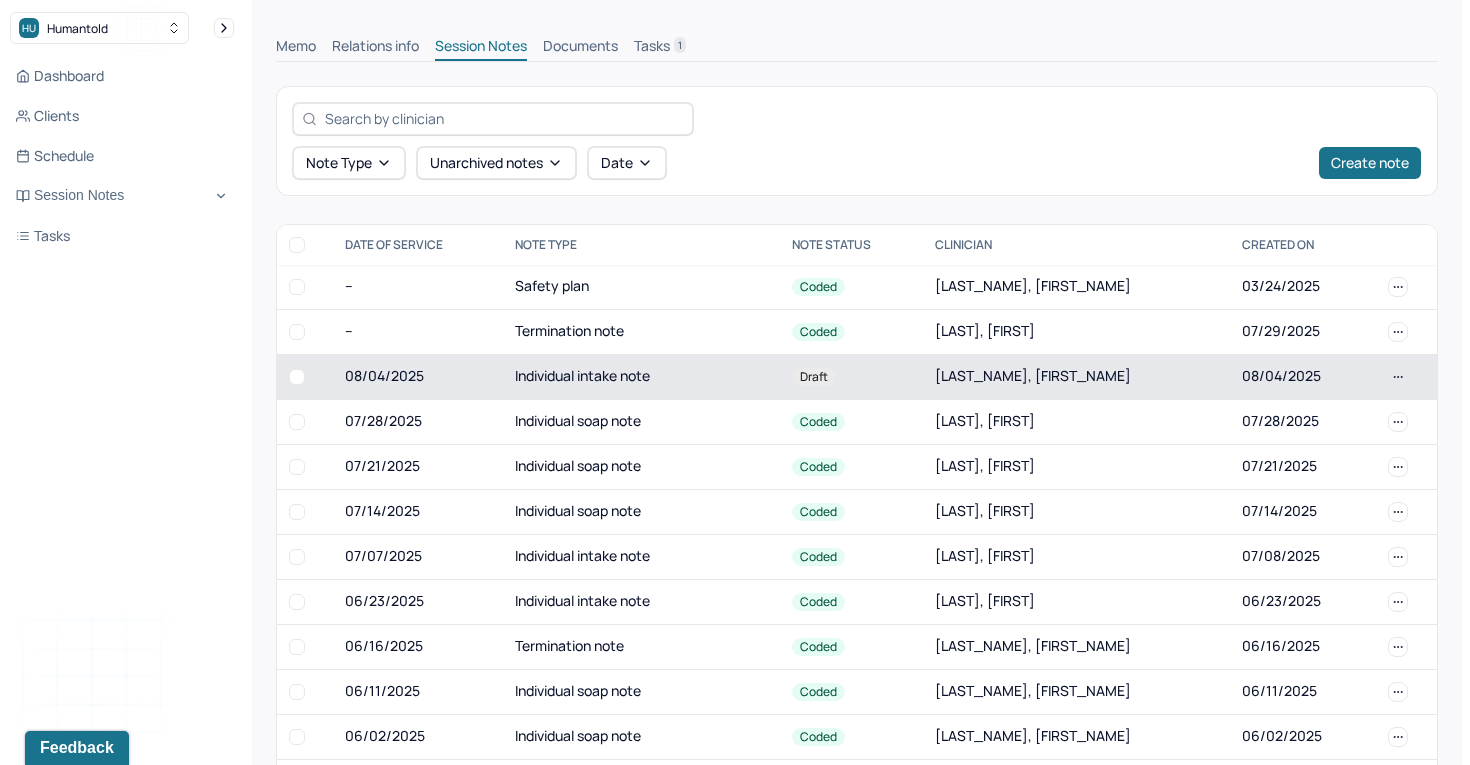 click on "Individual intake note" at bounding box center [641, 376] 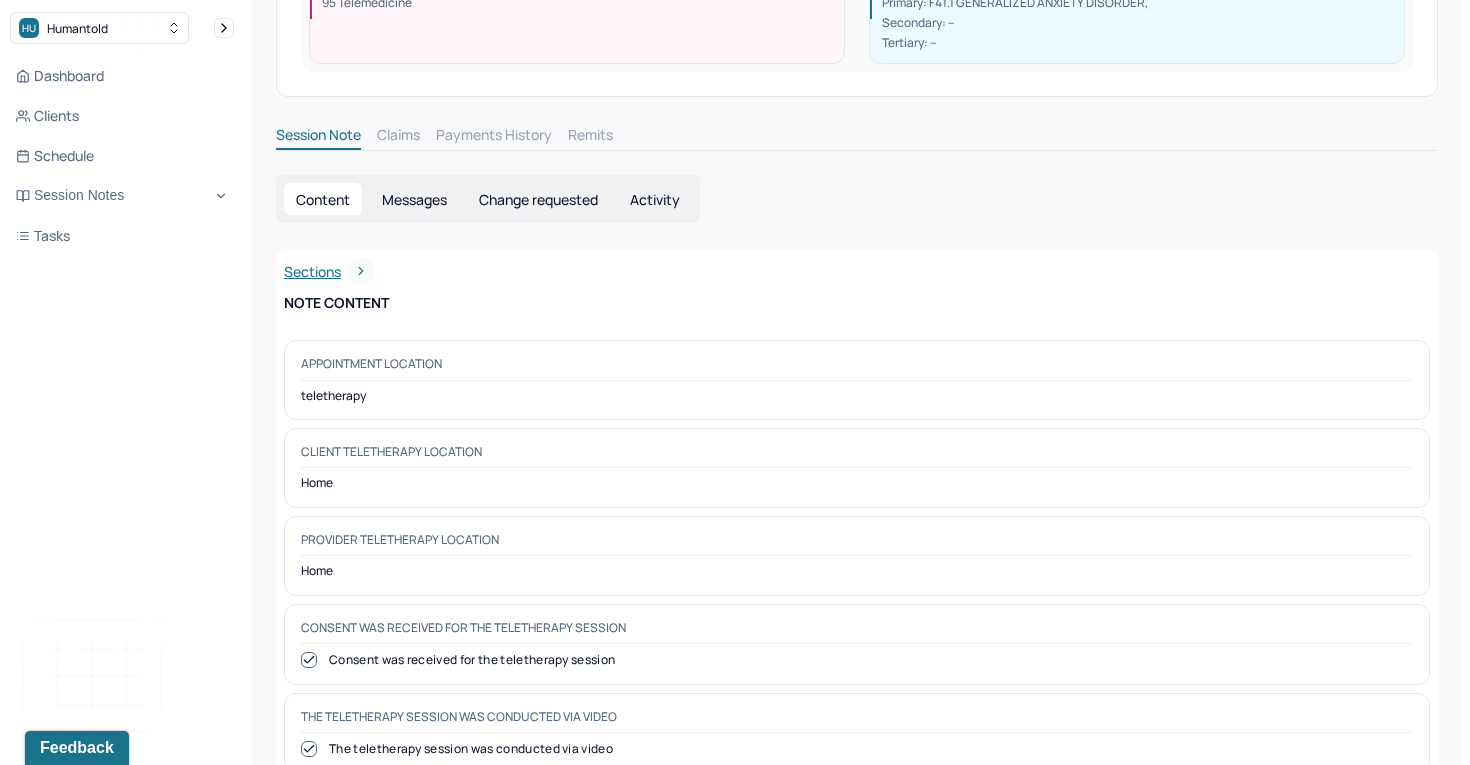 scroll, scrollTop: 0, scrollLeft: 0, axis: both 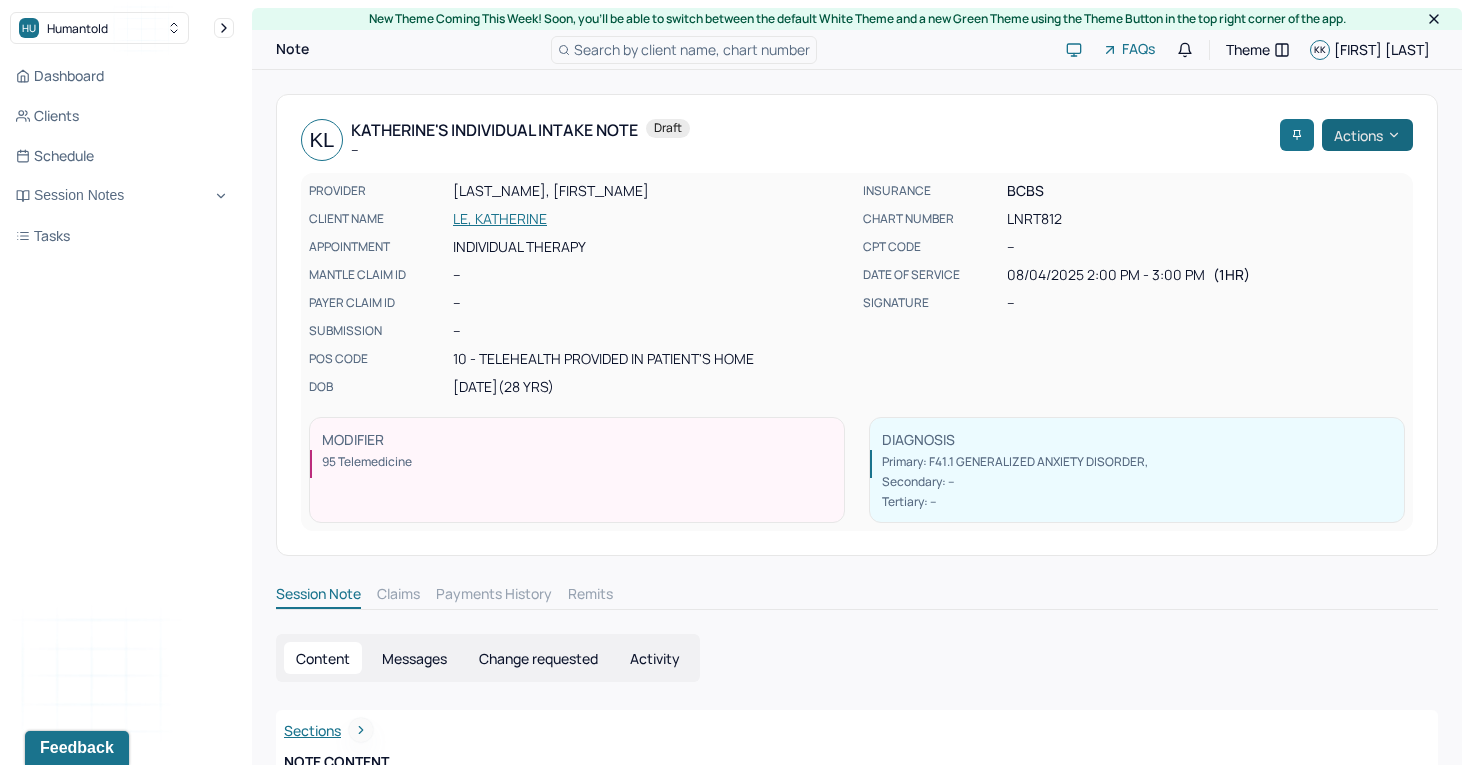 click on "Actions" at bounding box center [1367, 135] 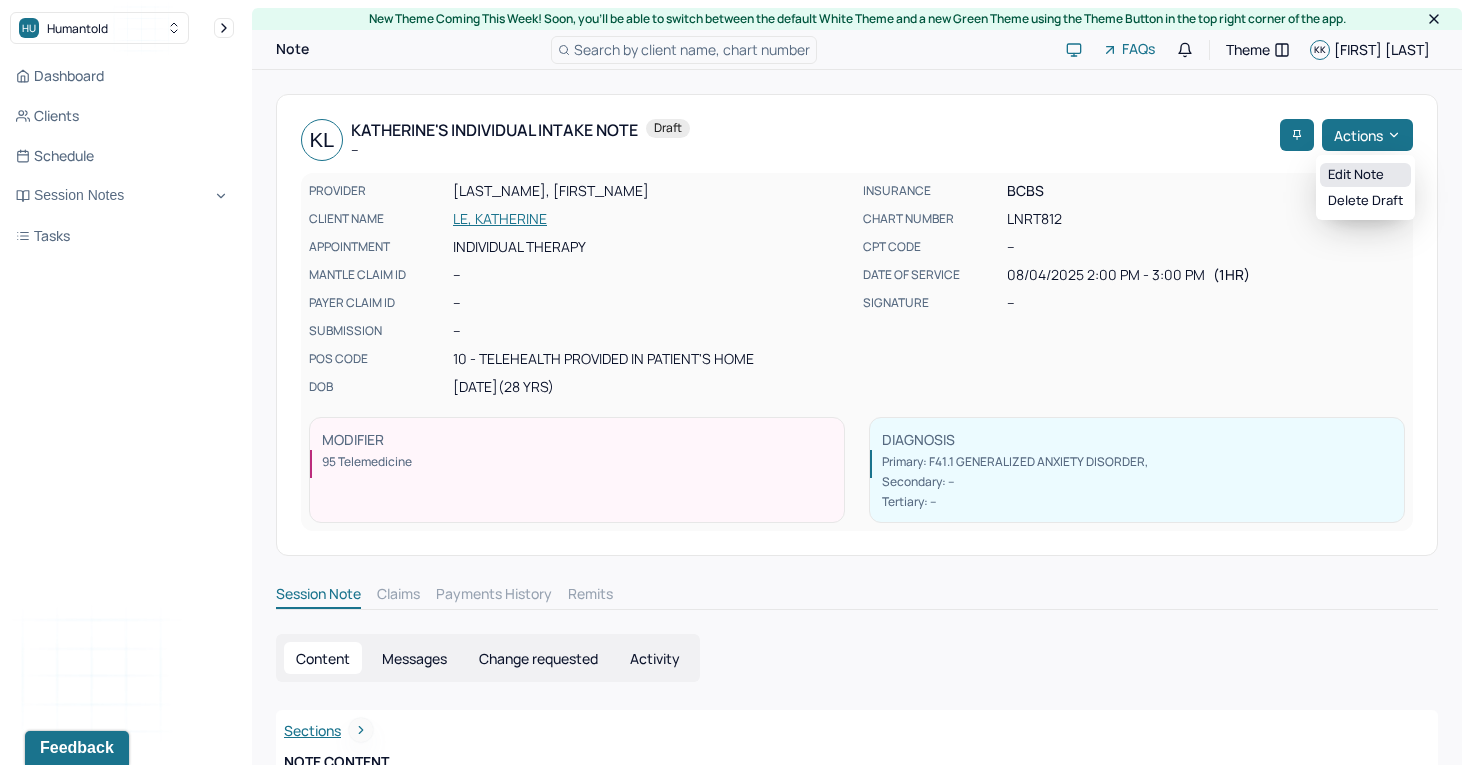click on "Edit note" at bounding box center (1365, 175) 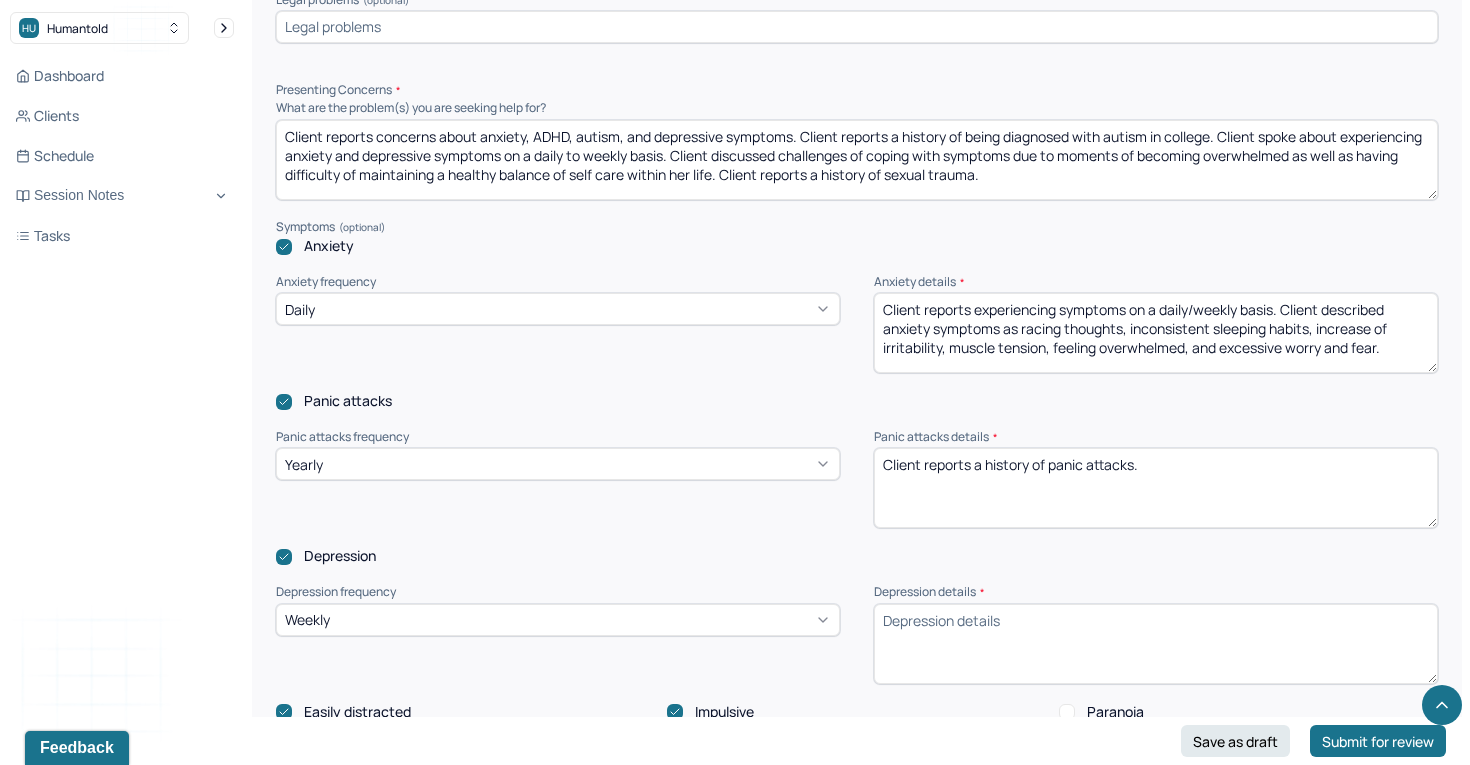 scroll, scrollTop: 1939, scrollLeft: 0, axis: vertical 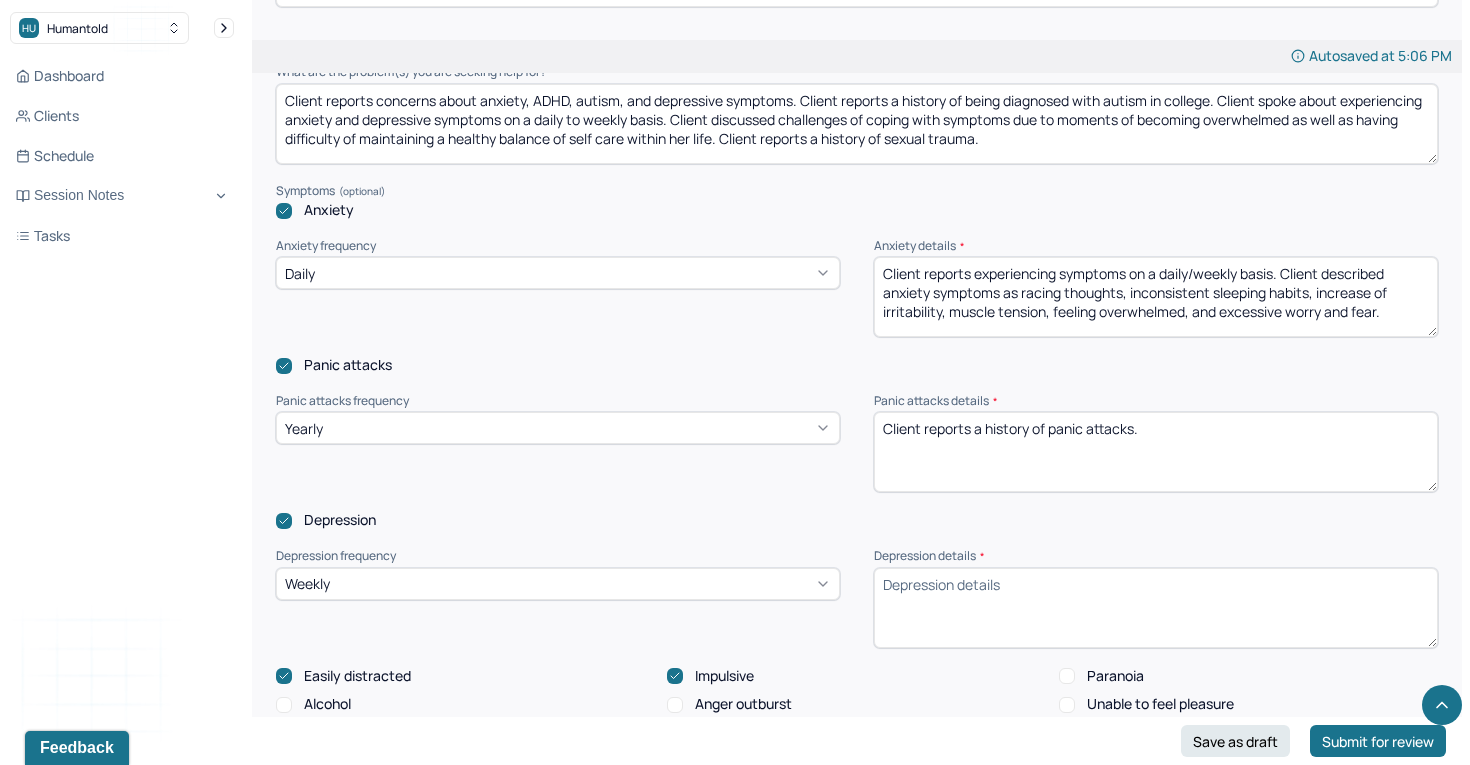 click on "Depression details *" at bounding box center (1156, 608) 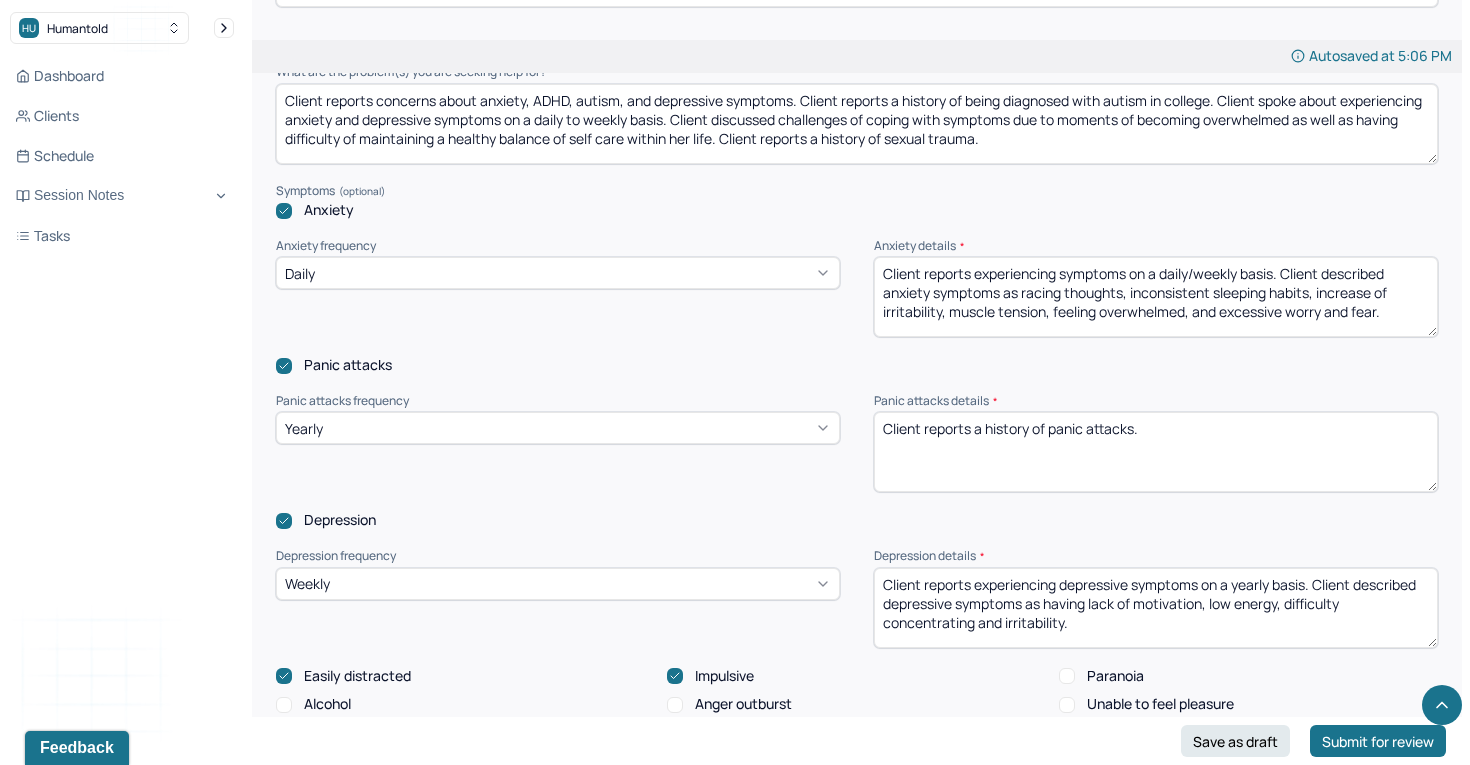 click on "Weekly" at bounding box center [558, 584] 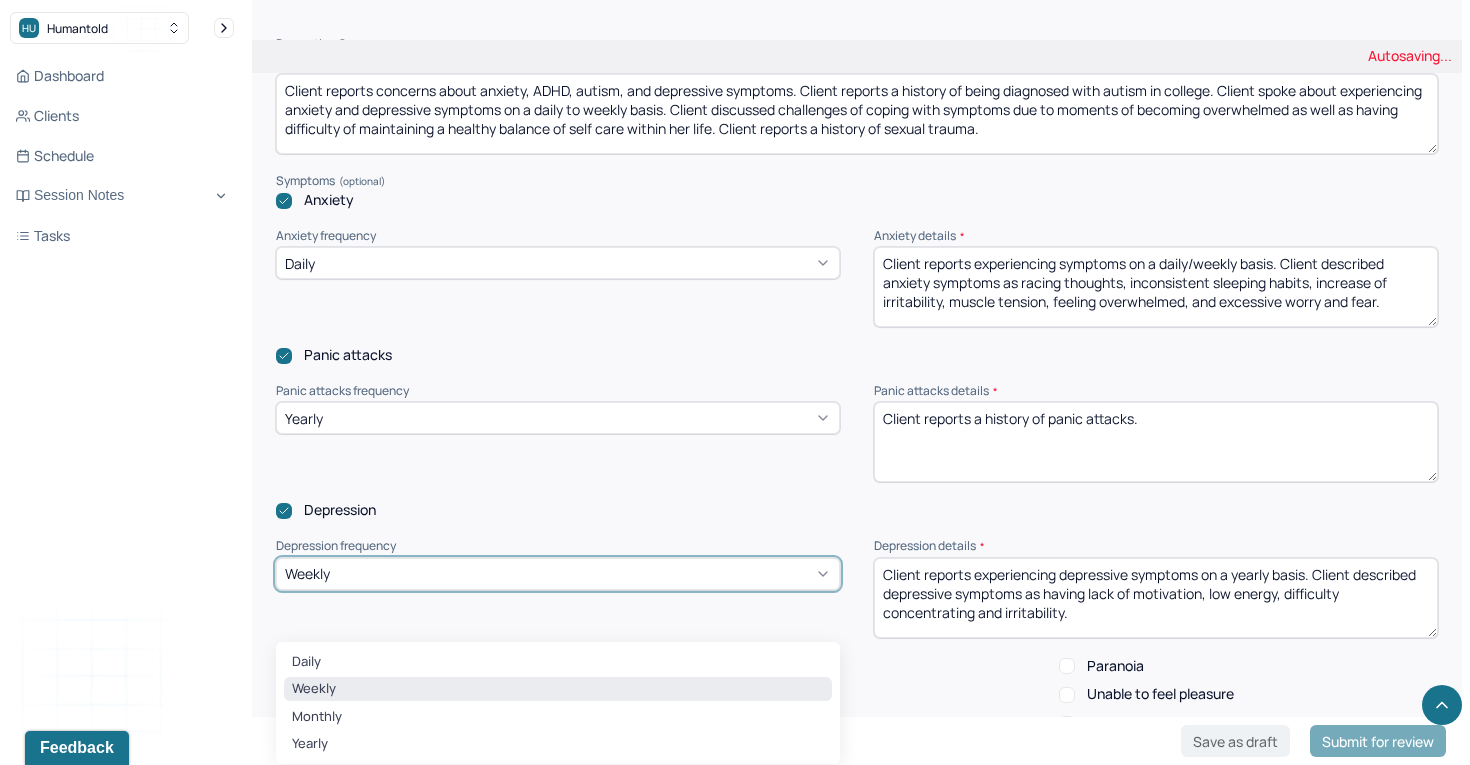 scroll, scrollTop: 1949, scrollLeft: 0, axis: vertical 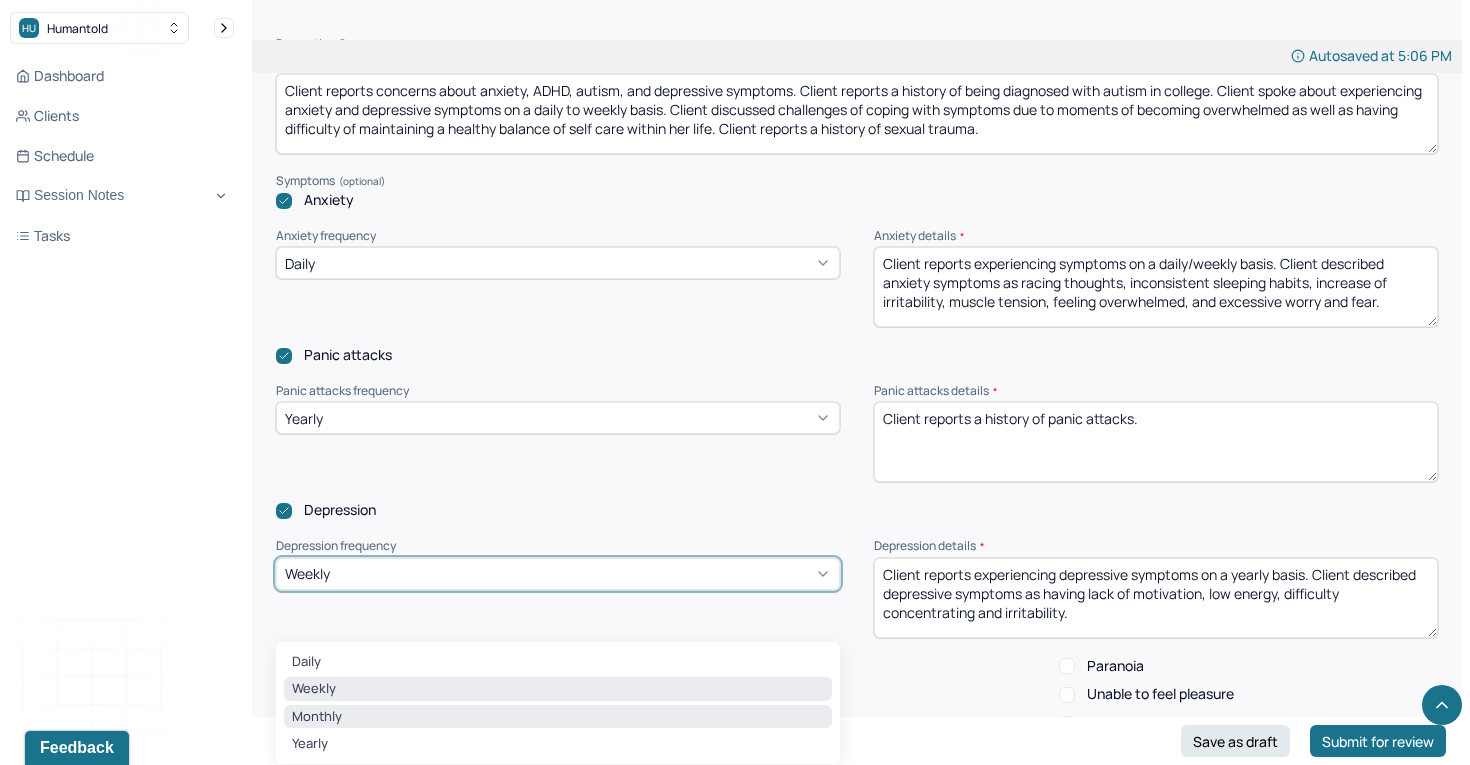 click on "Monthly" at bounding box center (558, 717) 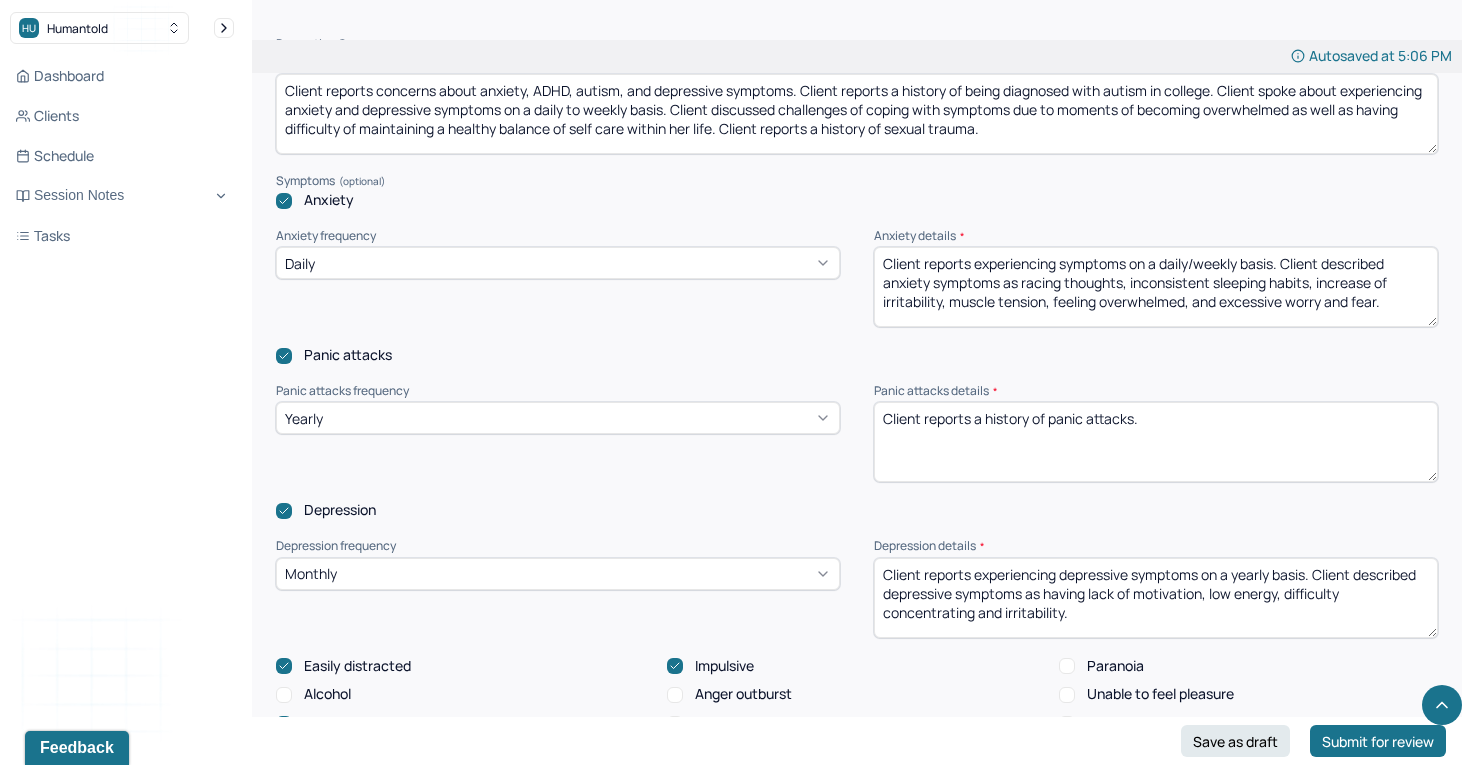 drag, startPoint x: 1272, startPoint y: 569, endPoint x: 1239, endPoint y: 569, distance: 33 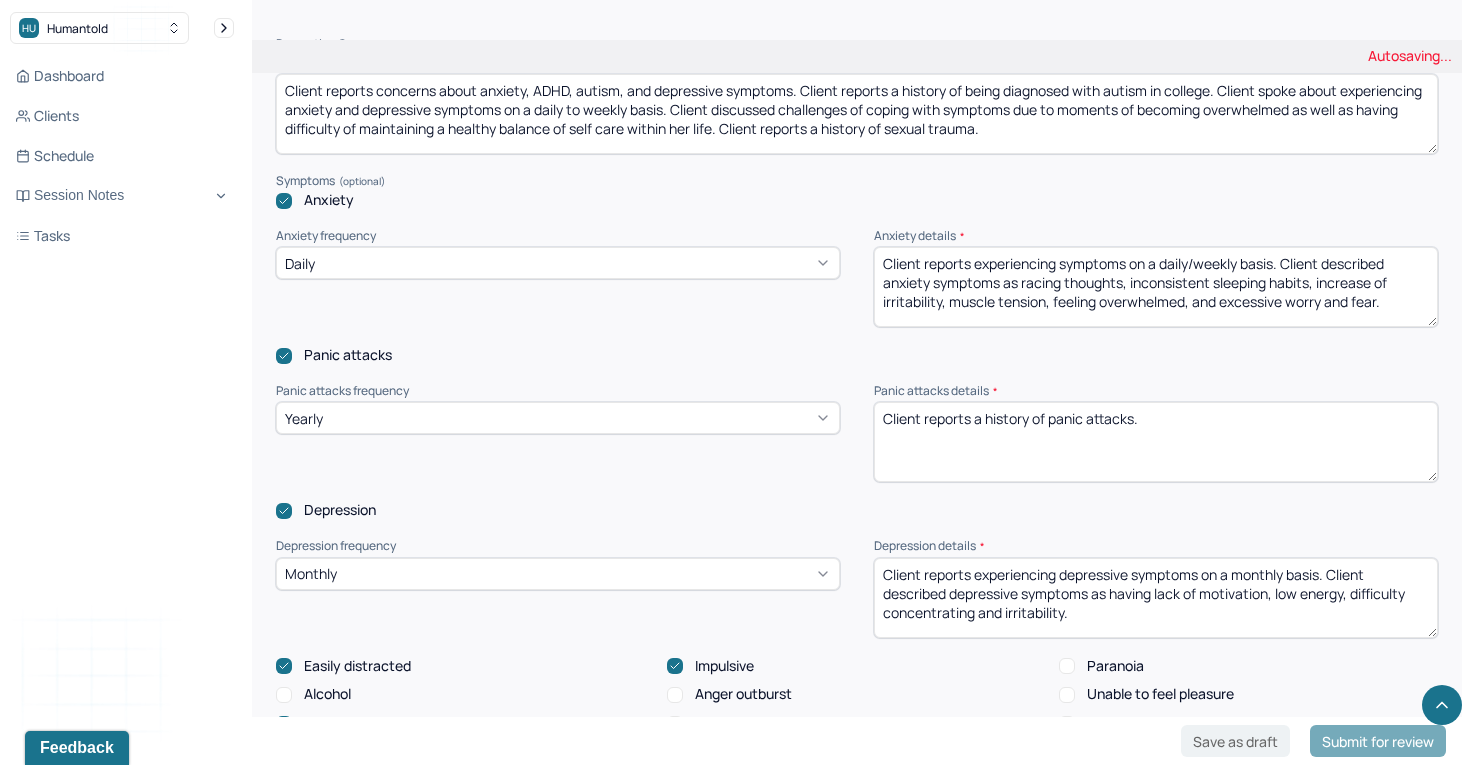 click on "Client reports experiencing depressive symptoms on a yearly basis. Client described depressive symptoms as having lack of motivation, low energy, difficulty concentrating and irritability." at bounding box center [1156, 598] 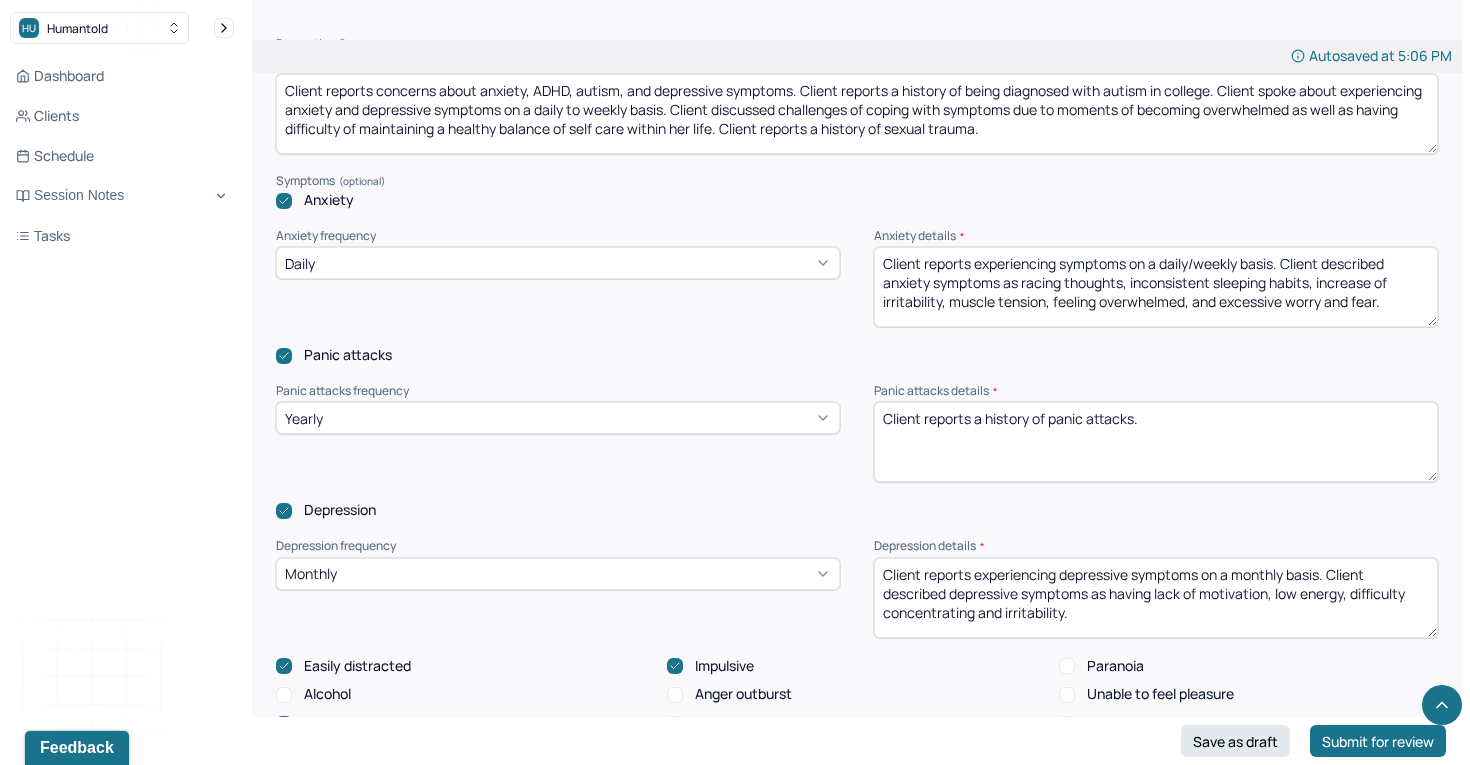 type on "Client reports experiencing depressive symptoms on a monthly basis. Client described depressive symptoms as having lack of motivation, low energy, difficulty concentrating and irritability." 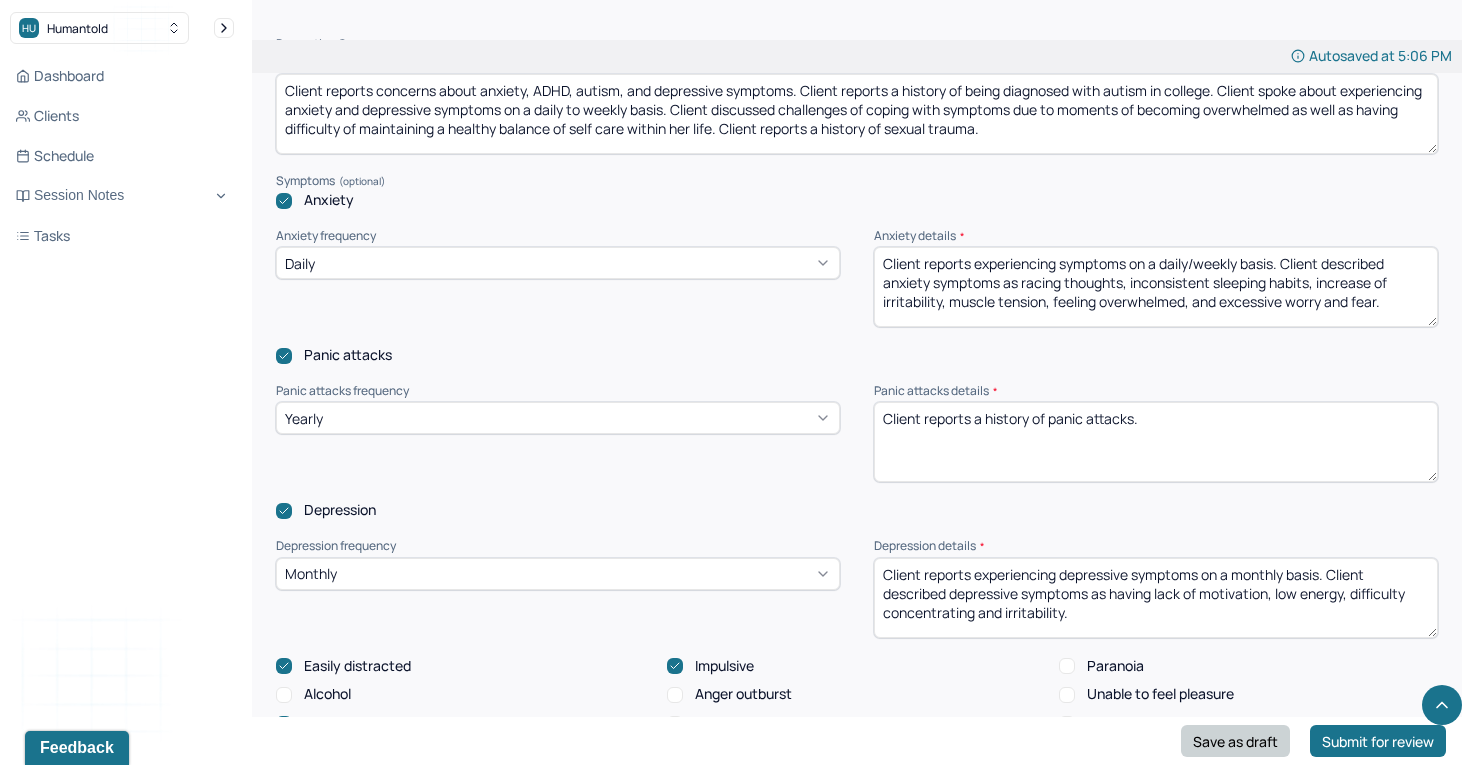 click on "Save as draft" at bounding box center (1235, 741) 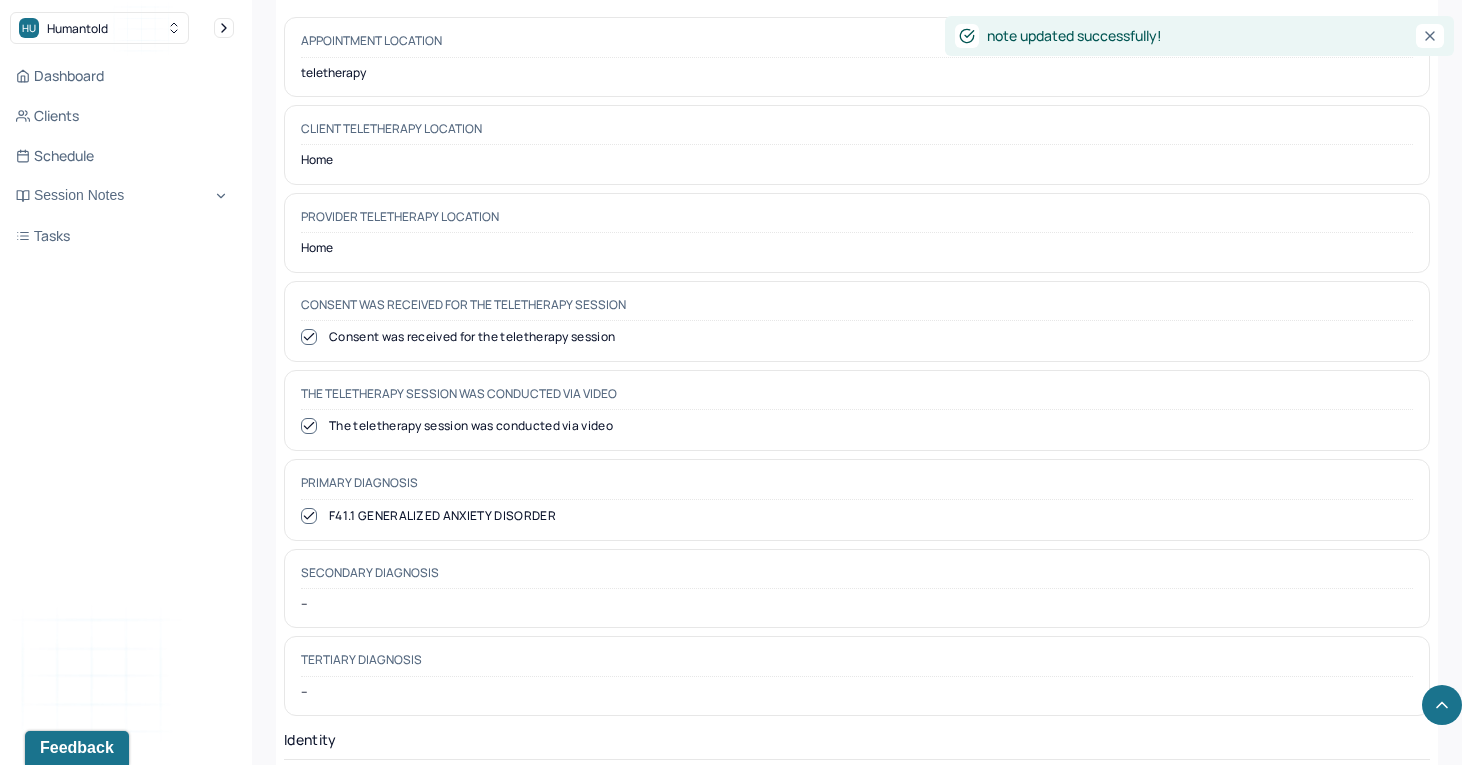 scroll, scrollTop: 0, scrollLeft: 0, axis: both 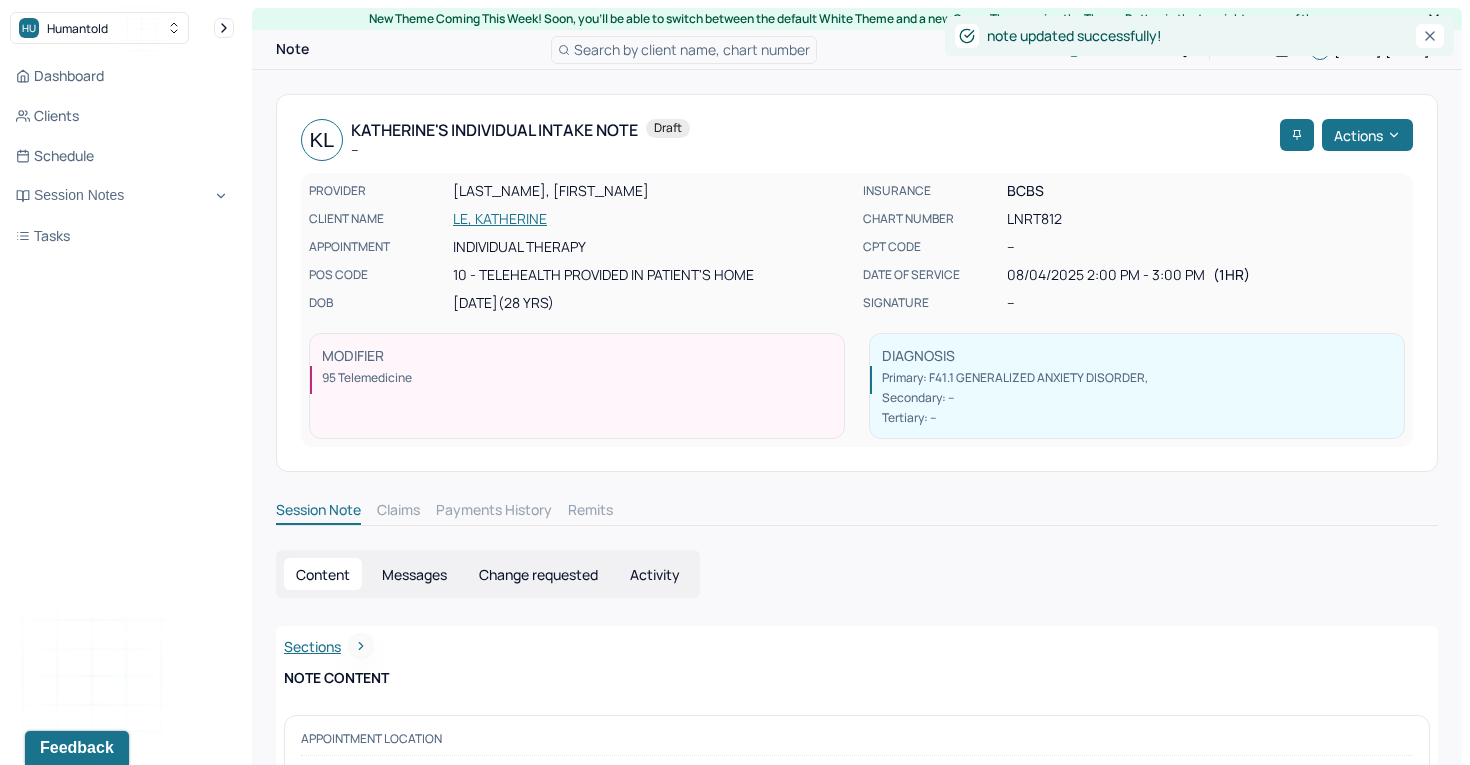 click on "LE, KATHERINE" at bounding box center [652, 219] 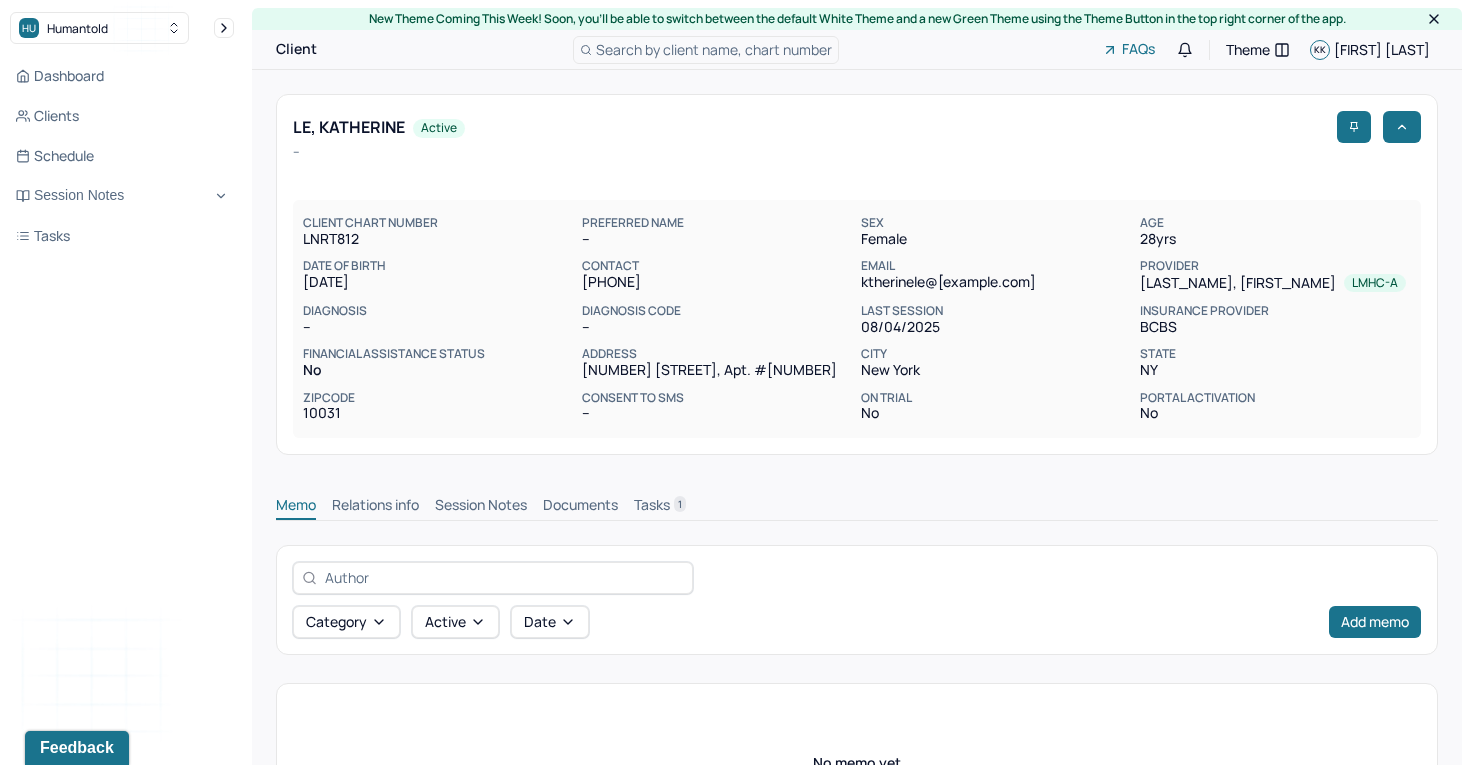 click on "Session Notes" at bounding box center [481, 507] 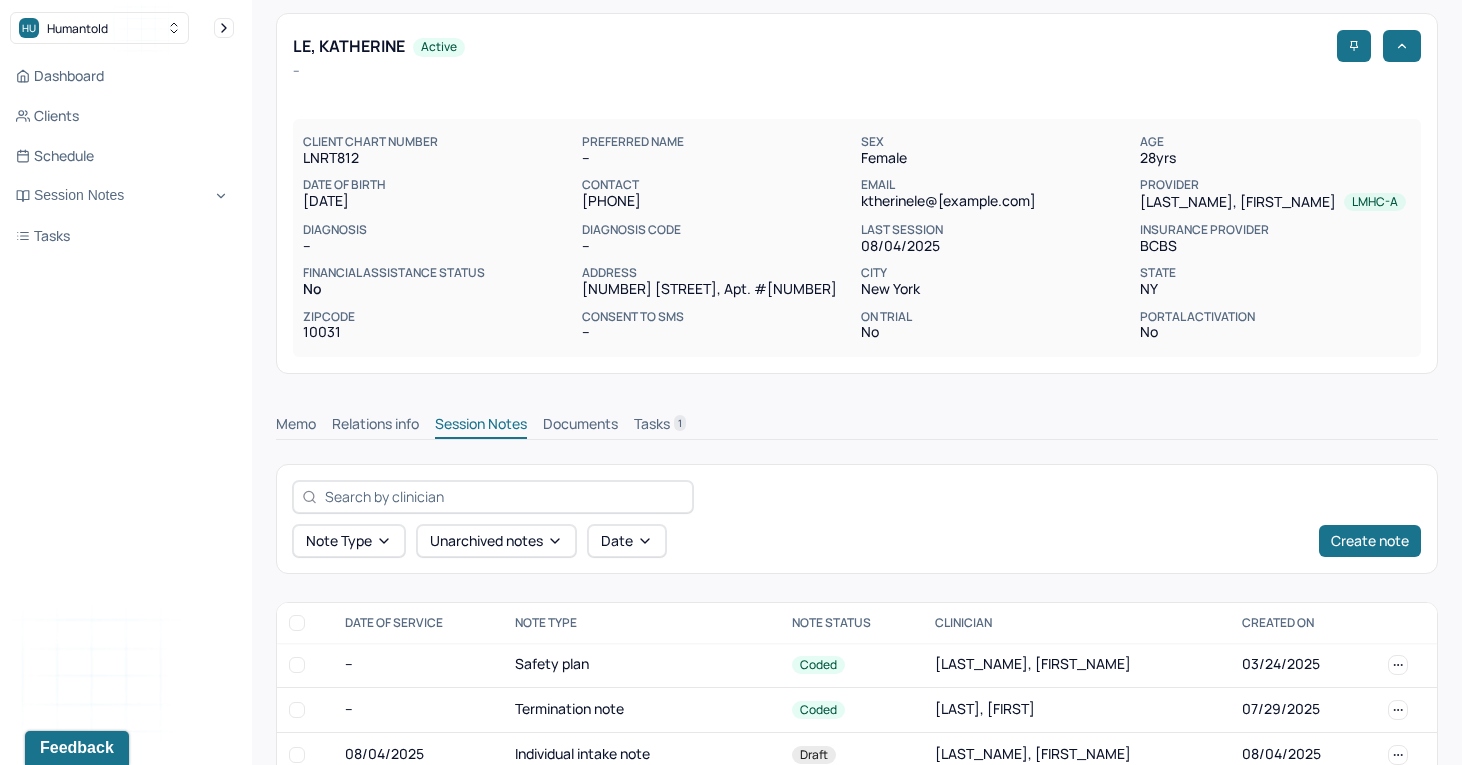 scroll, scrollTop: 137, scrollLeft: 0, axis: vertical 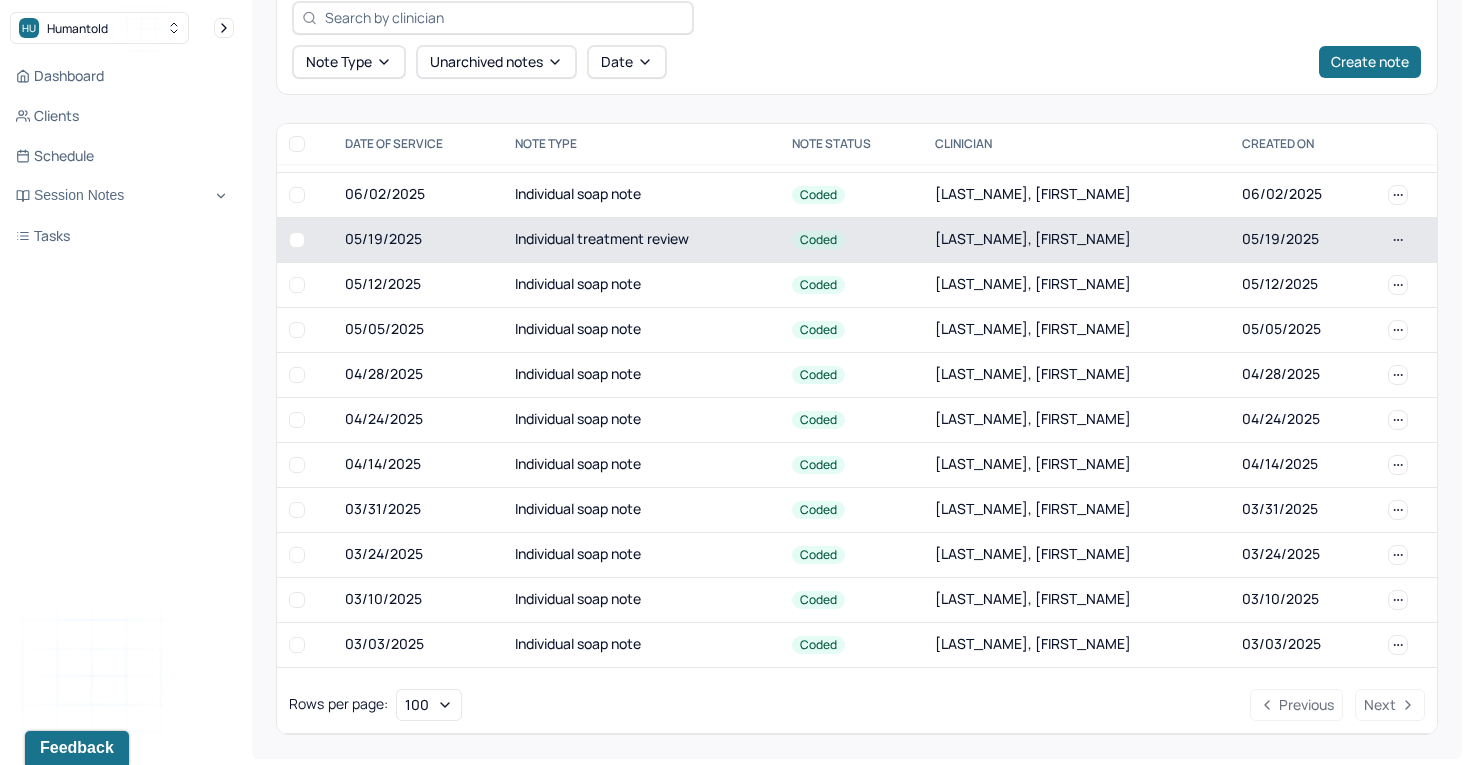 click on "Individual treatment review" at bounding box center [641, 239] 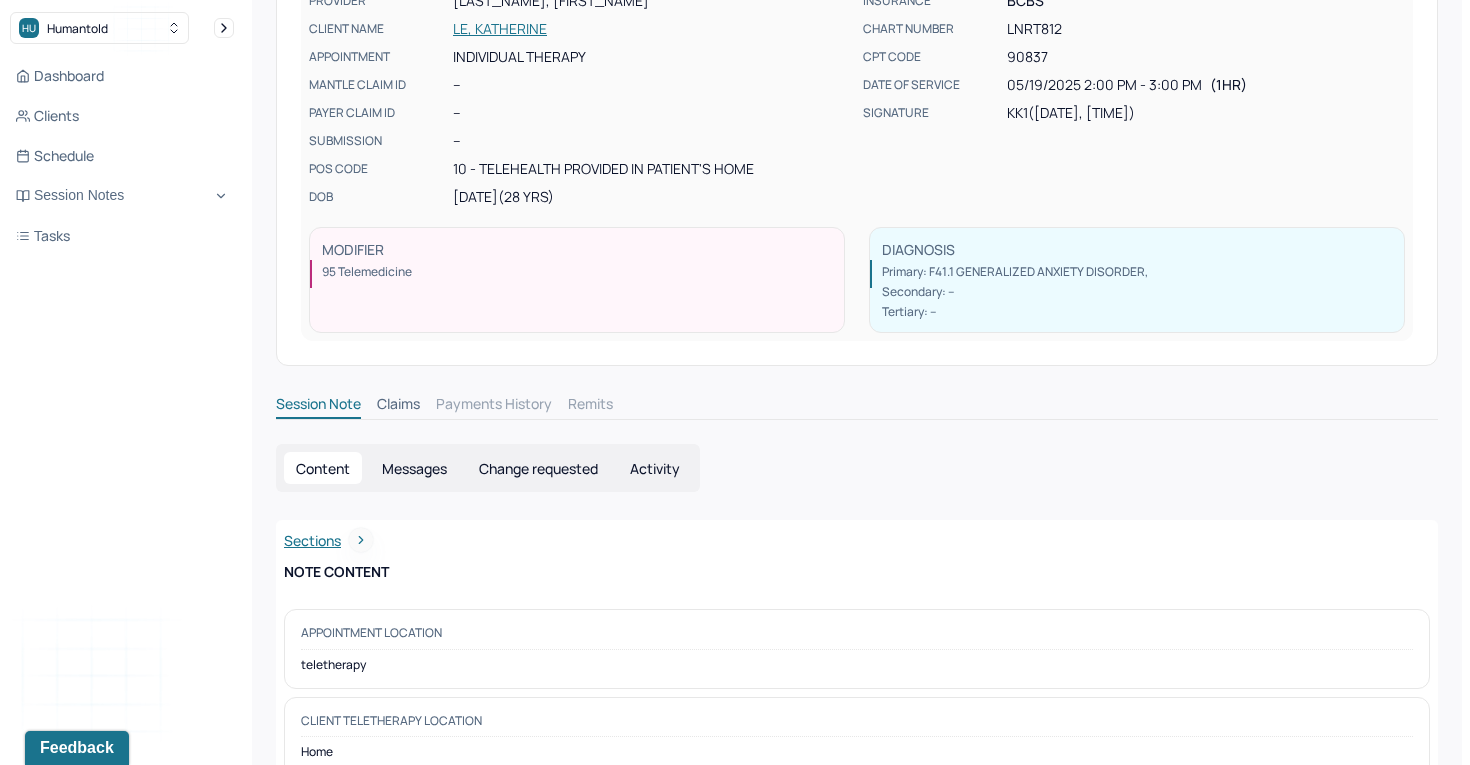 scroll, scrollTop: 0, scrollLeft: 0, axis: both 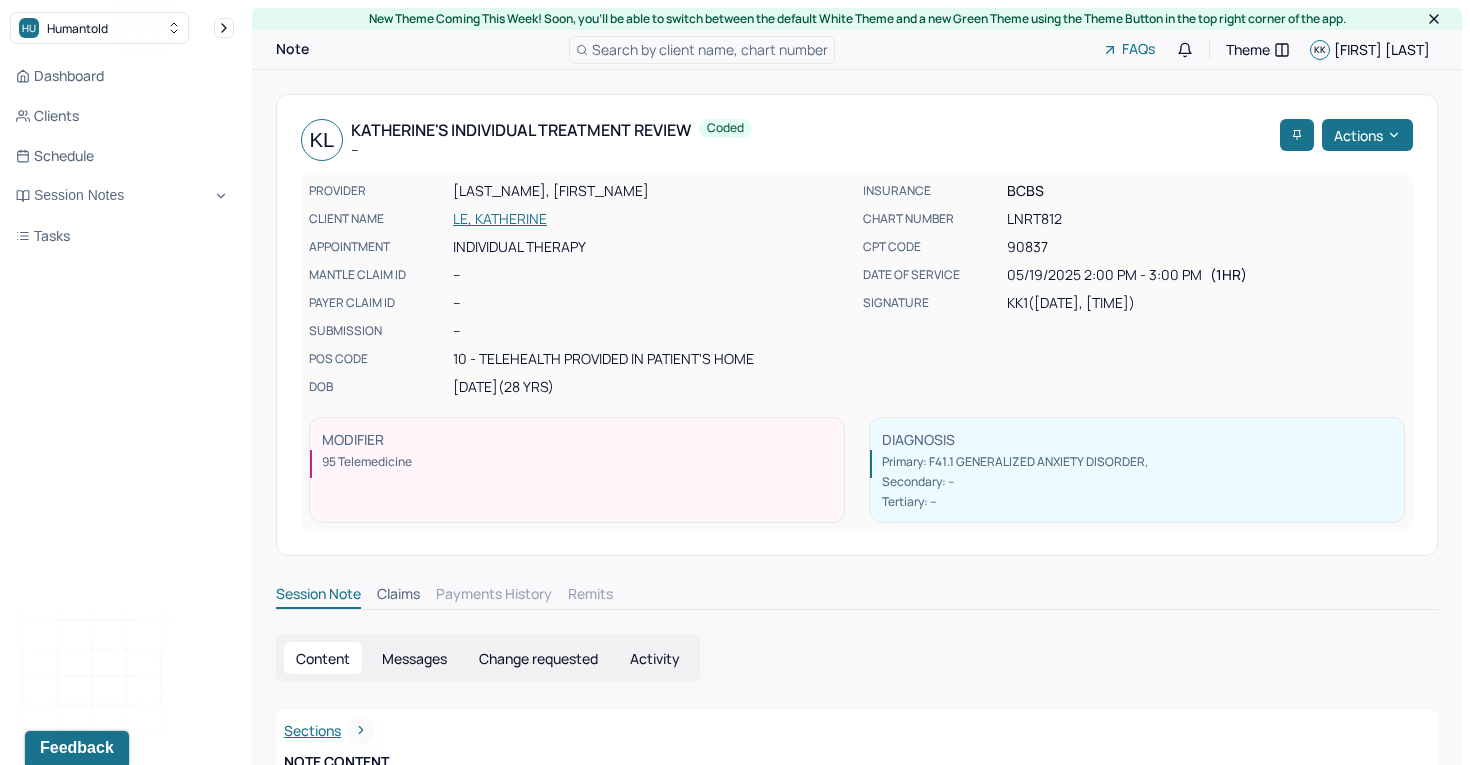 click on "LE, KATHERINE" at bounding box center (652, 219) 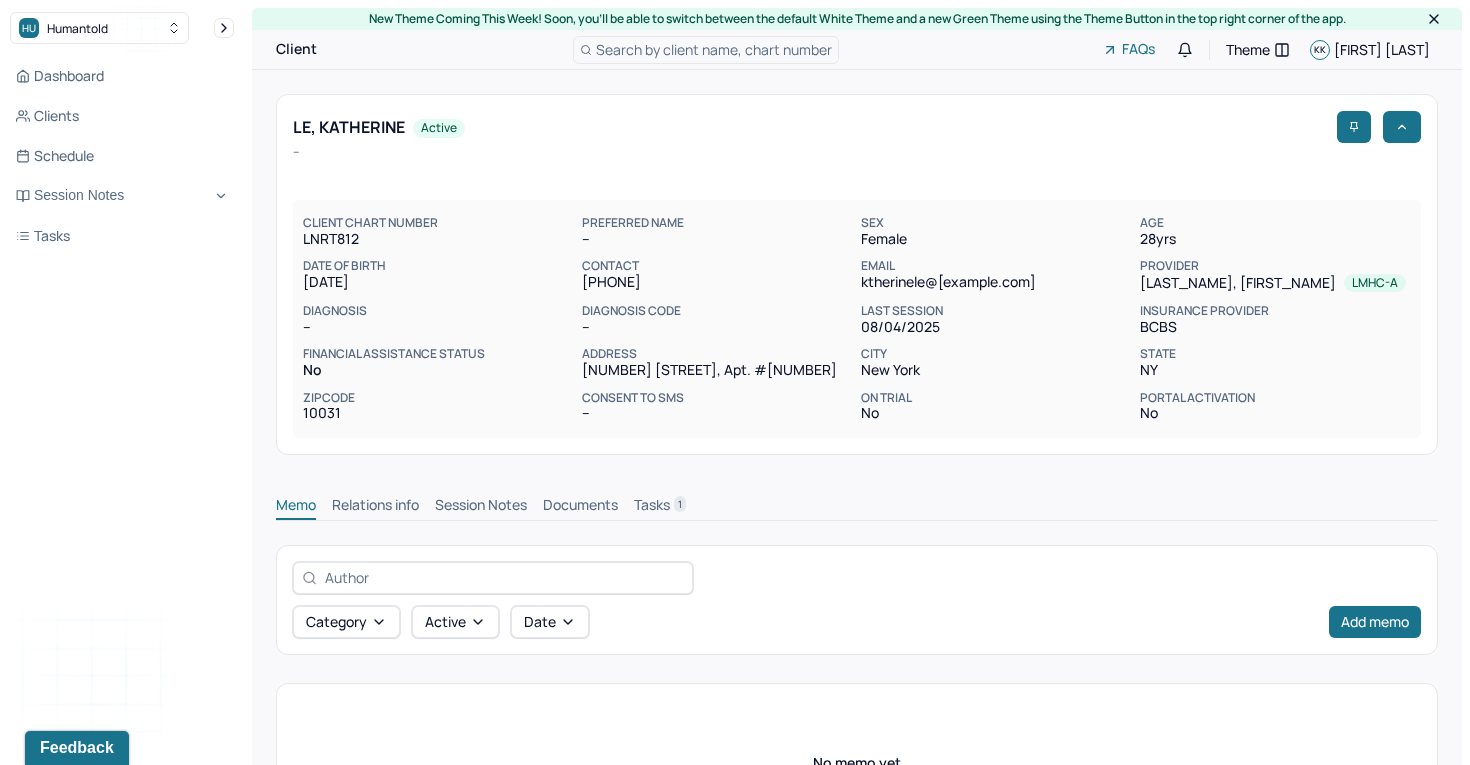 click on "Session Notes" at bounding box center (481, 507) 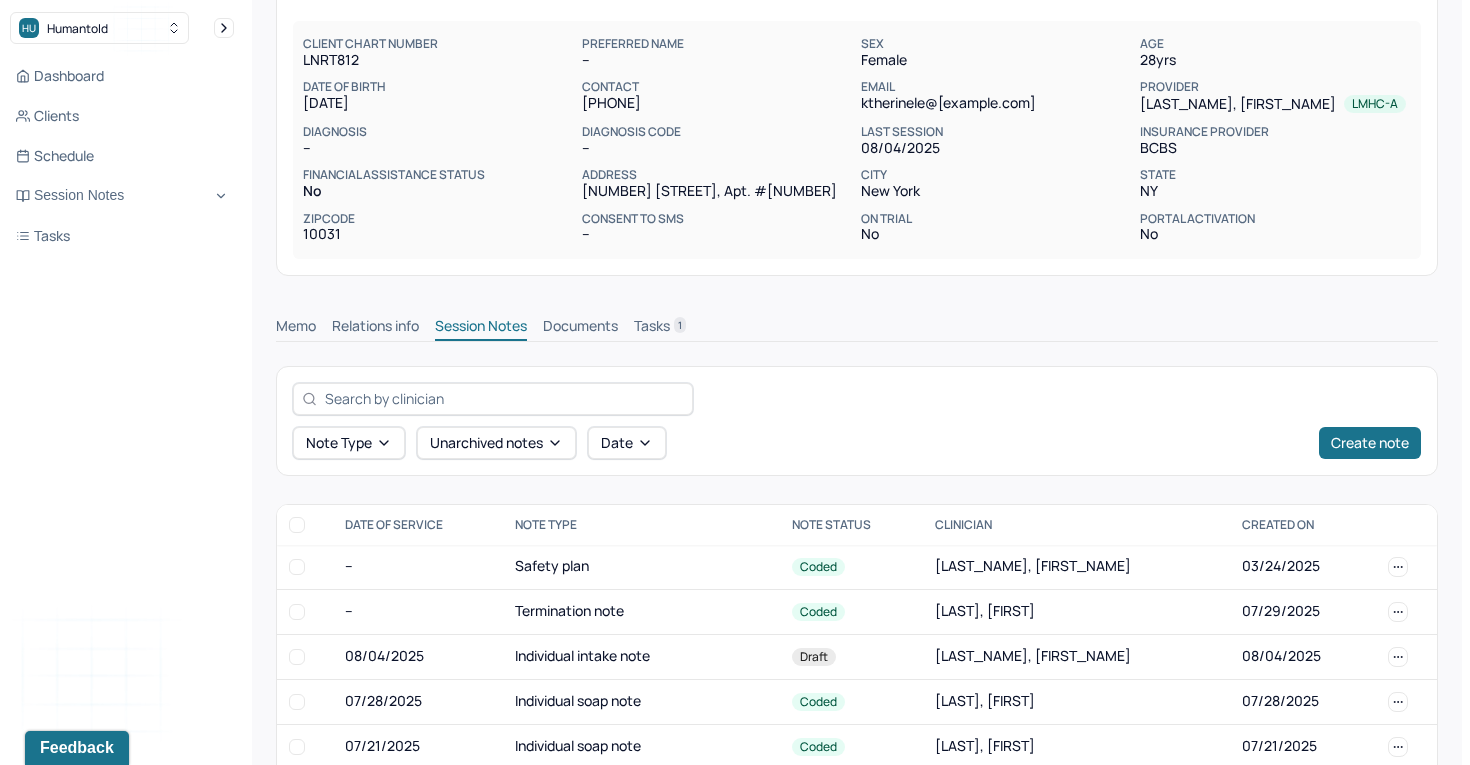 scroll, scrollTop: 181, scrollLeft: 0, axis: vertical 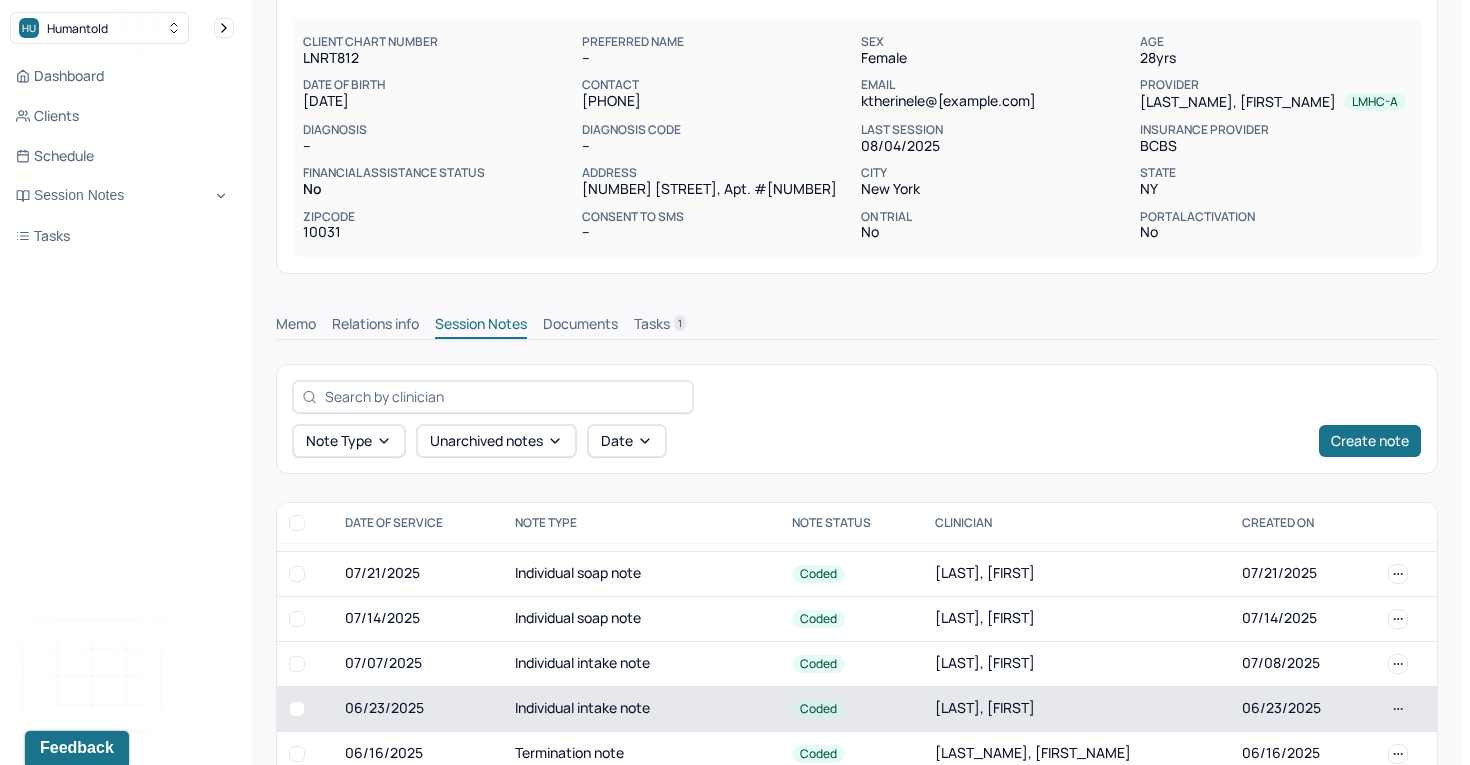 click on "Individual intake note" at bounding box center [641, 708] 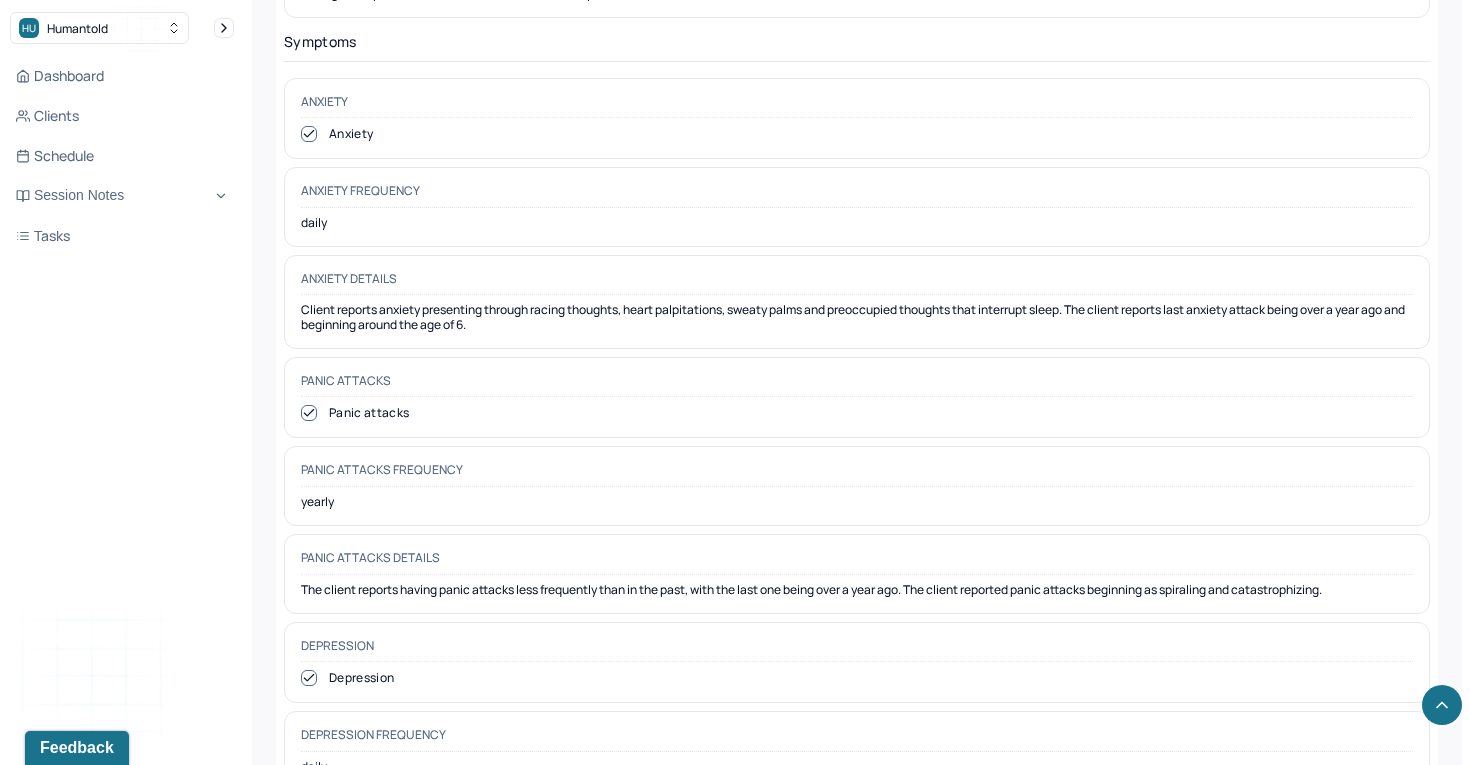 scroll, scrollTop: 3151, scrollLeft: 0, axis: vertical 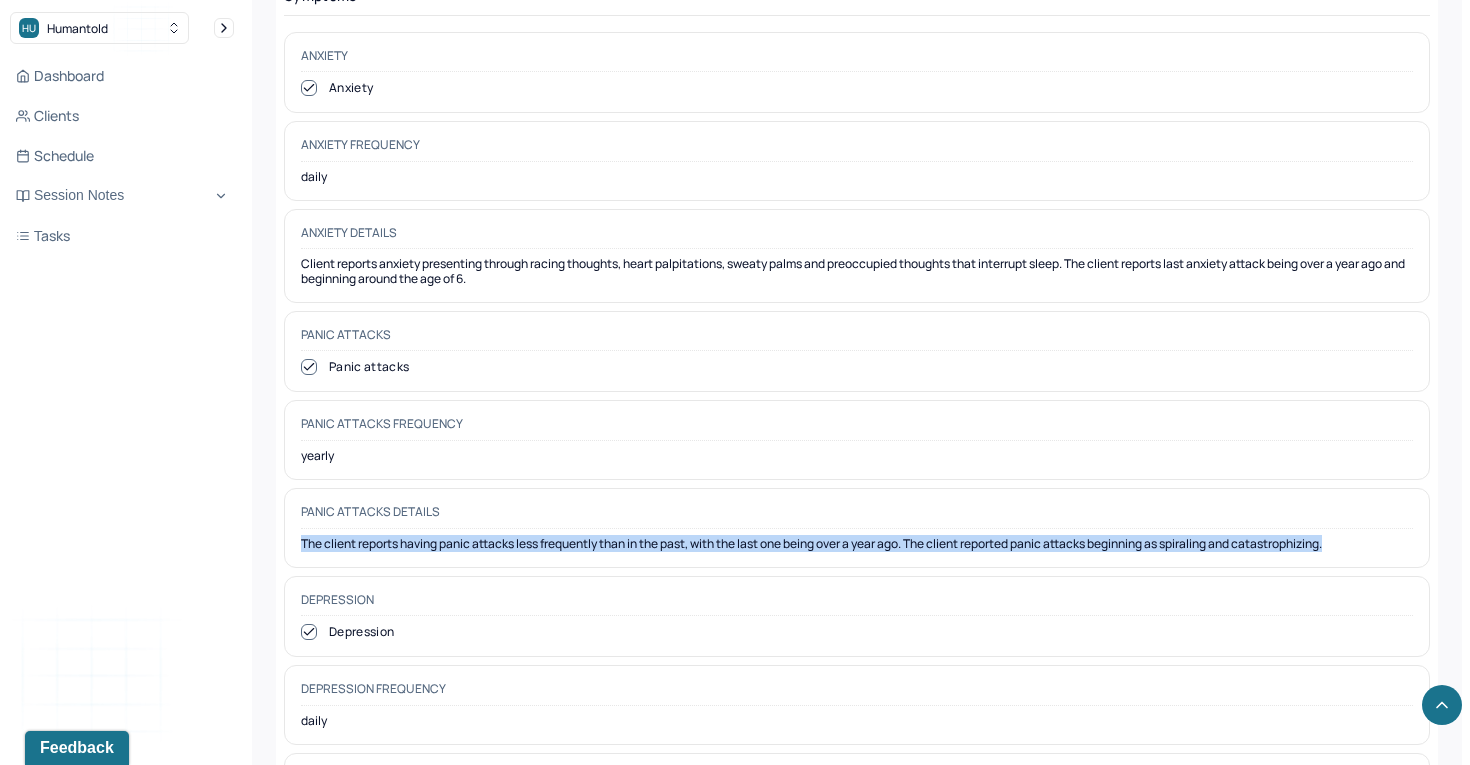 drag, startPoint x: 1358, startPoint y: 519, endPoint x: 267, endPoint y: 507, distance: 1091.066 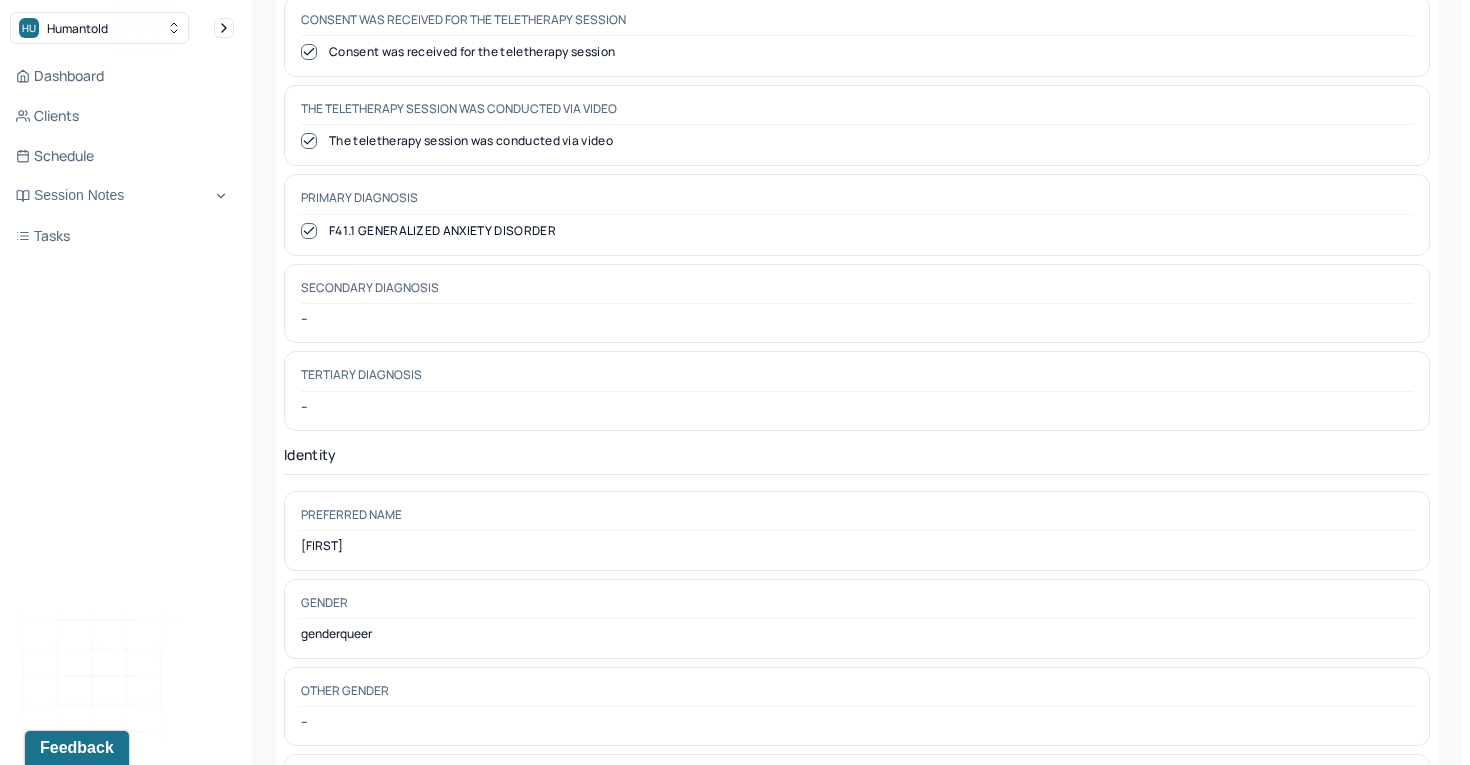 scroll, scrollTop: 0, scrollLeft: 0, axis: both 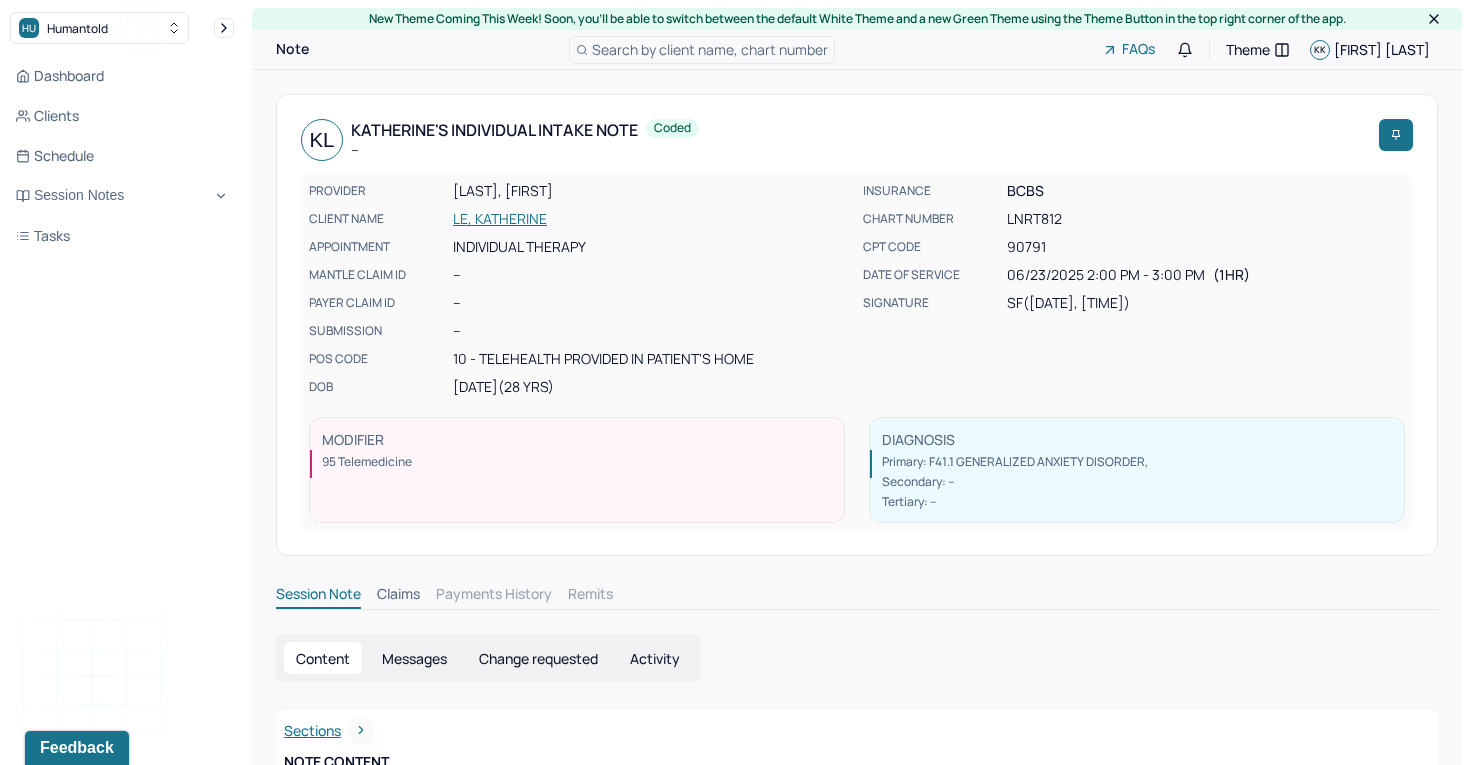 click on "LE, KATHERINE" at bounding box center (652, 219) 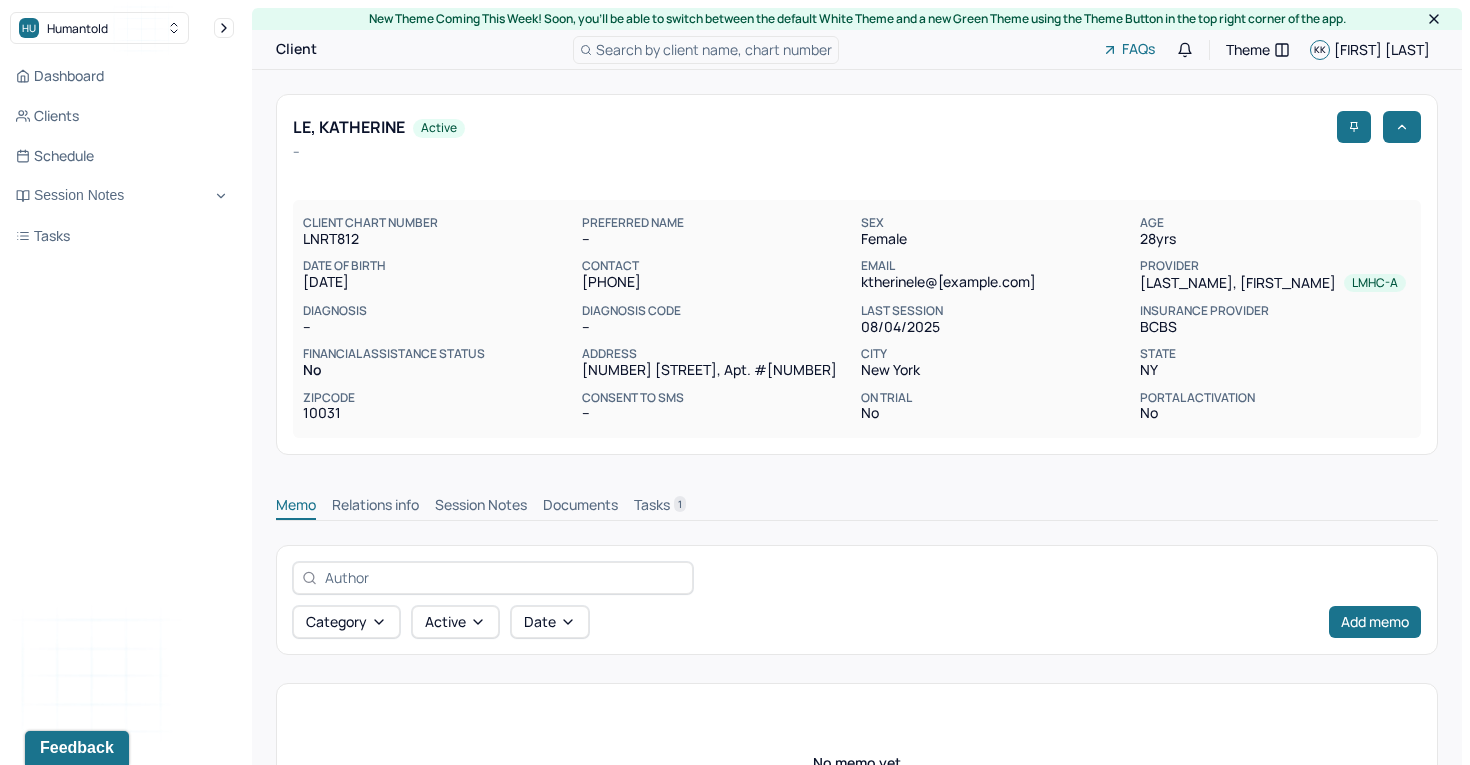 click on "Session Notes" at bounding box center (481, 507) 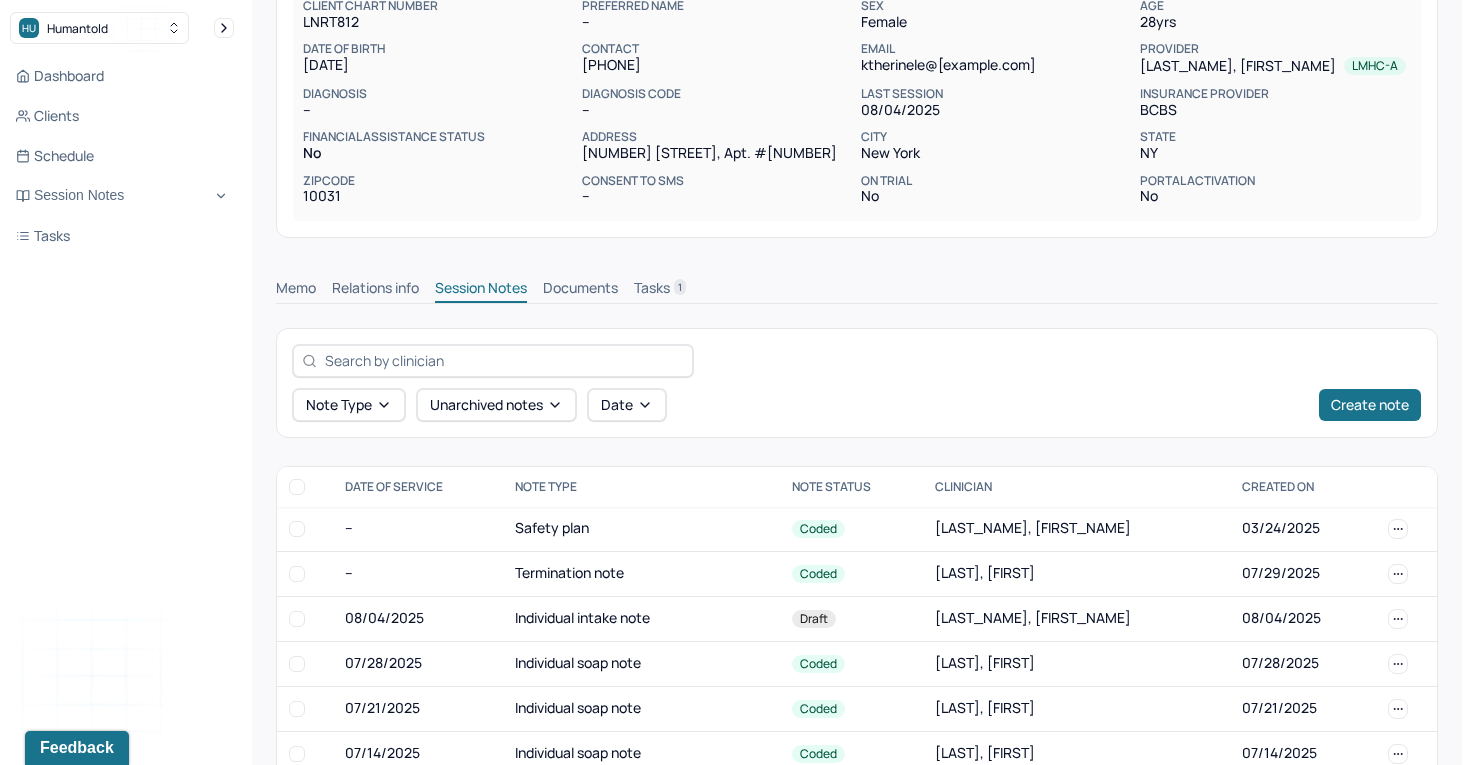 scroll, scrollTop: 222, scrollLeft: 0, axis: vertical 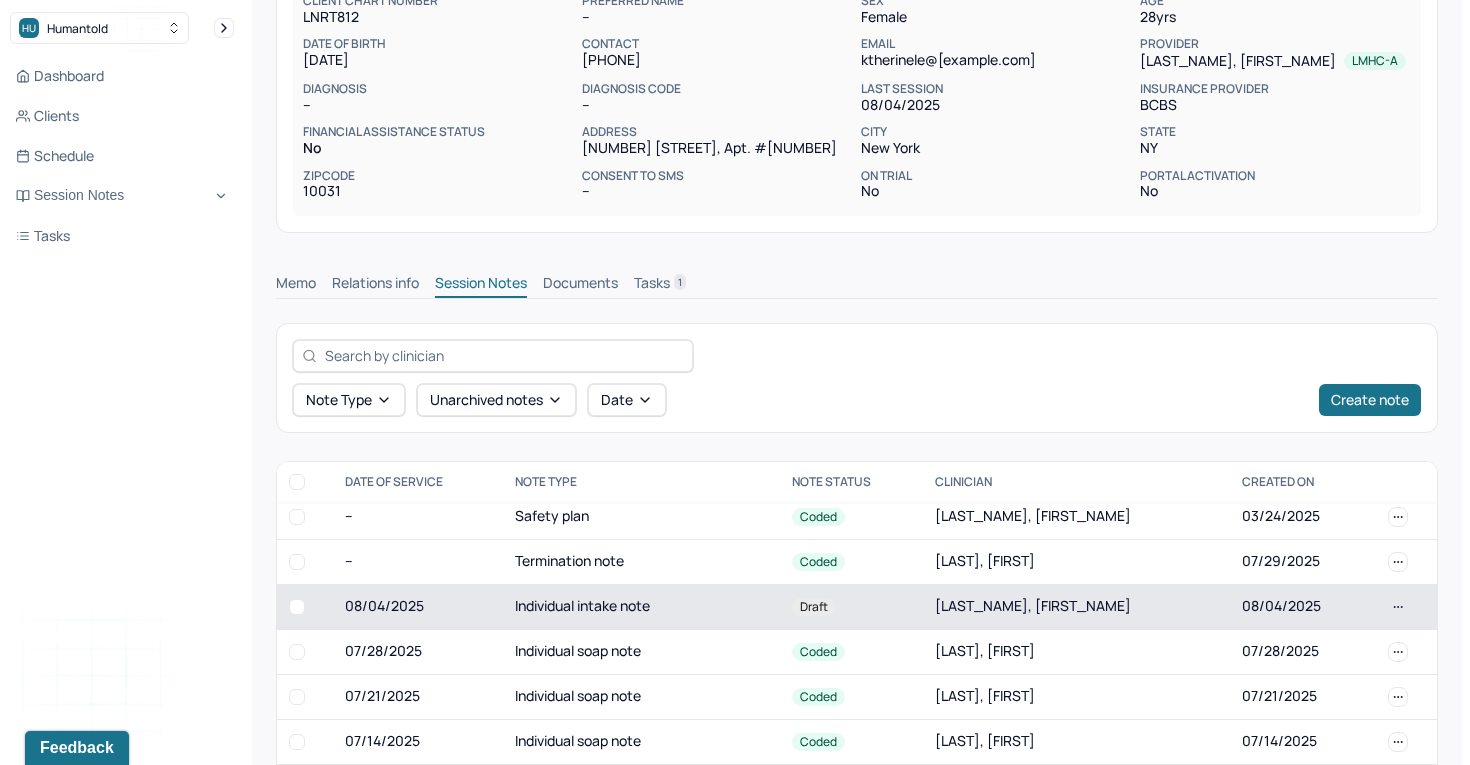 click on "Individual intake note" at bounding box center (641, 606) 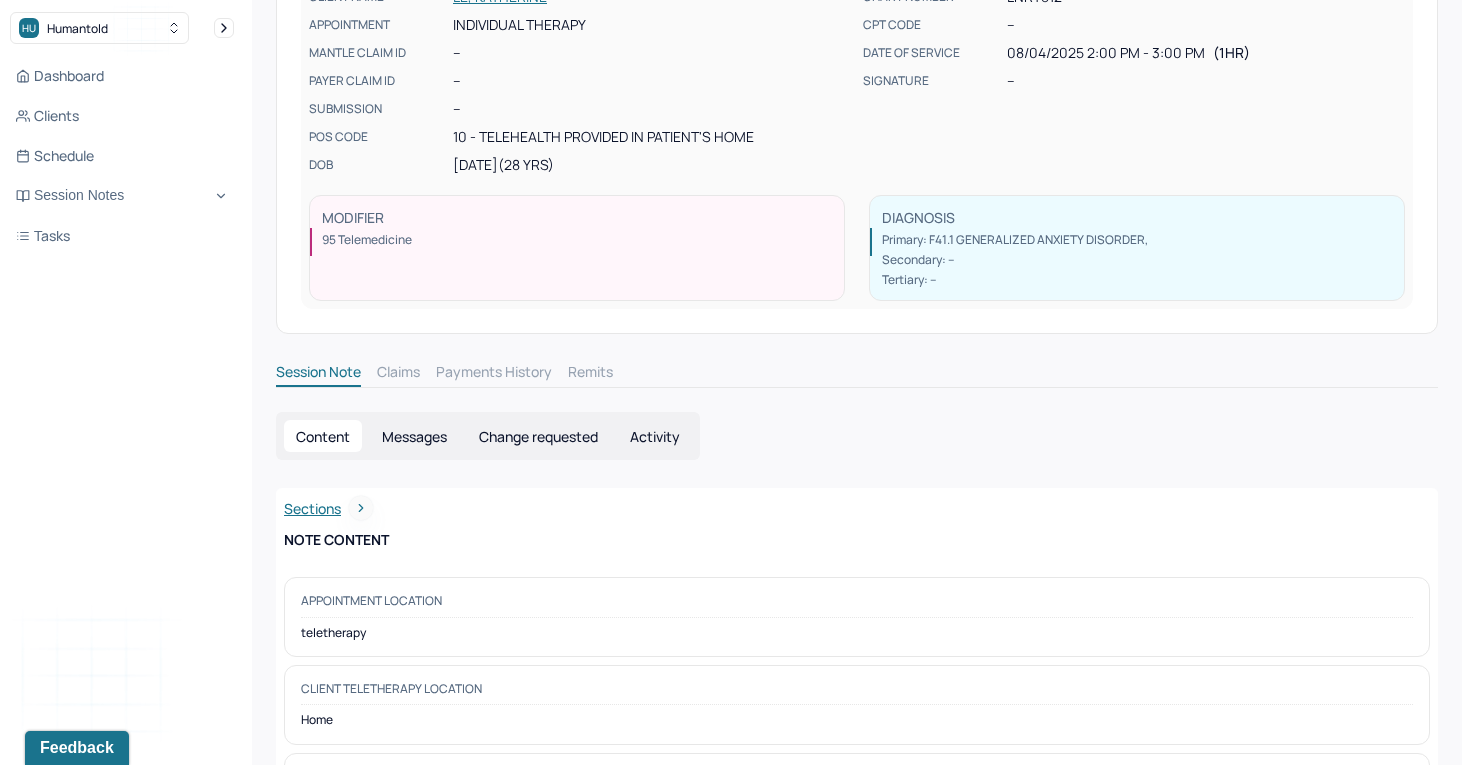 scroll, scrollTop: 0, scrollLeft: 0, axis: both 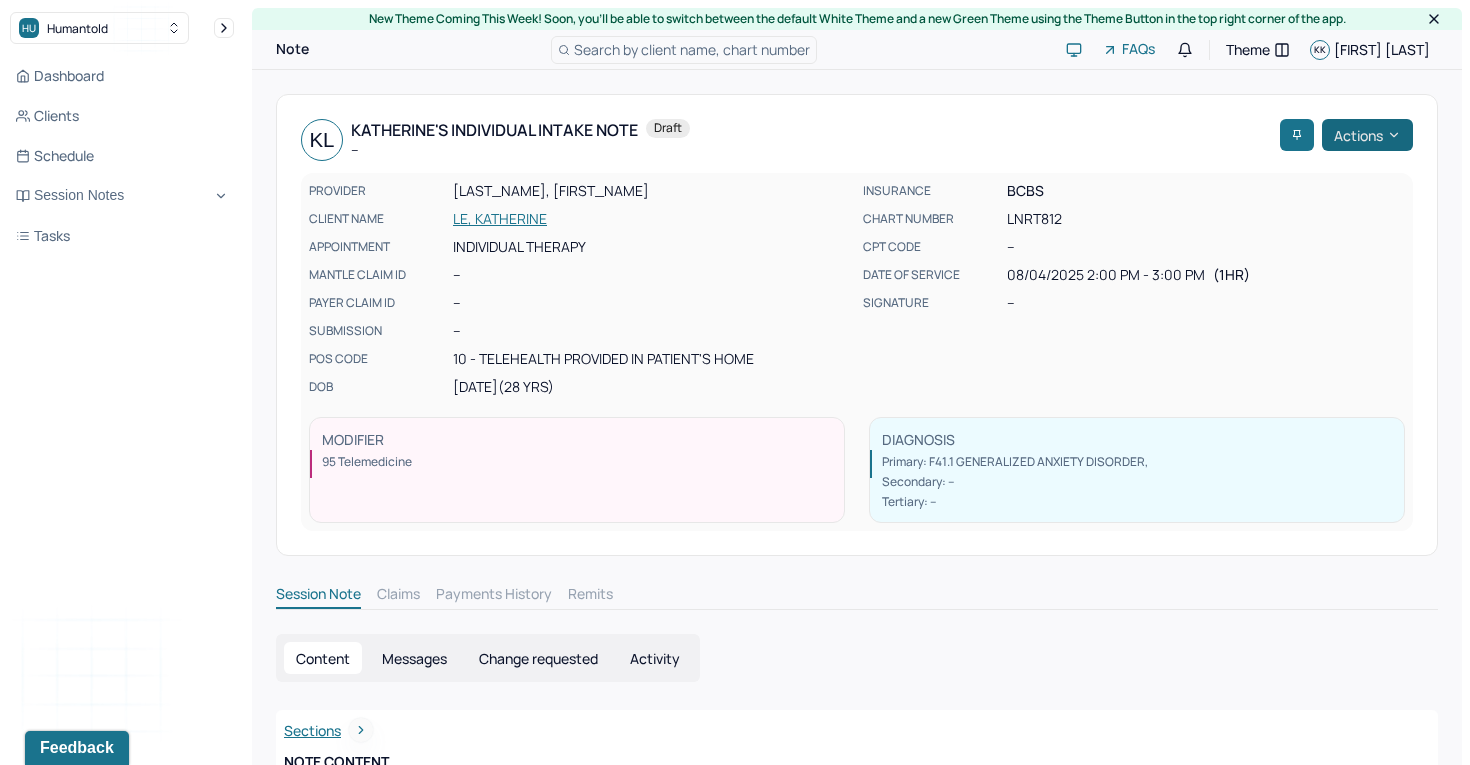 click on "Actions" at bounding box center (1367, 135) 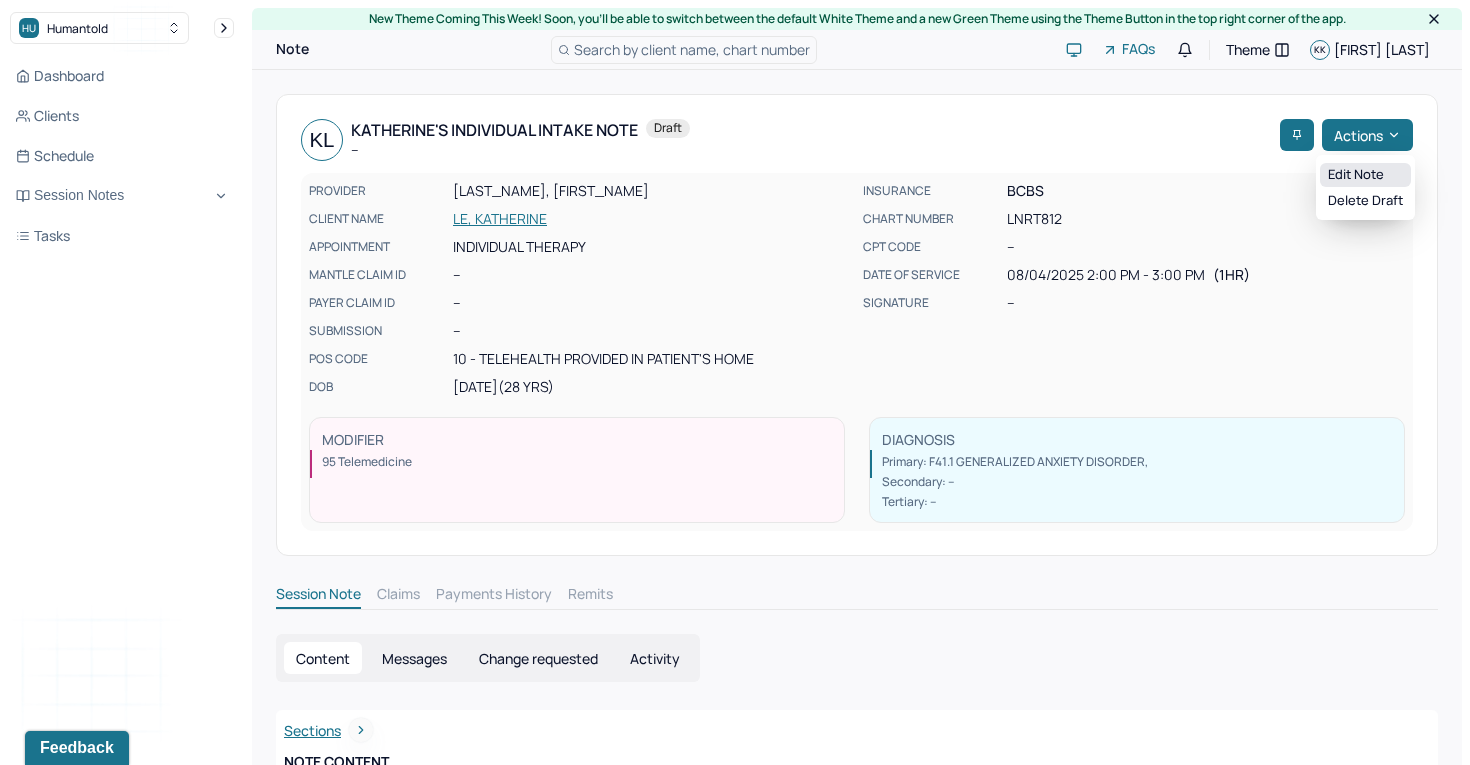 click on "Edit note" at bounding box center (1365, 175) 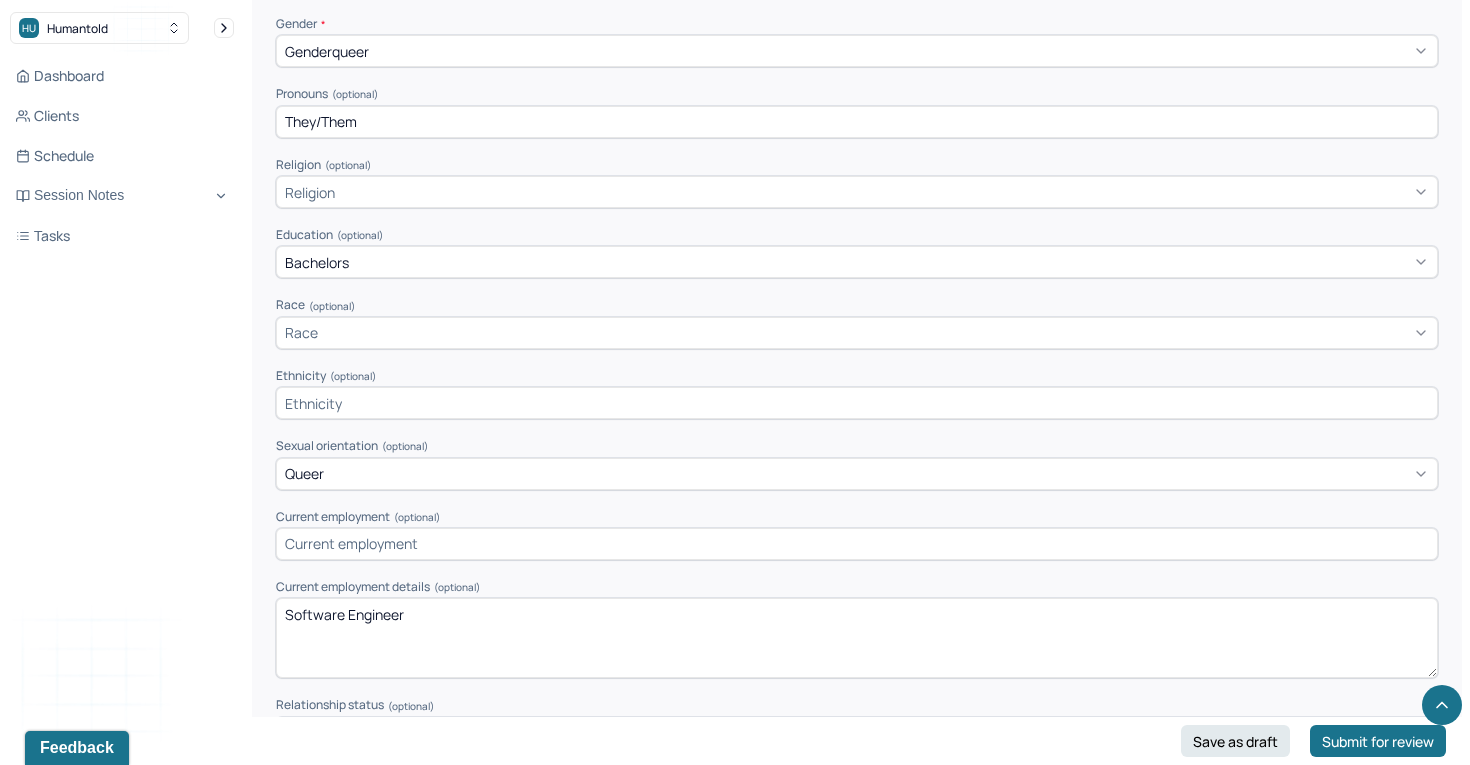 scroll, scrollTop: 988, scrollLeft: 0, axis: vertical 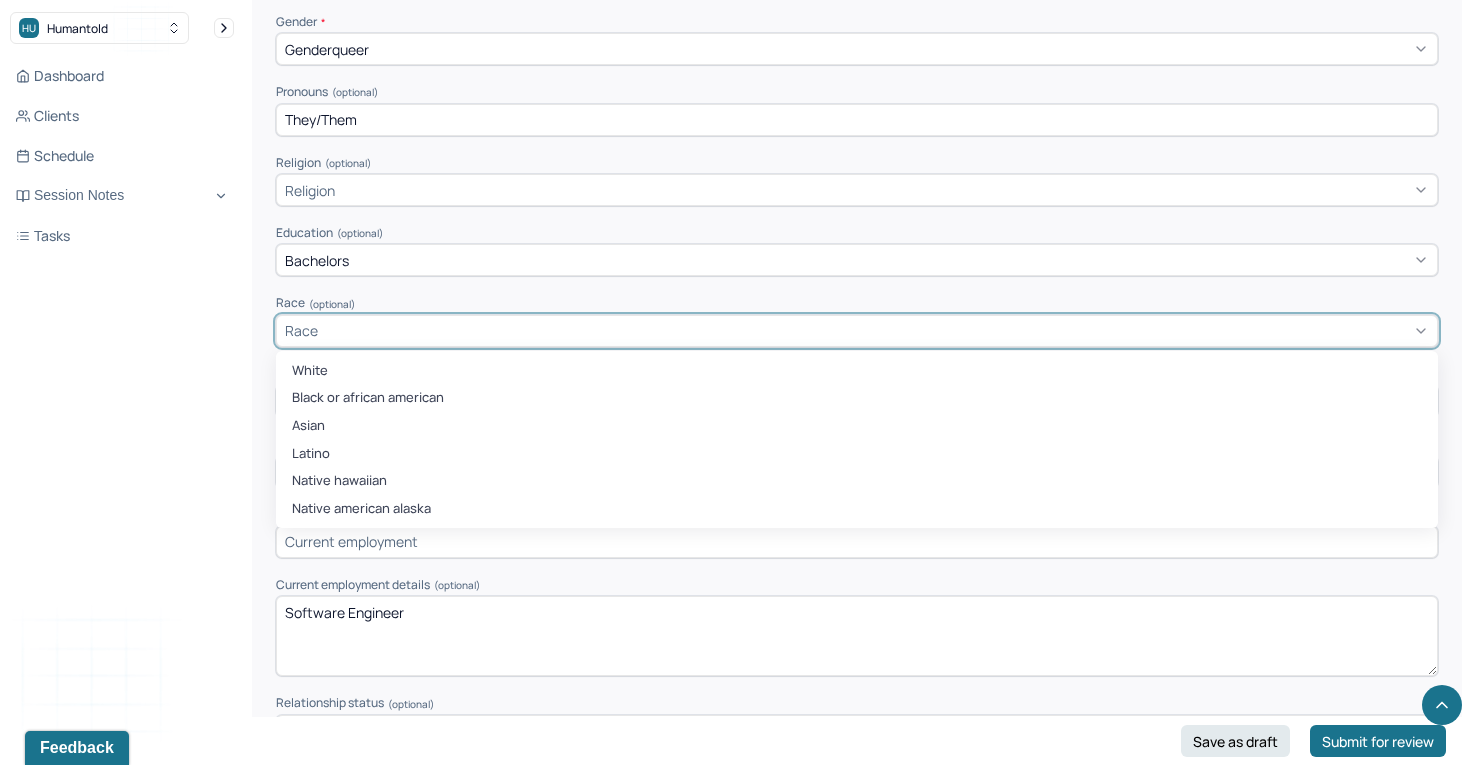 click on "Race" at bounding box center (857, 331) 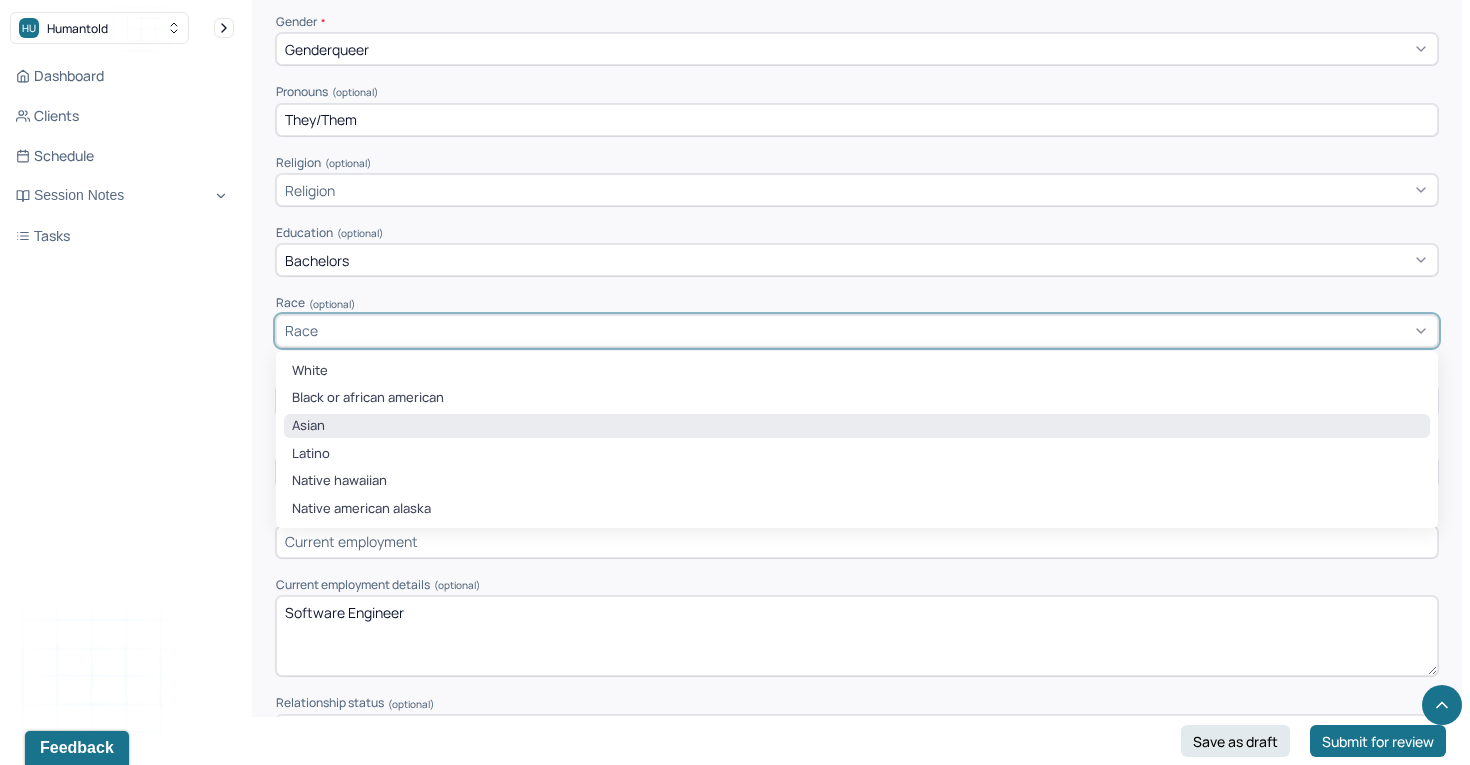 click on "Asian" at bounding box center [857, 426] 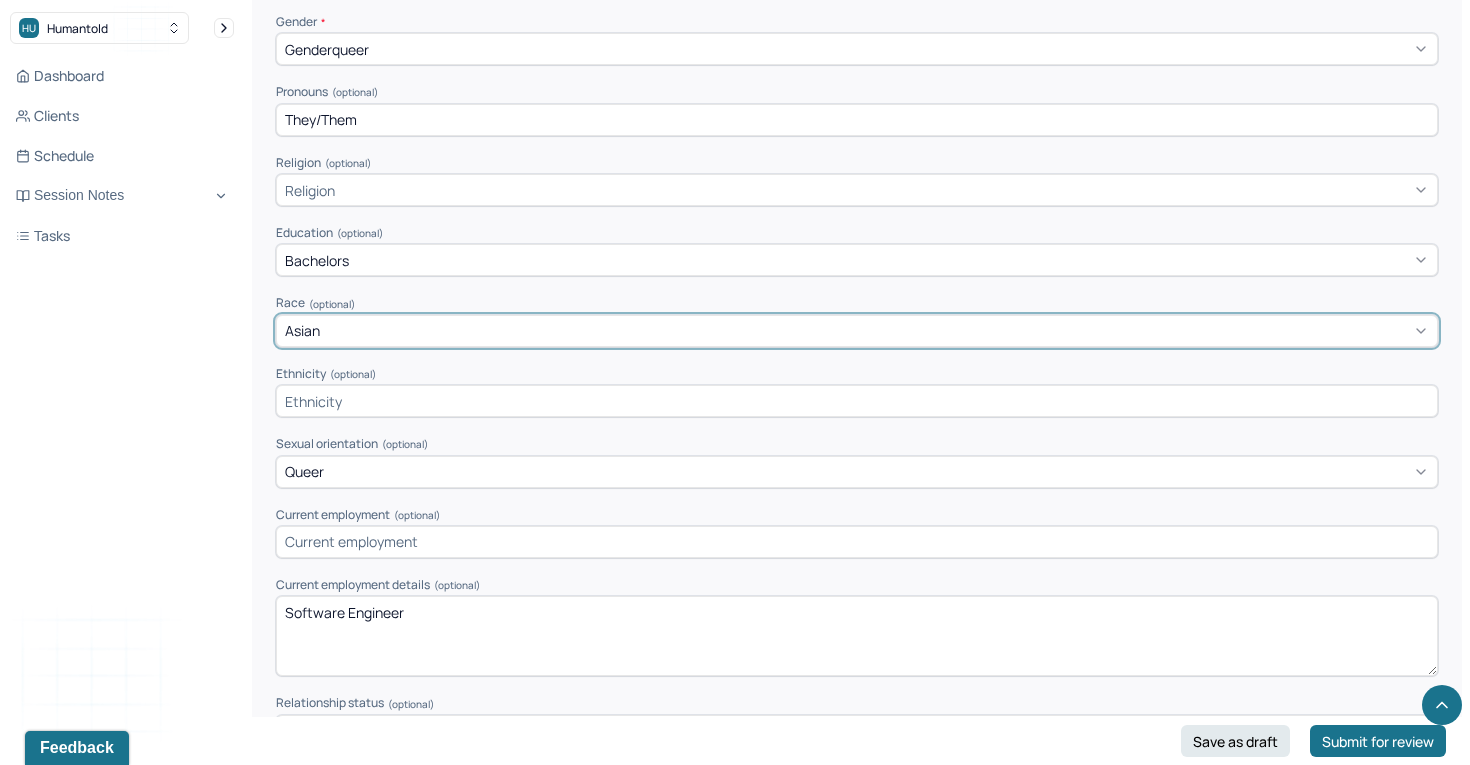 click at bounding box center (857, 401) 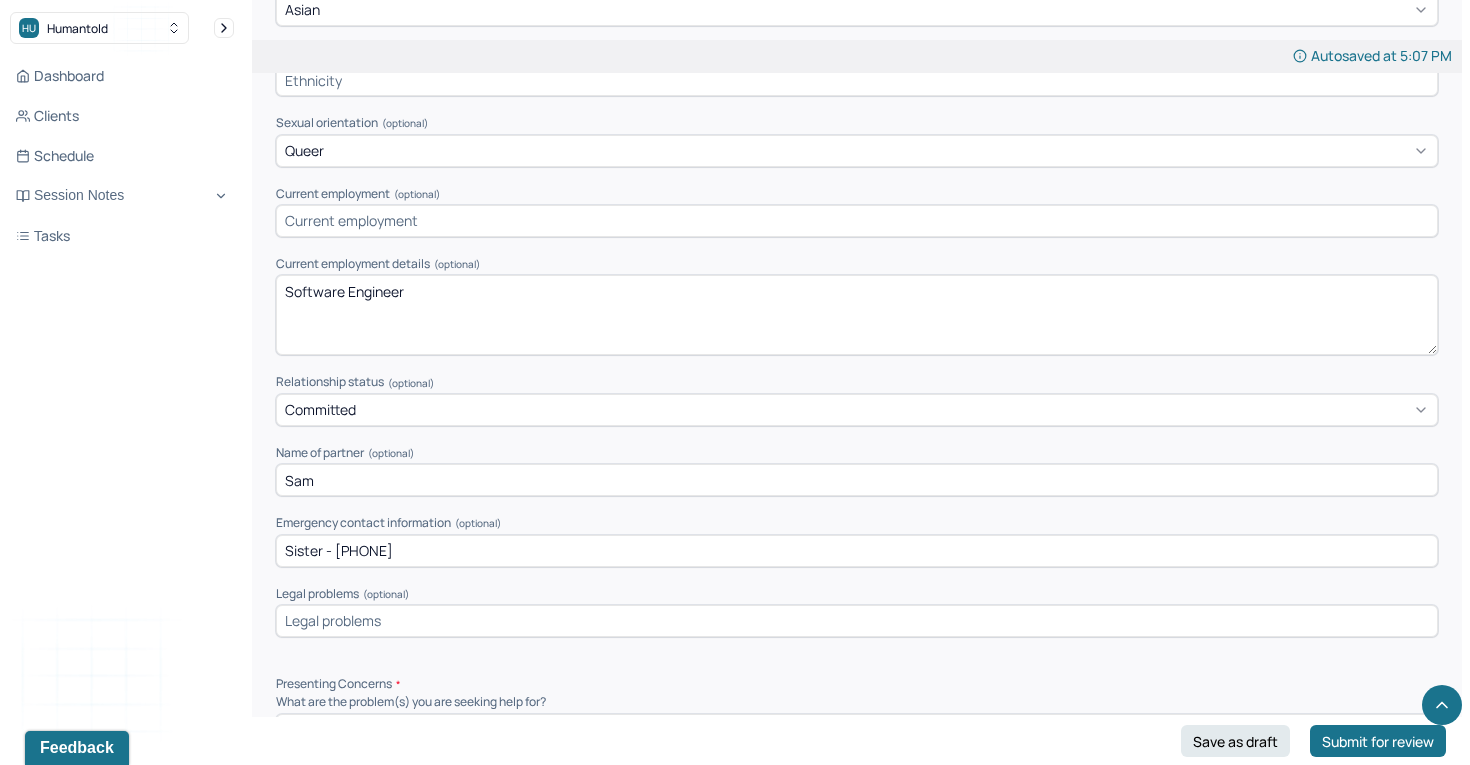 scroll, scrollTop: 1325, scrollLeft: 0, axis: vertical 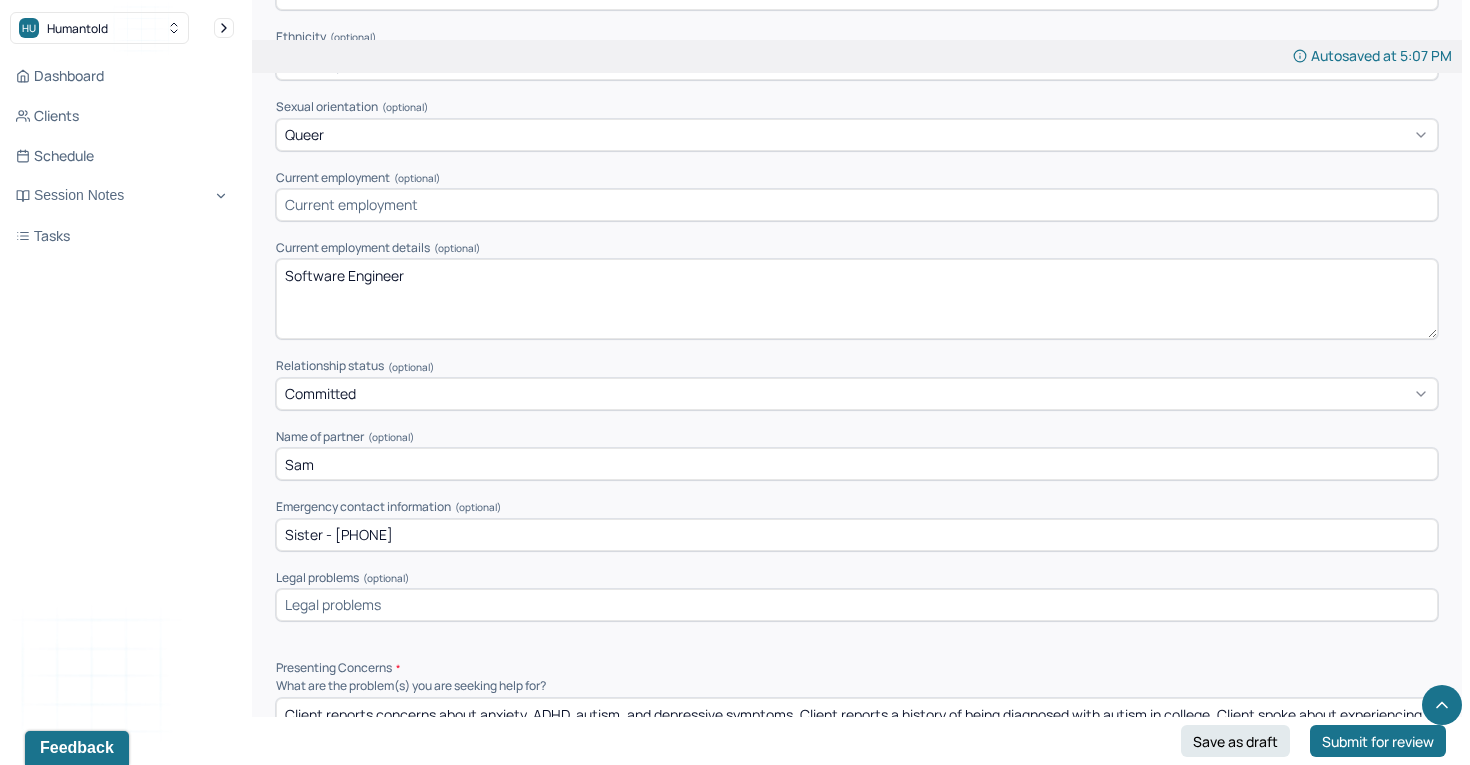 click on "Legal problems (optional)" at bounding box center (857, 578) 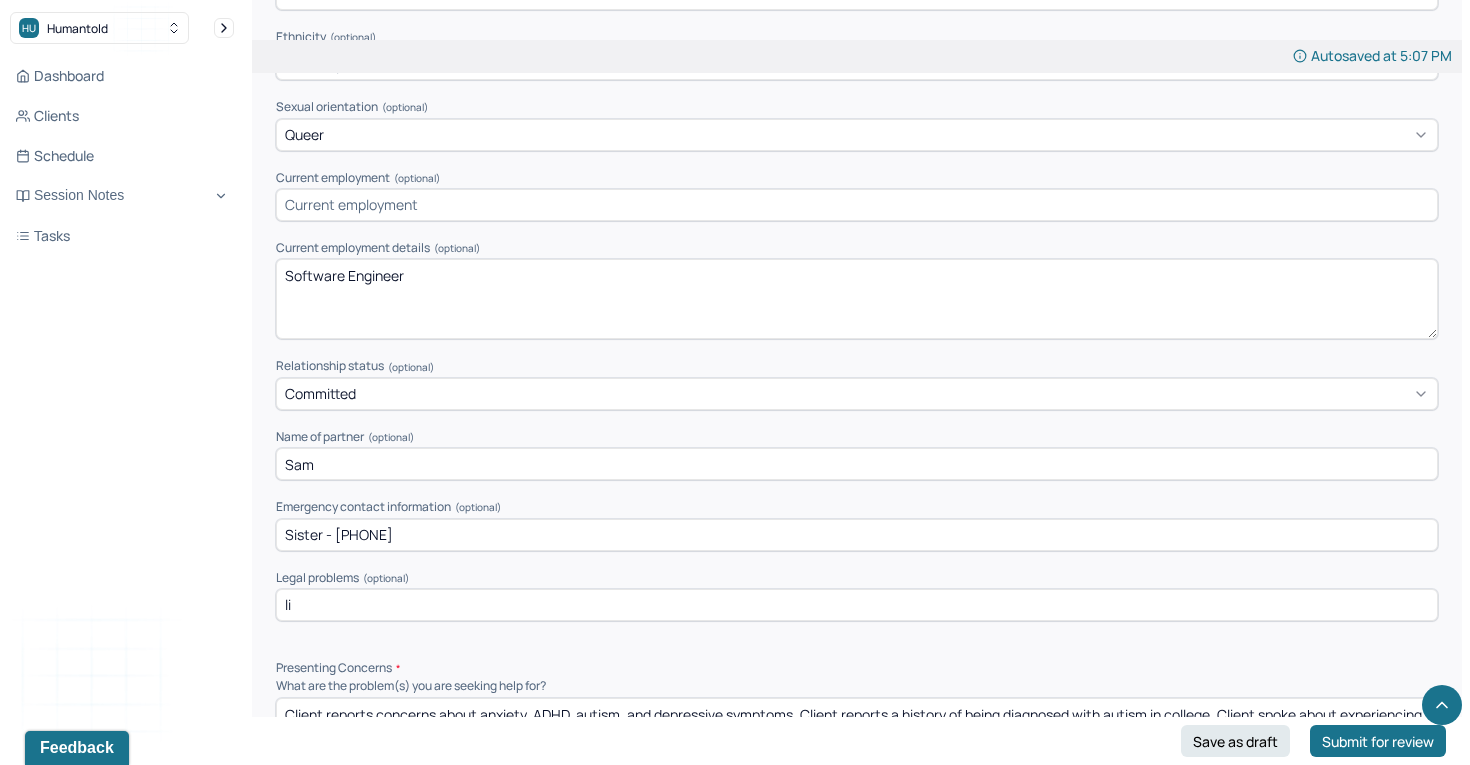 type on "l" 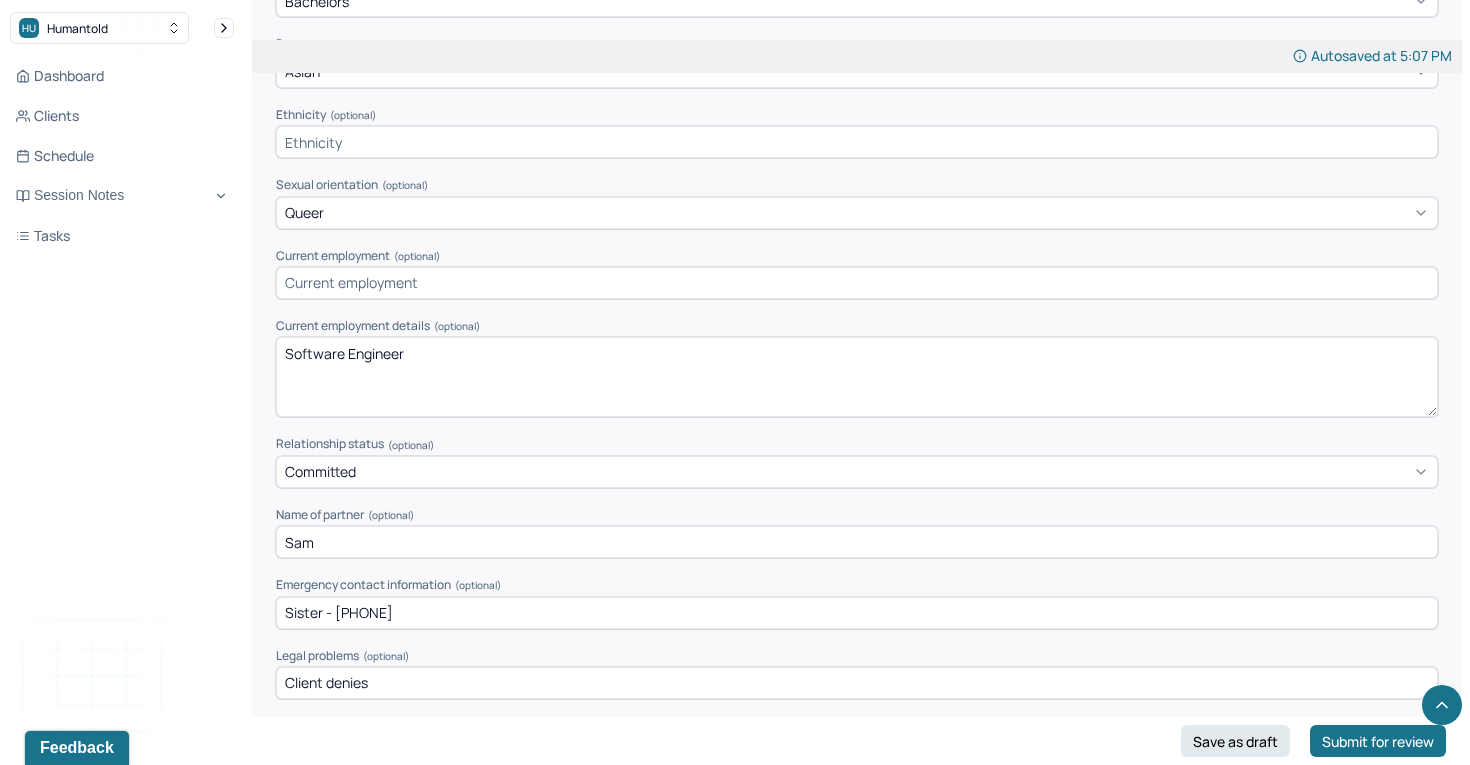 scroll, scrollTop: 1240, scrollLeft: 0, axis: vertical 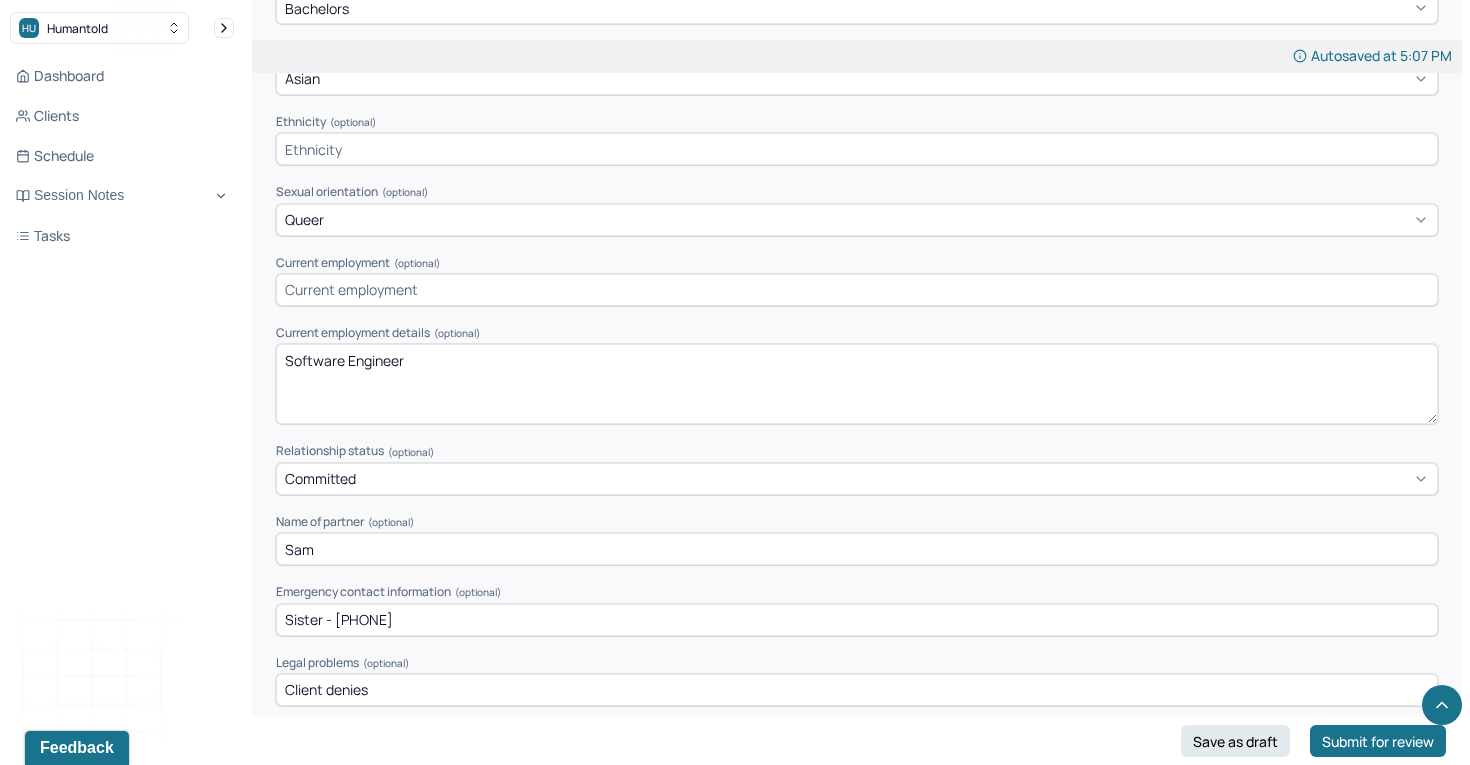 type on "Client denies" 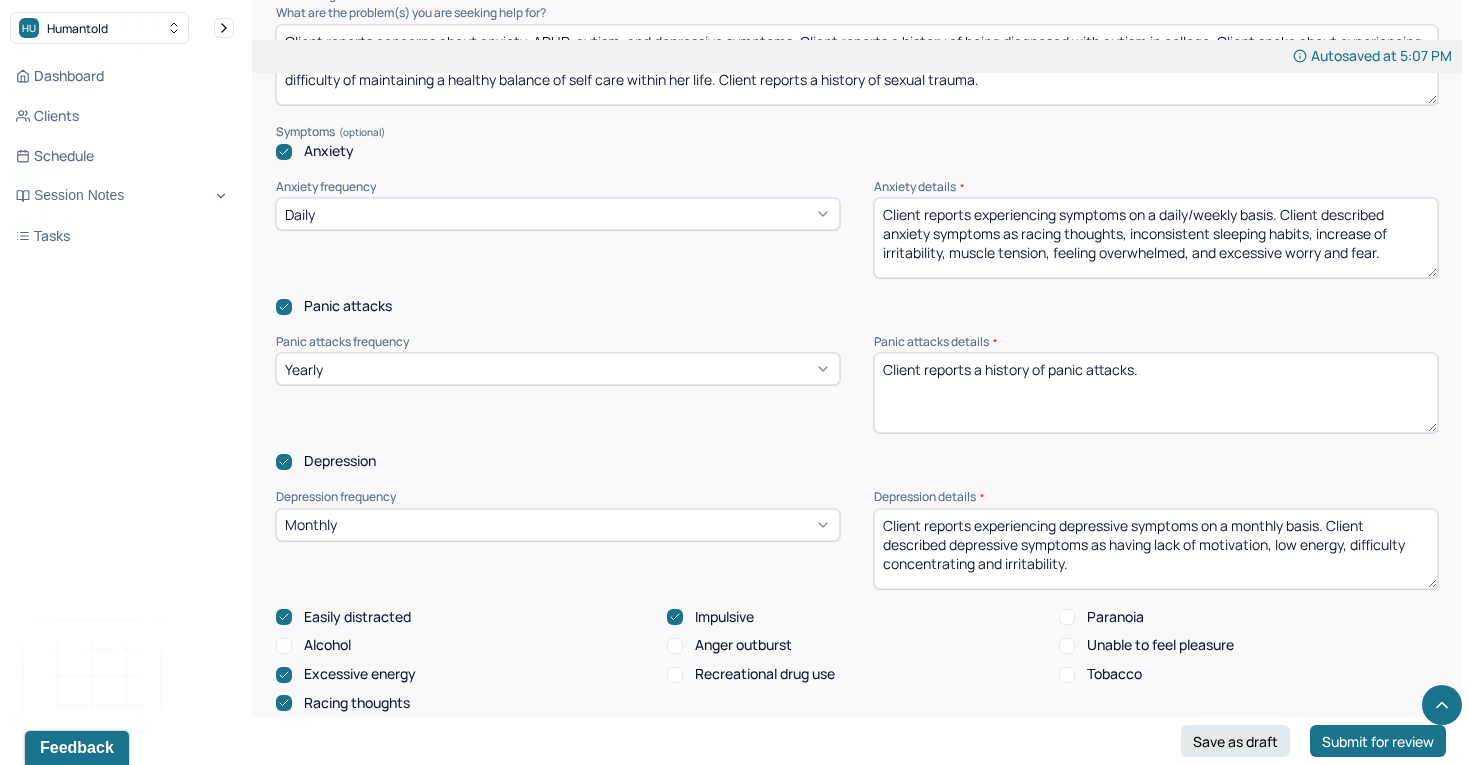 scroll, scrollTop: 2001, scrollLeft: 0, axis: vertical 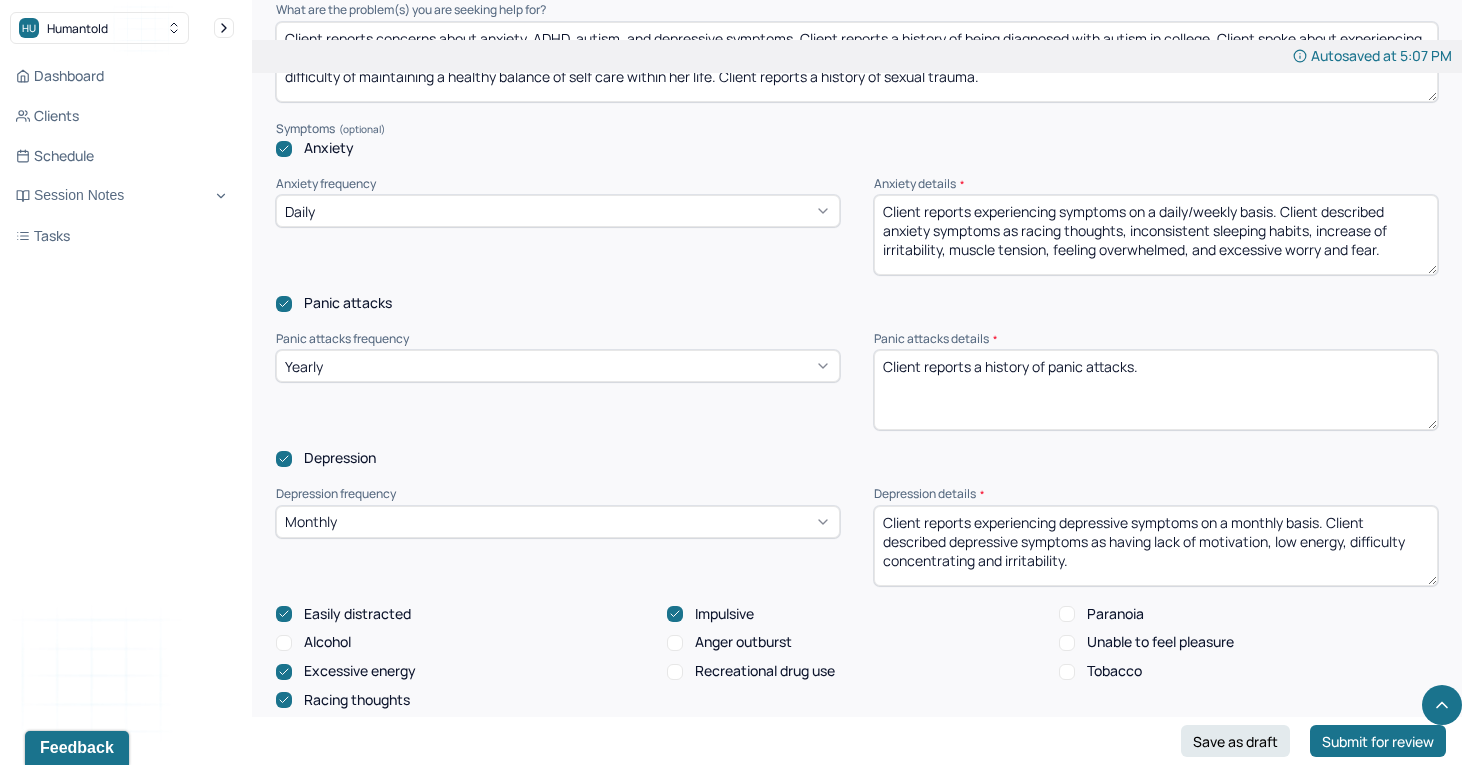 type on "Vietnamese" 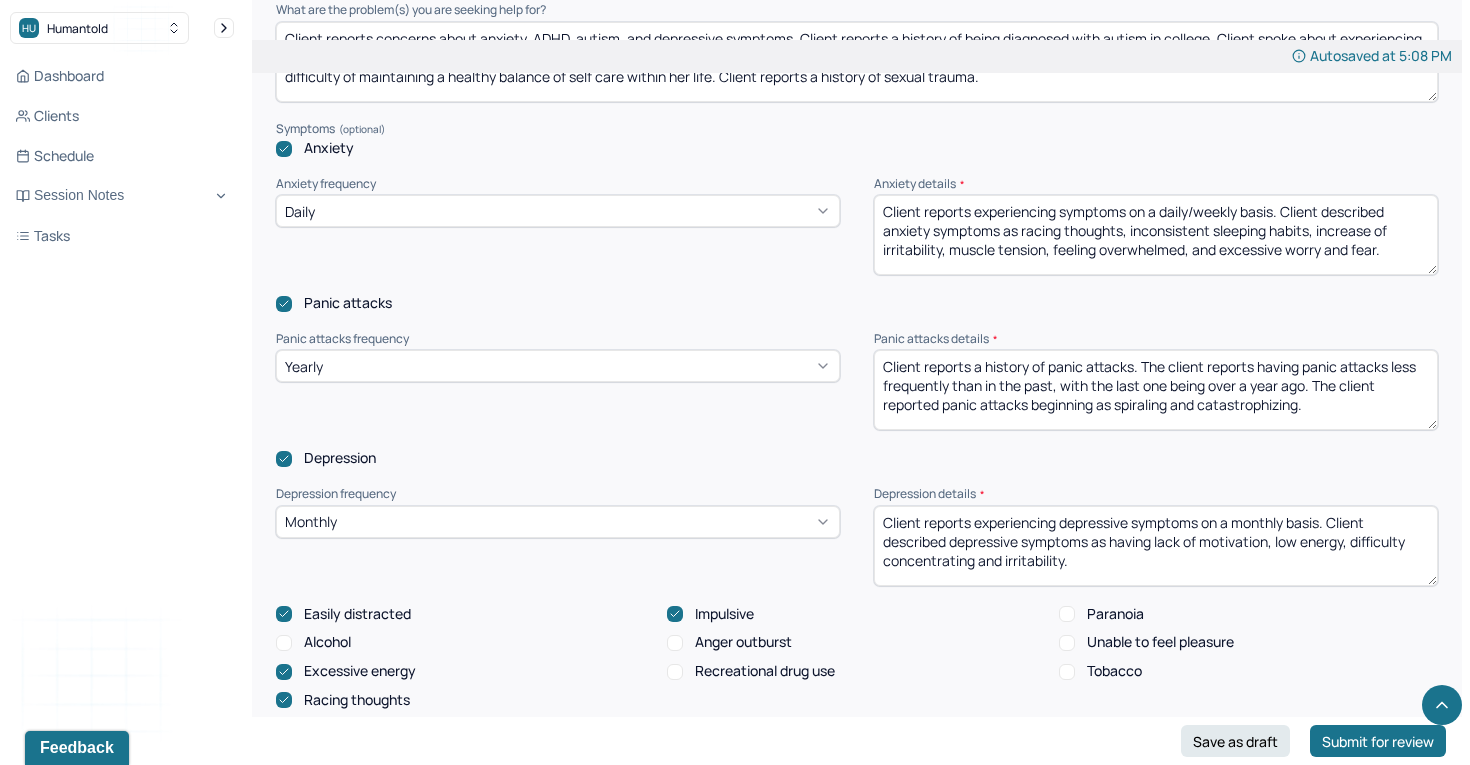 drag, startPoint x: 1312, startPoint y: 380, endPoint x: 1149, endPoint y: 349, distance: 165.92166 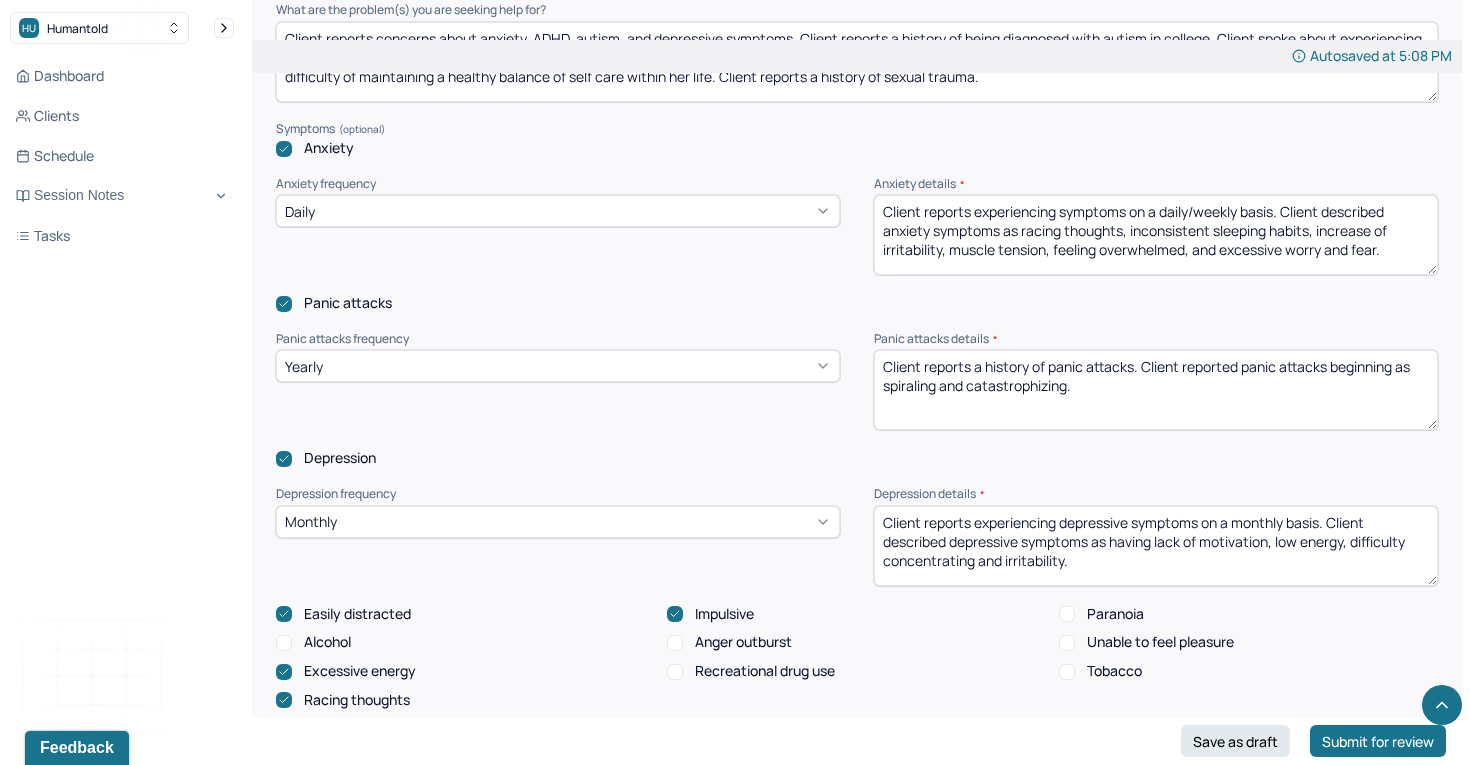 drag, startPoint x: 1239, startPoint y: 362, endPoint x: 1186, endPoint y: 363, distance: 53.009434 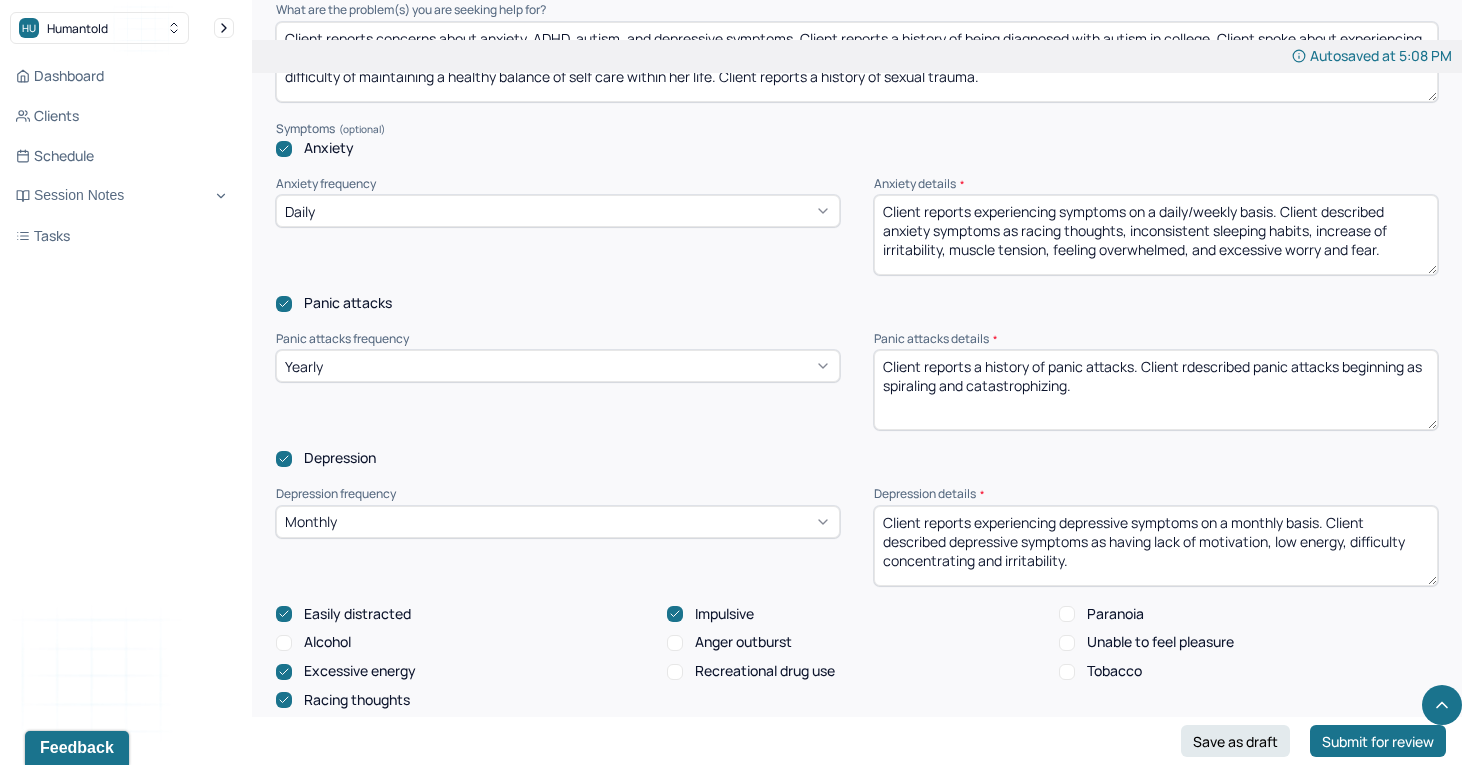click on "Client reports a history of panic attacks. Client reported panic attacks beginning as spiraling and catastrophizing." at bounding box center [1156, 390] 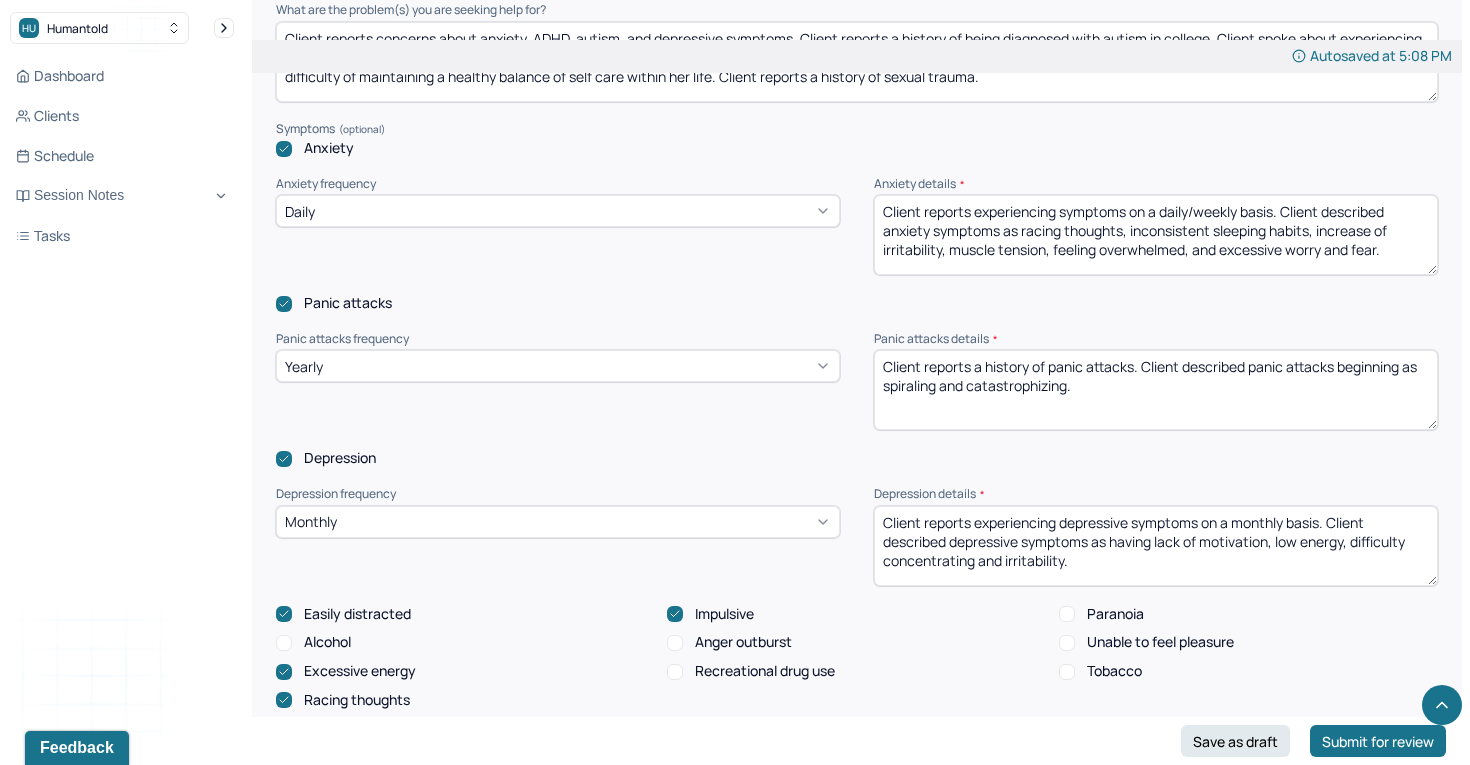 click on "Client reports a history of panic attacks. Client rdescribed panic attacks beginning as spiraling and catastrophizing." at bounding box center (1156, 390) 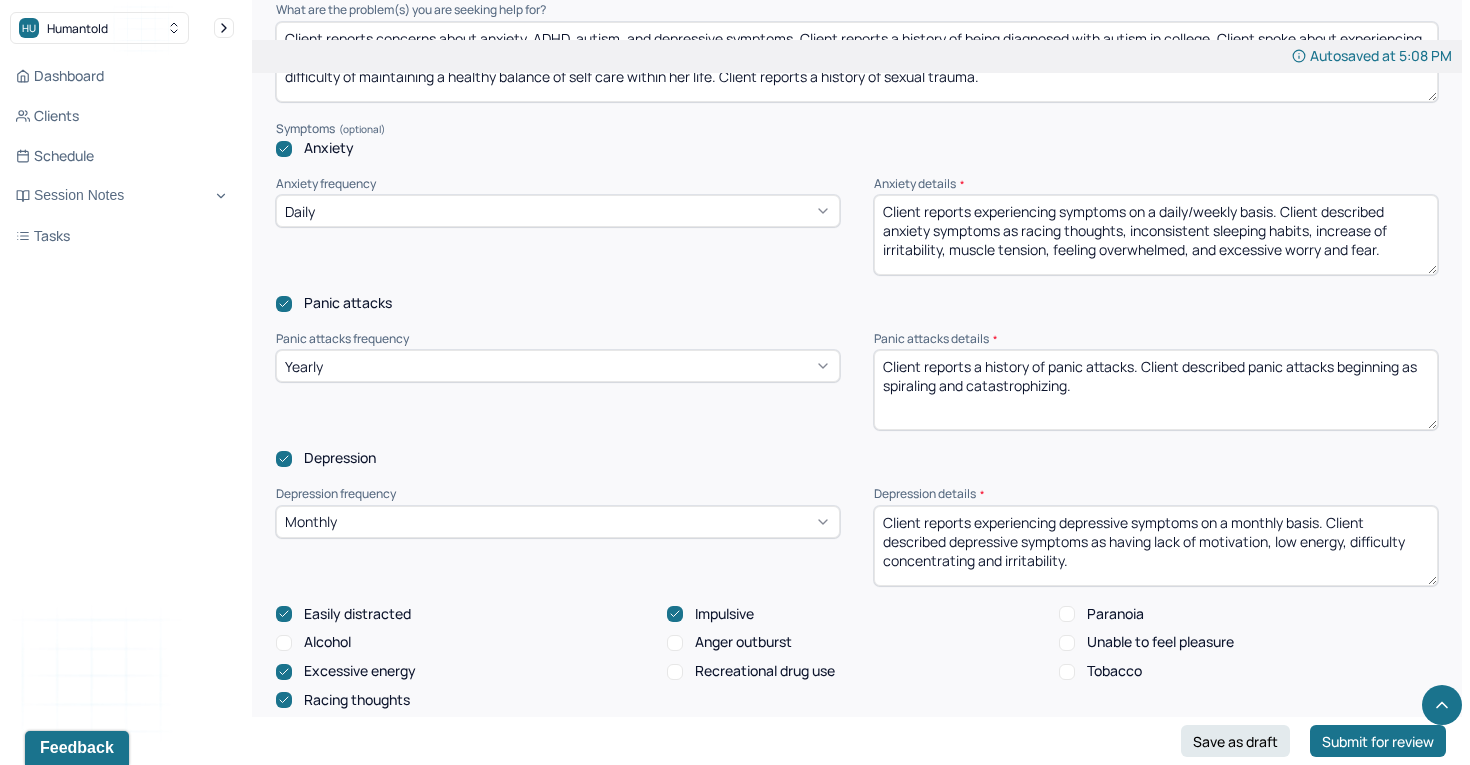 drag, startPoint x: 1406, startPoint y: 362, endPoint x: 1361, endPoint y: 365, distance: 45.099888 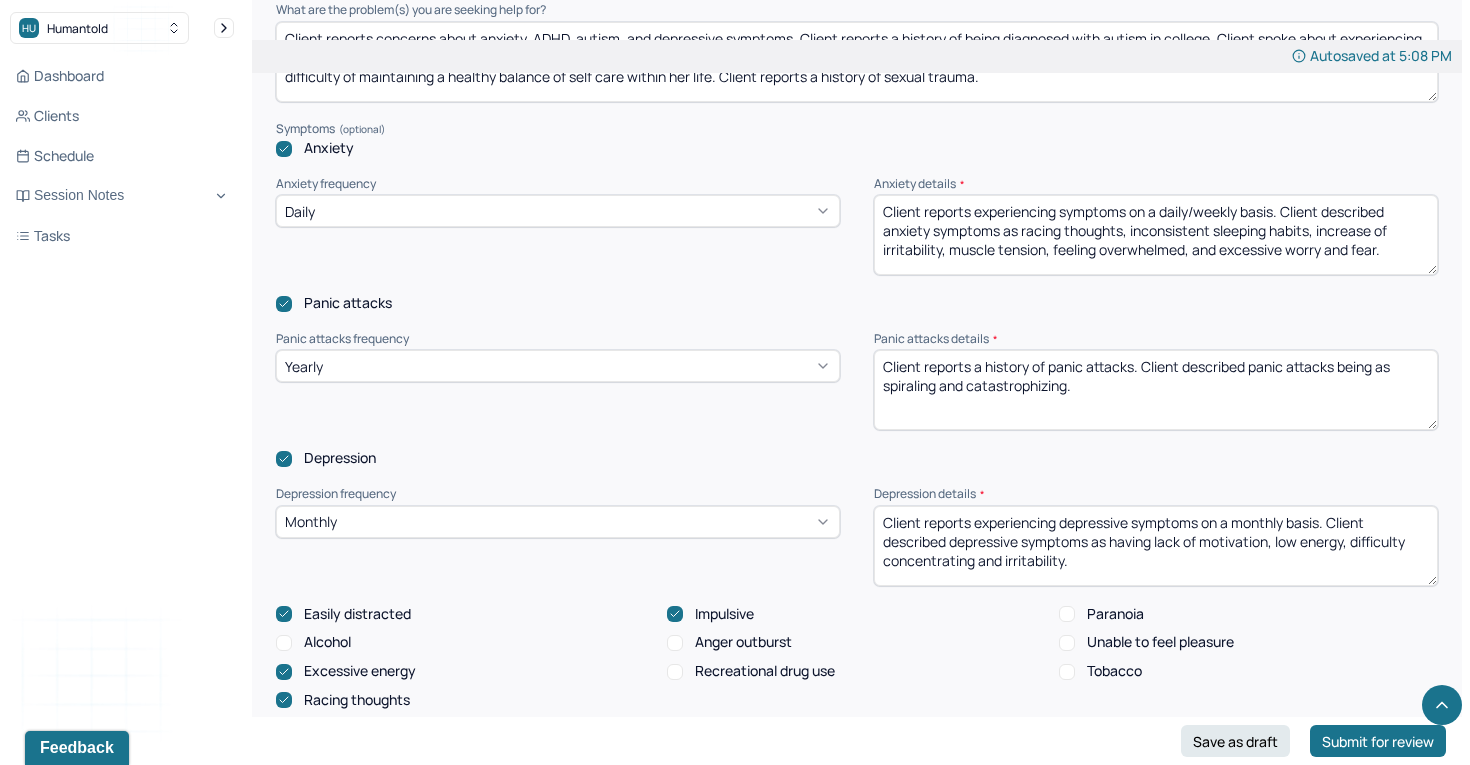 drag, startPoint x: 1379, startPoint y: 361, endPoint x: 1343, endPoint y: 362, distance: 36.013885 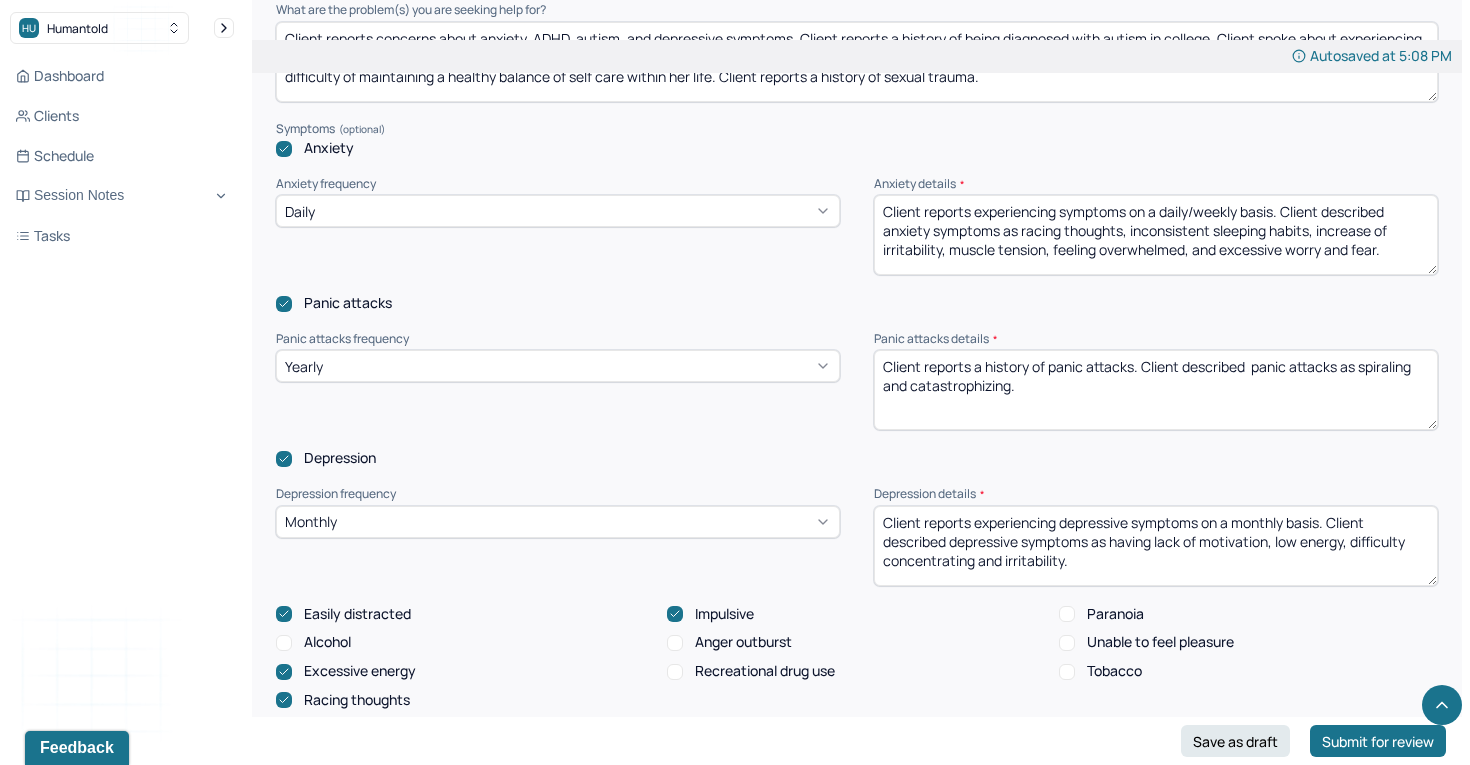 click on "Client reports a history of panic attacks. Client described panic attacks being as spiraling and catastrophizing." at bounding box center [1156, 390] 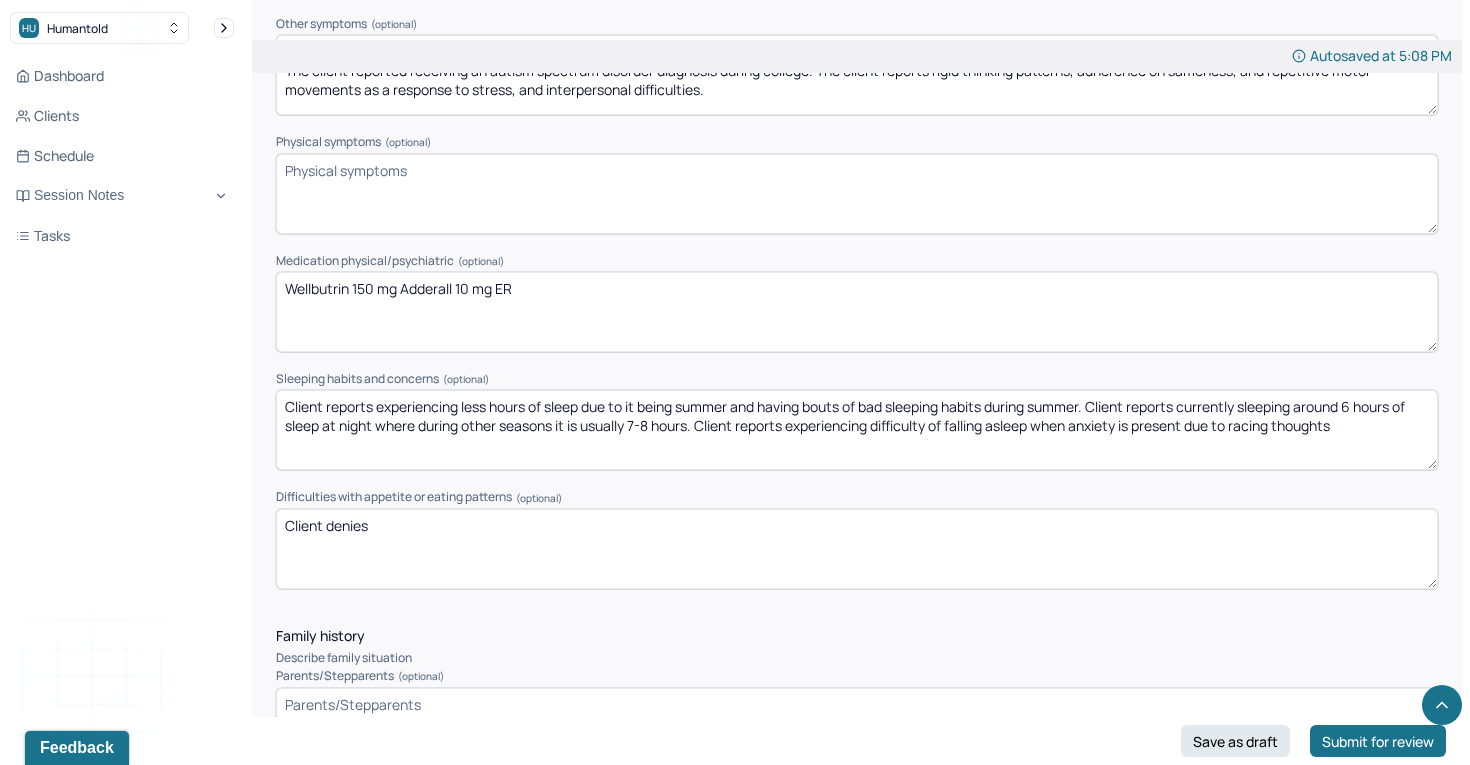 scroll, scrollTop: 2683, scrollLeft: 0, axis: vertical 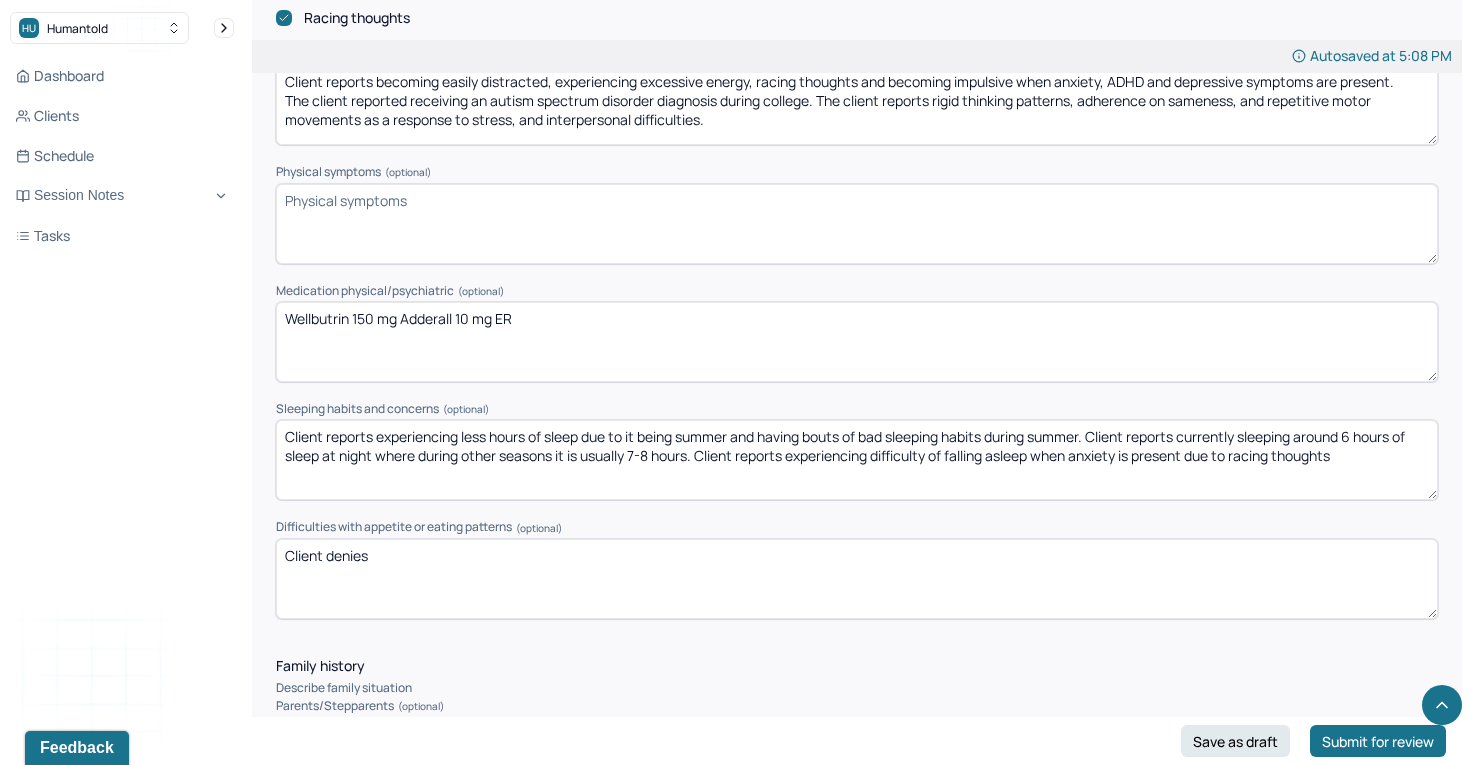 type on "Client reports a history of panic attacks. Client described  panic attacks as spiraling and catastrophizing." 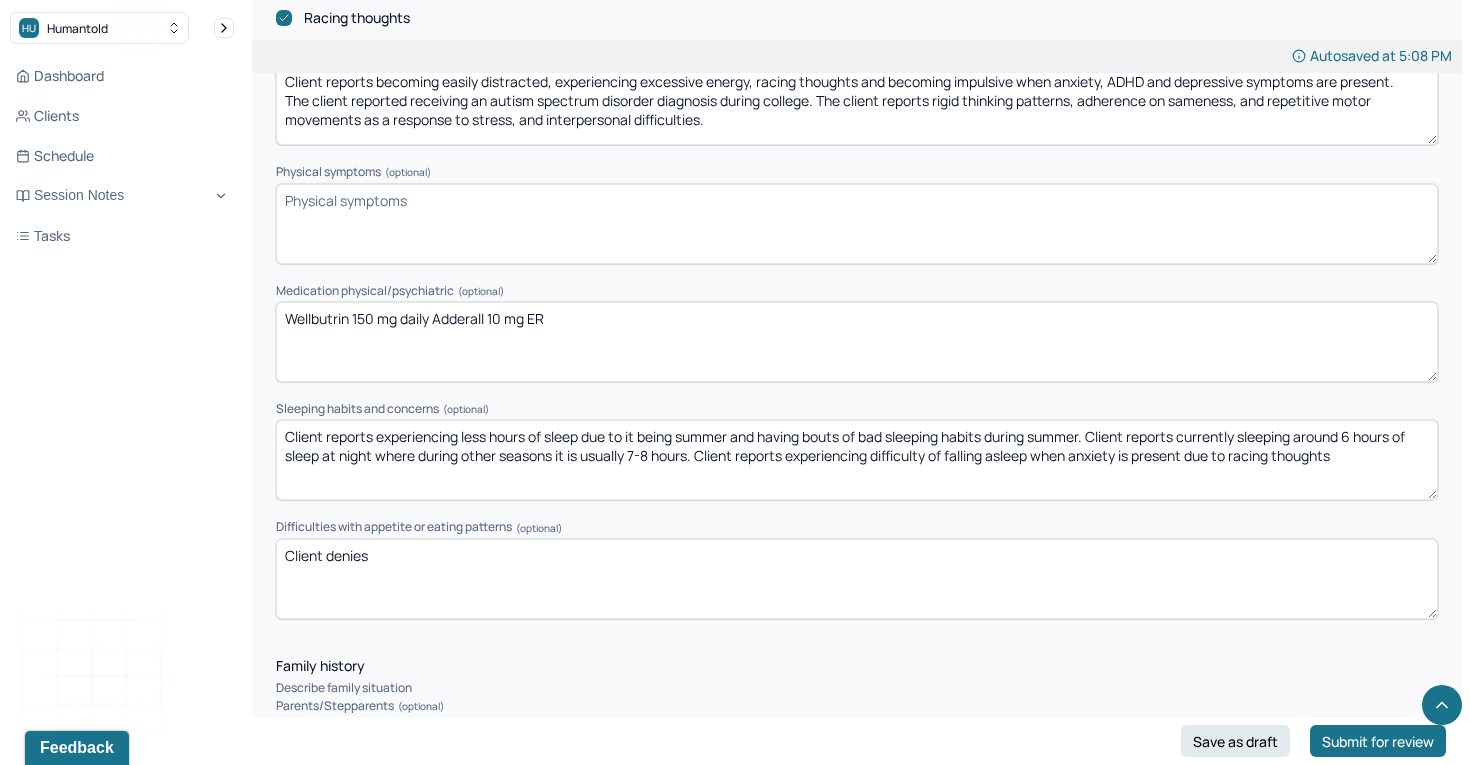 click on "Wellbutrin 150 mg Adderall 10 mg ER" at bounding box center [857, 342] 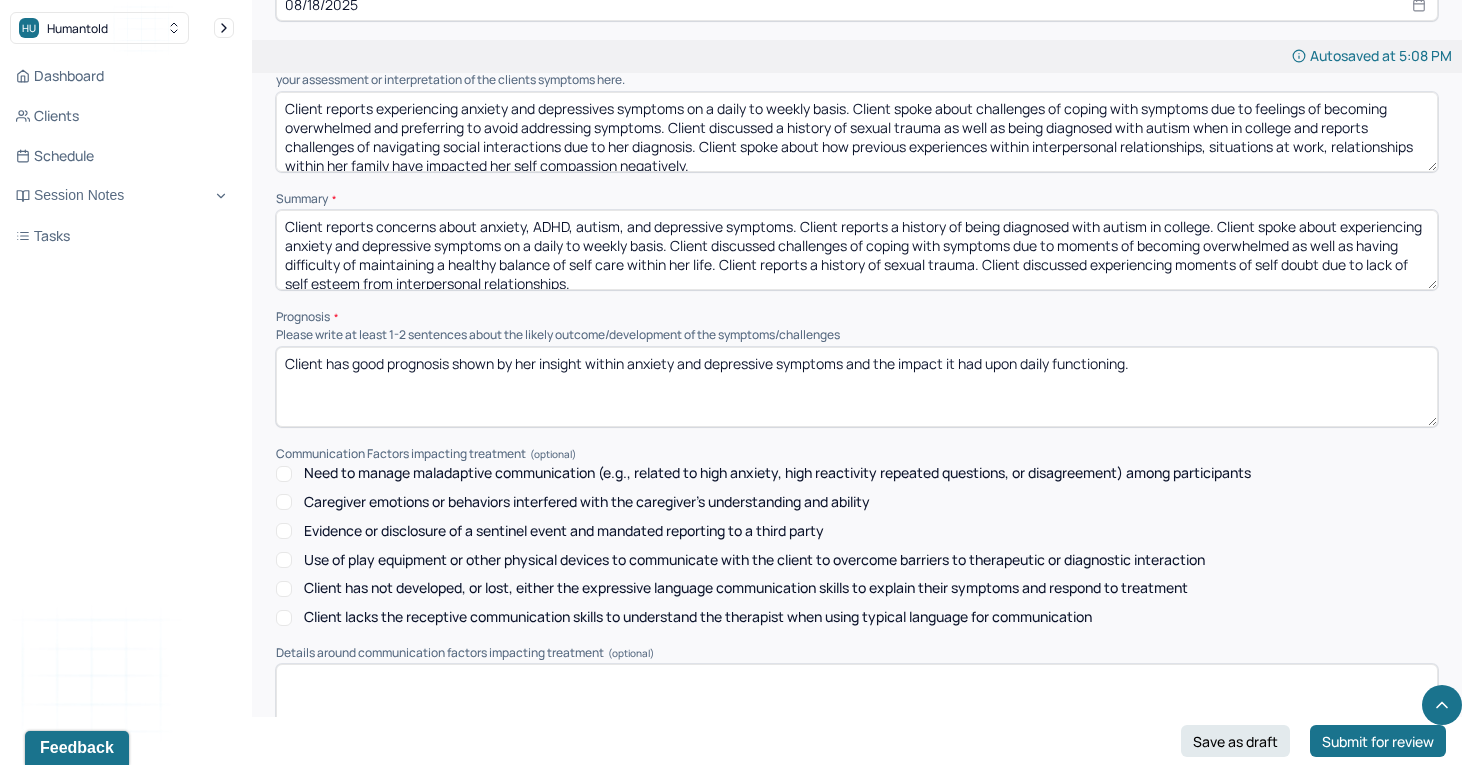 scroll, scrollTop: 8552, scrollLeft: 0, axis: vertical 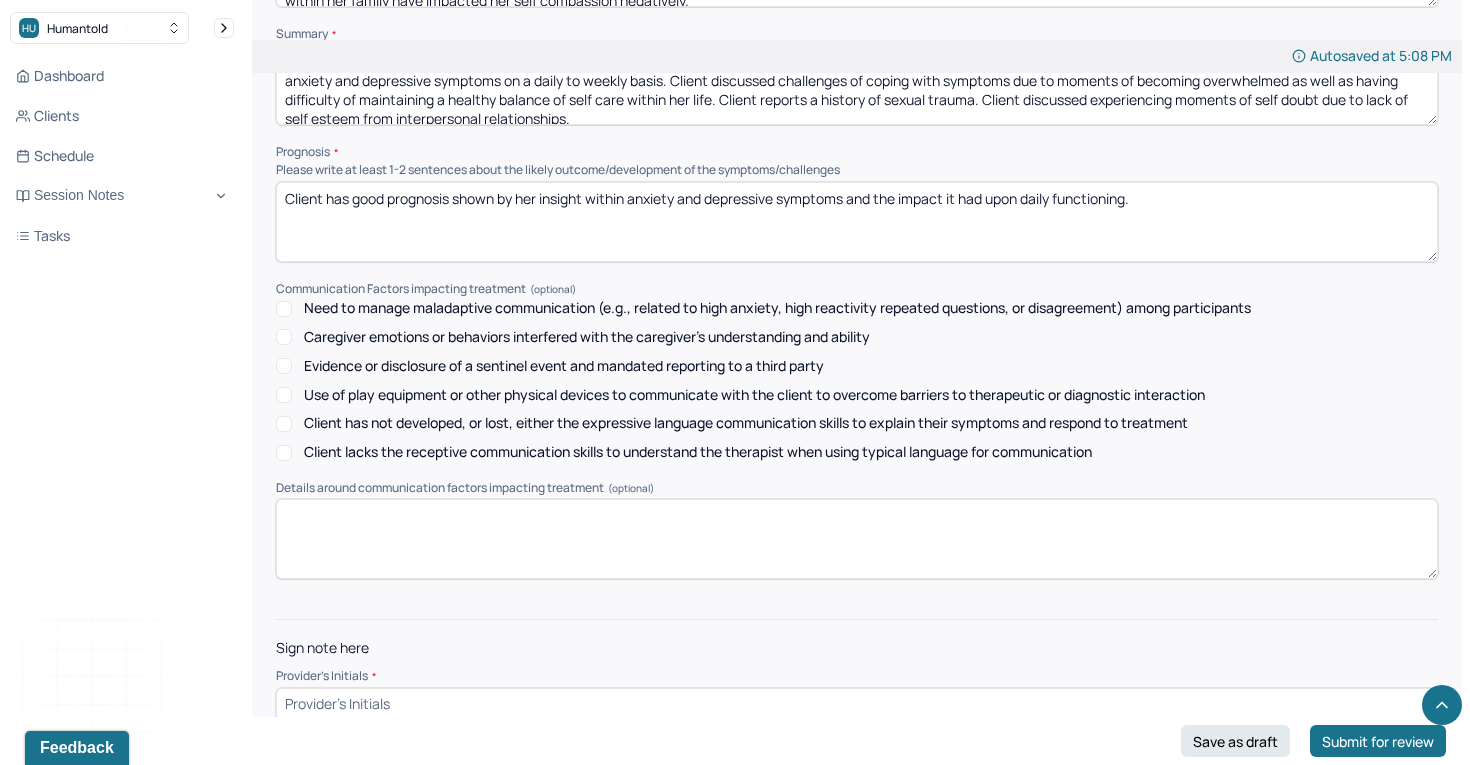 type on "Wellbutrin 150 mg daily Adderall 10 mg ER as needed" 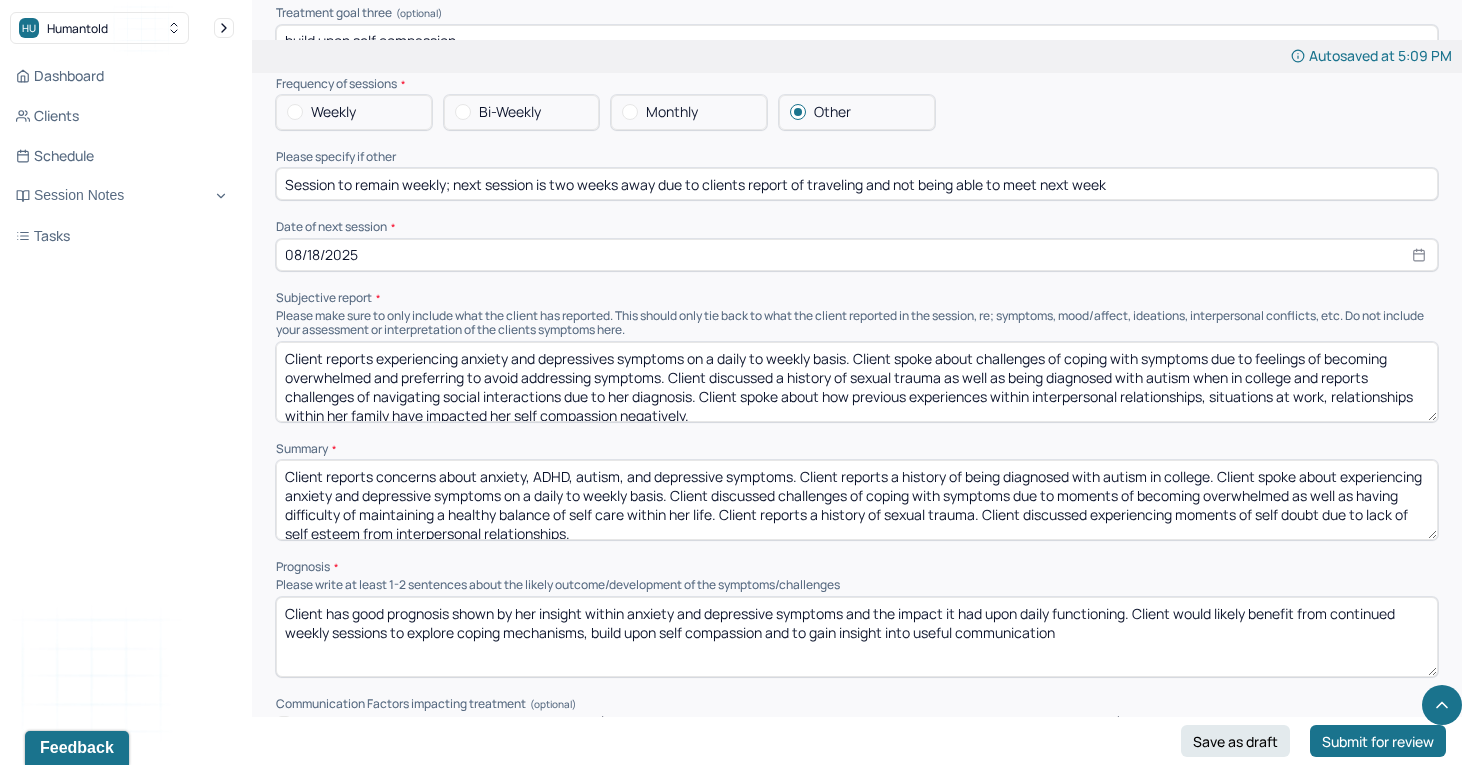 scroll, scrollTop: 8552, scrollLeft: 0, axis: vertical 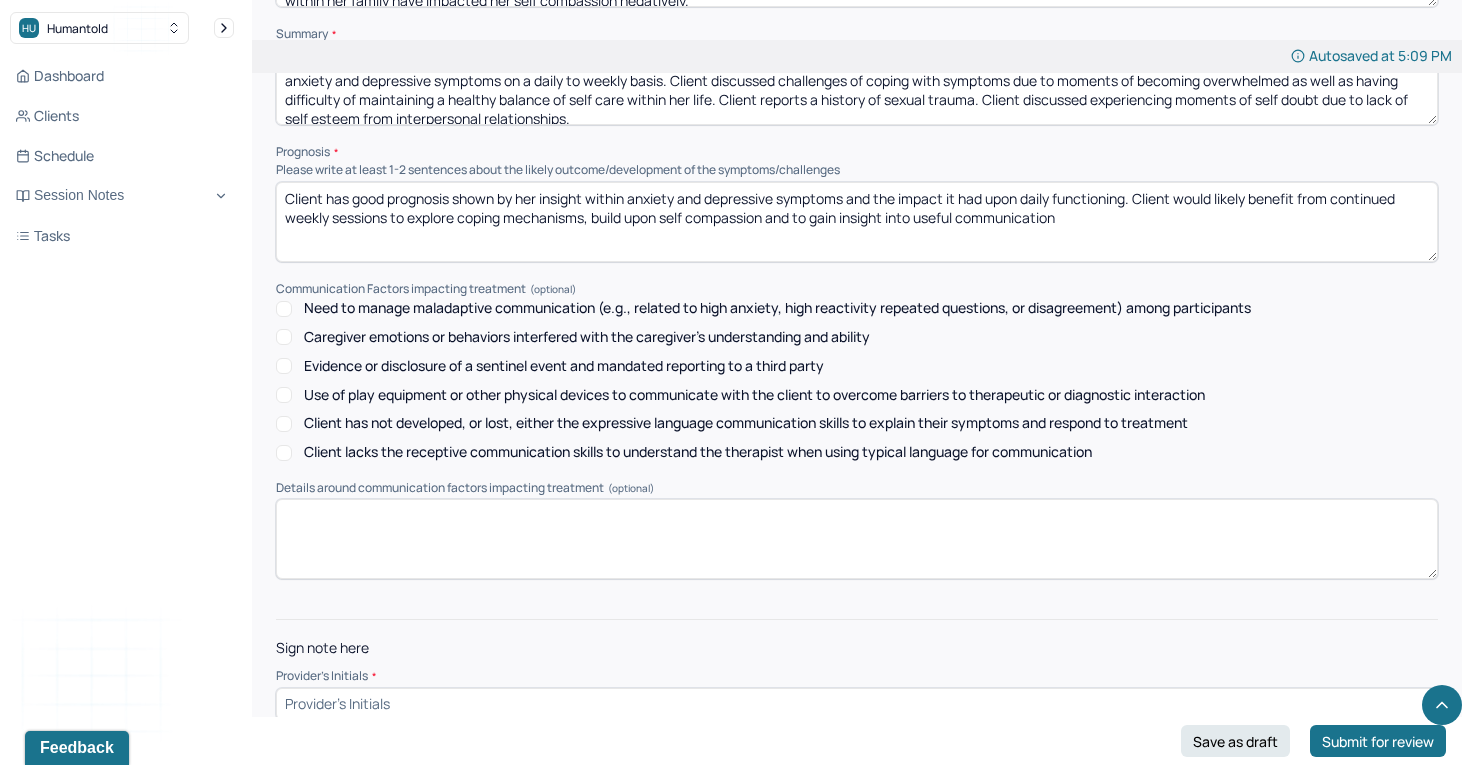 drag, startPoint x: 966, startPoint y: 190, endPoint x: 921, endPoint y: 191, distance: 45.01111 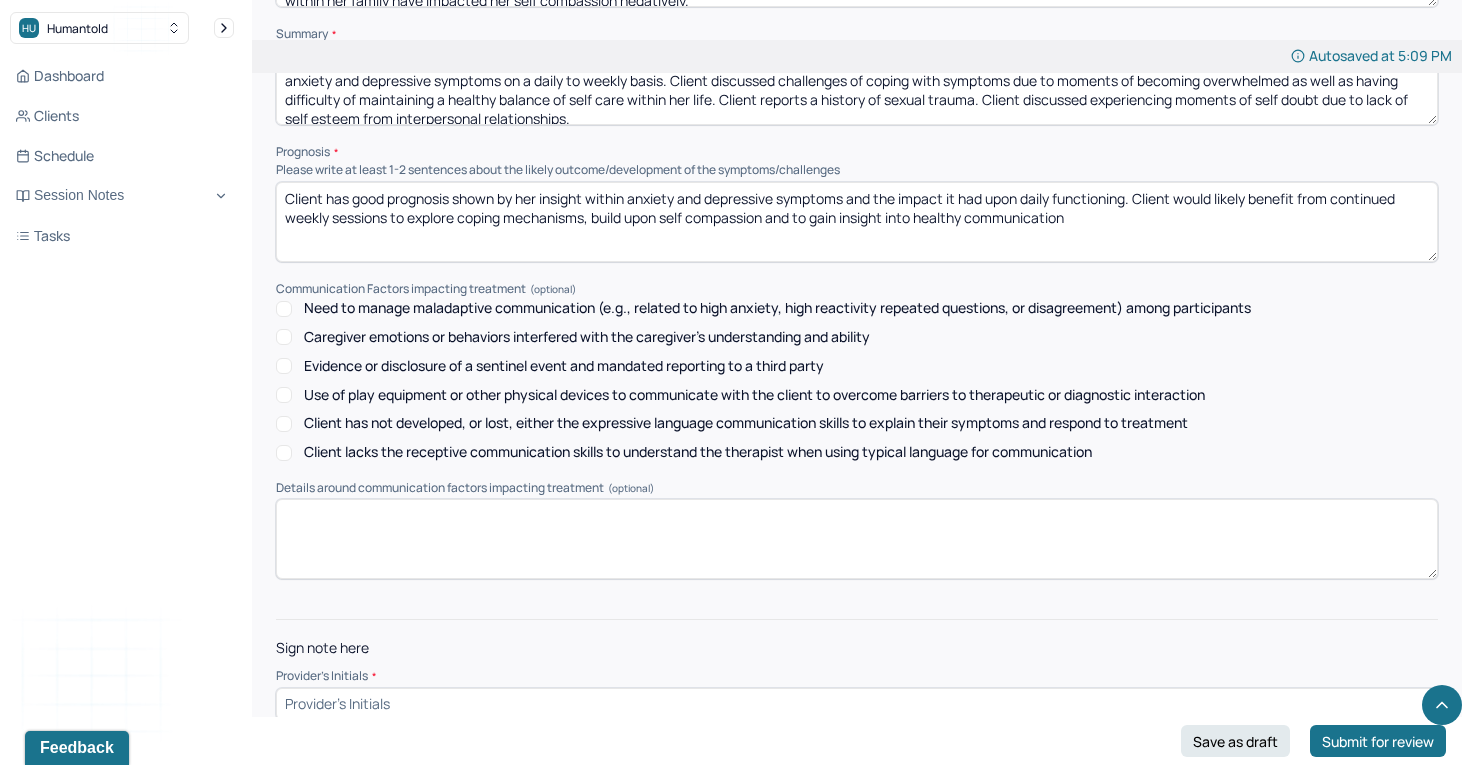 click on "Client has good prognosis shown by her insight within anxiety and depressive symptoms and the impact it had upon daily functioning. Client would likely benefit from continued weekly sessions to explore coping mechanisms, build upon self compassion and to gain insight into useful communication" at bounding box center (857, 222) 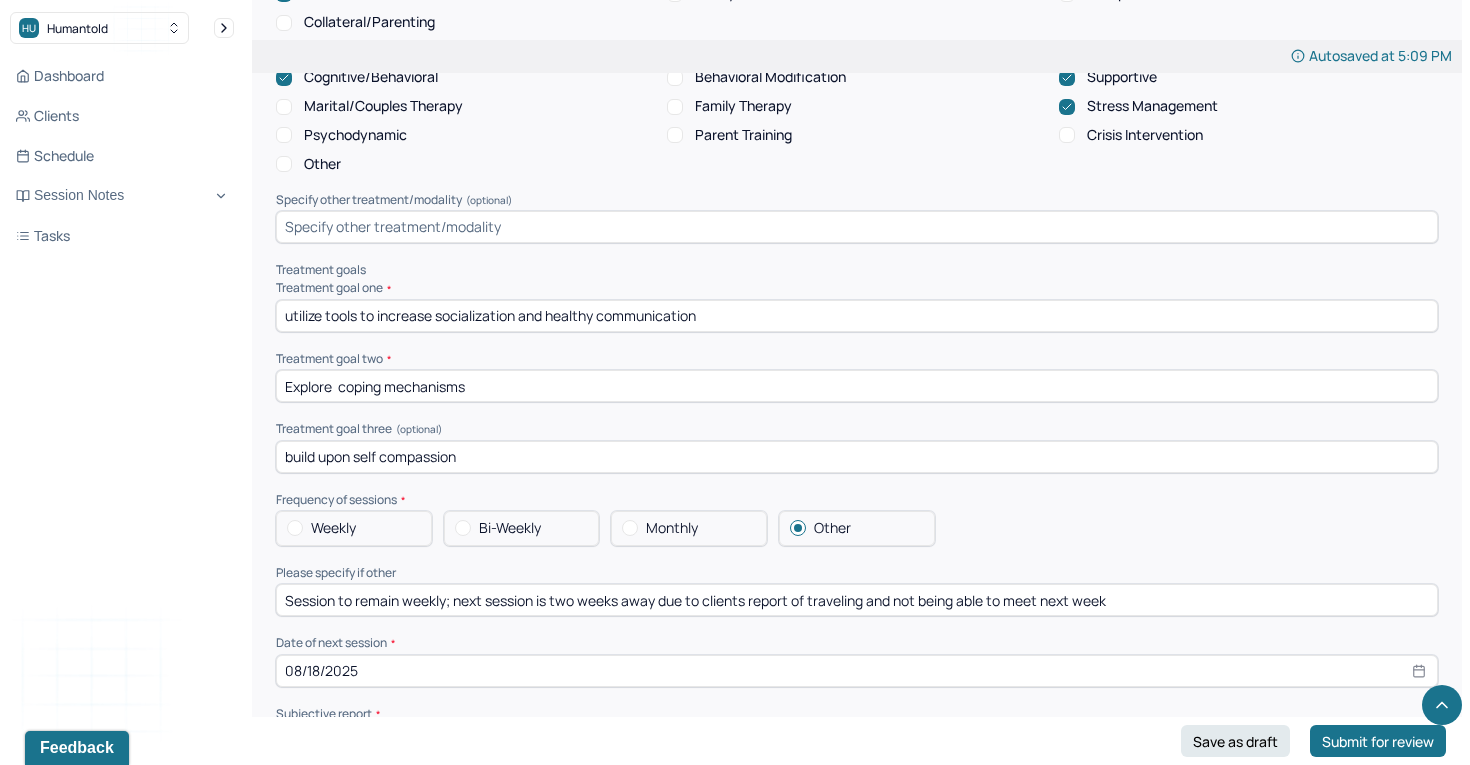 scroll, scrollTop: 7722, scrollLeft: 0, axis: vertical 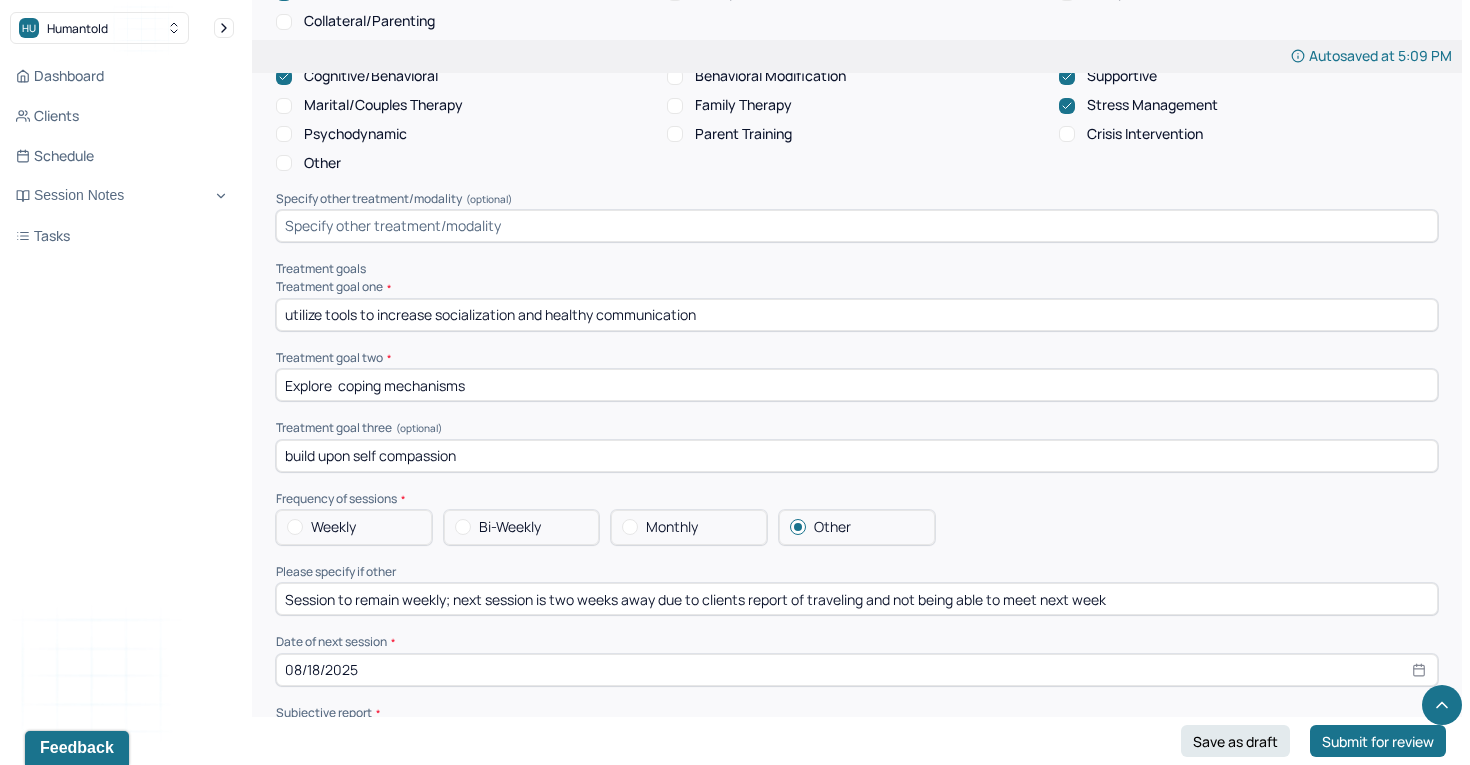 type on "Client has good prognosis shown by her insight within anxiety and depressive symptoms and the impact it had upon daily functioning. Client would likely benefit from continued weekly sessions to explore coping mechanisms, build upon self compassion and to gain insight into healthy communication tools." 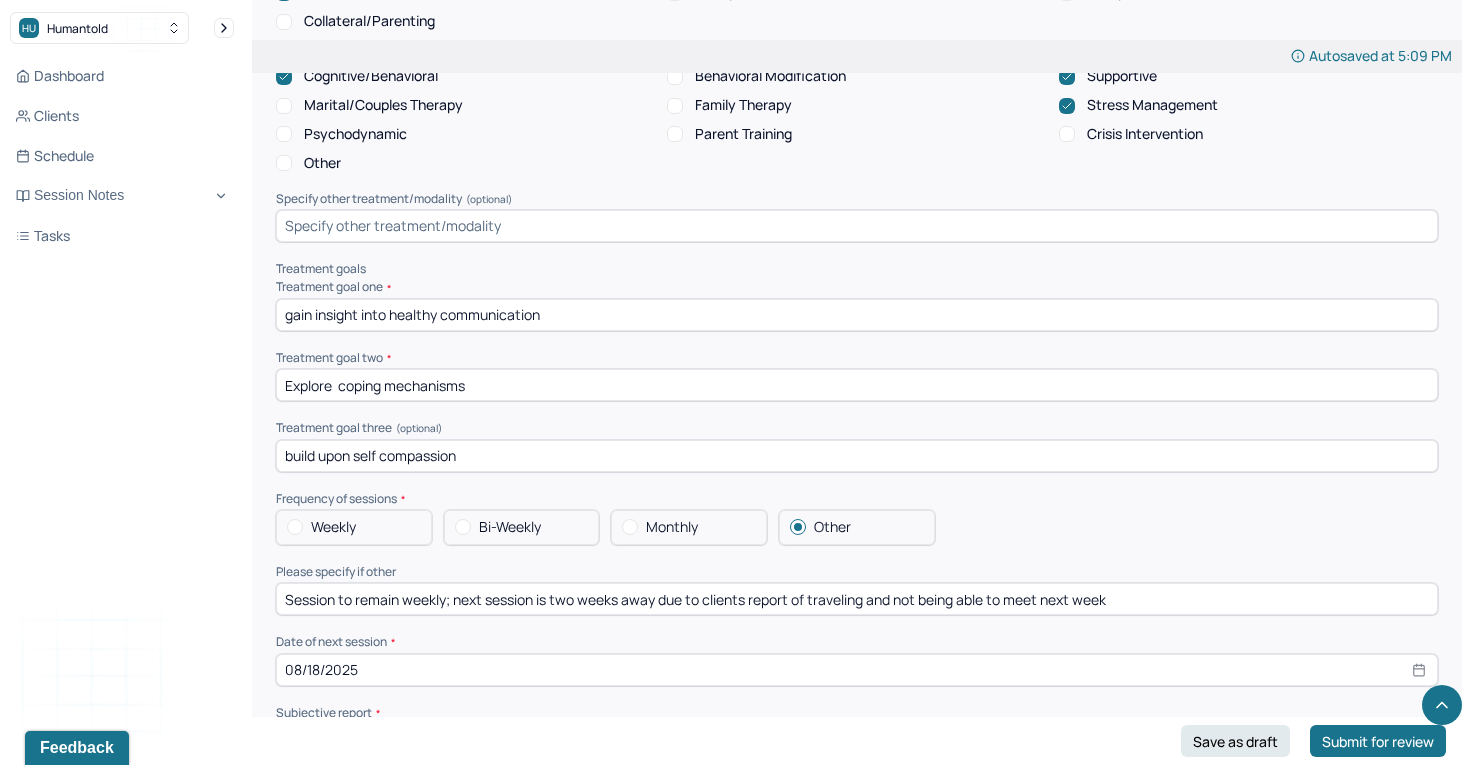 click on "gain insight into healthy communication" at bounding box center (857, 315) 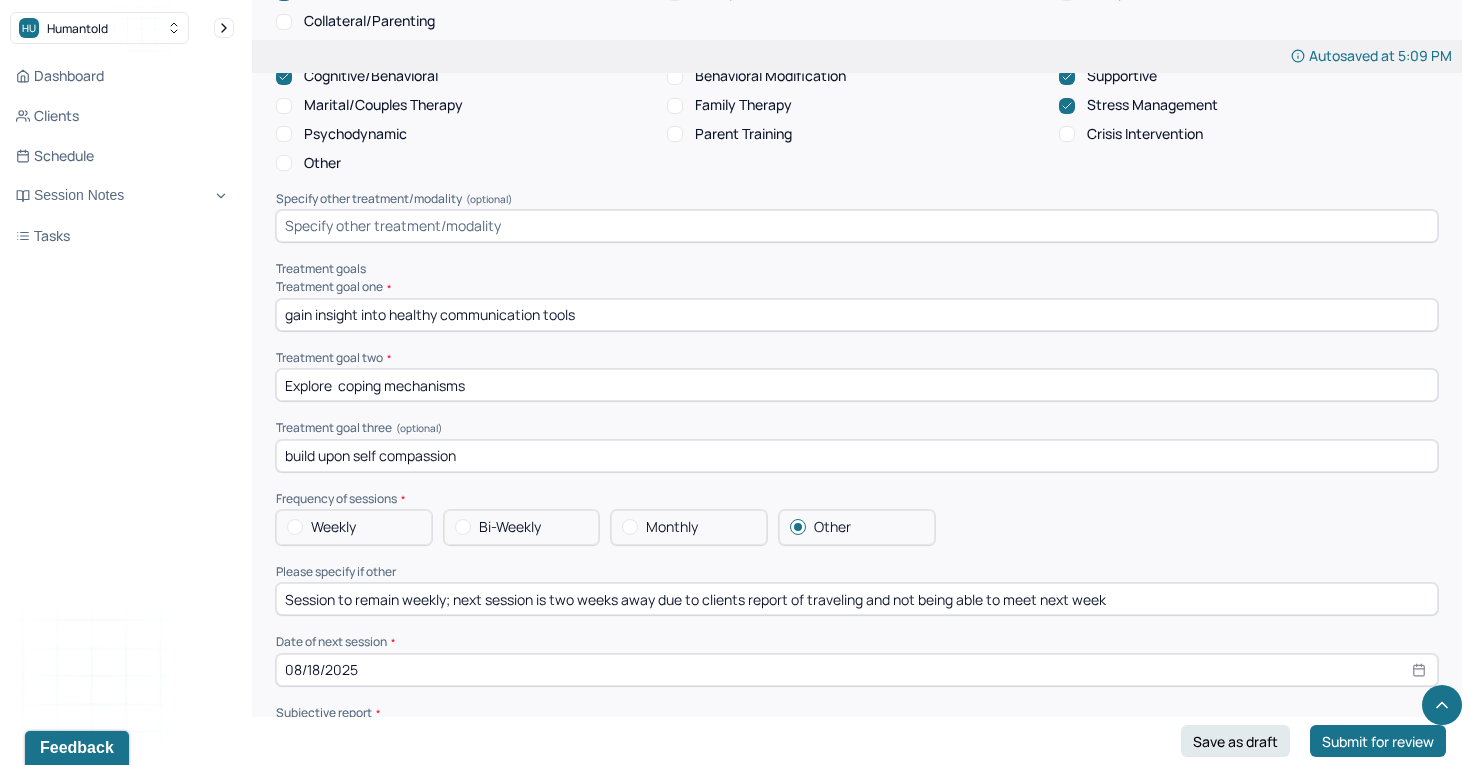type on "gain insight into healthy communication tools" 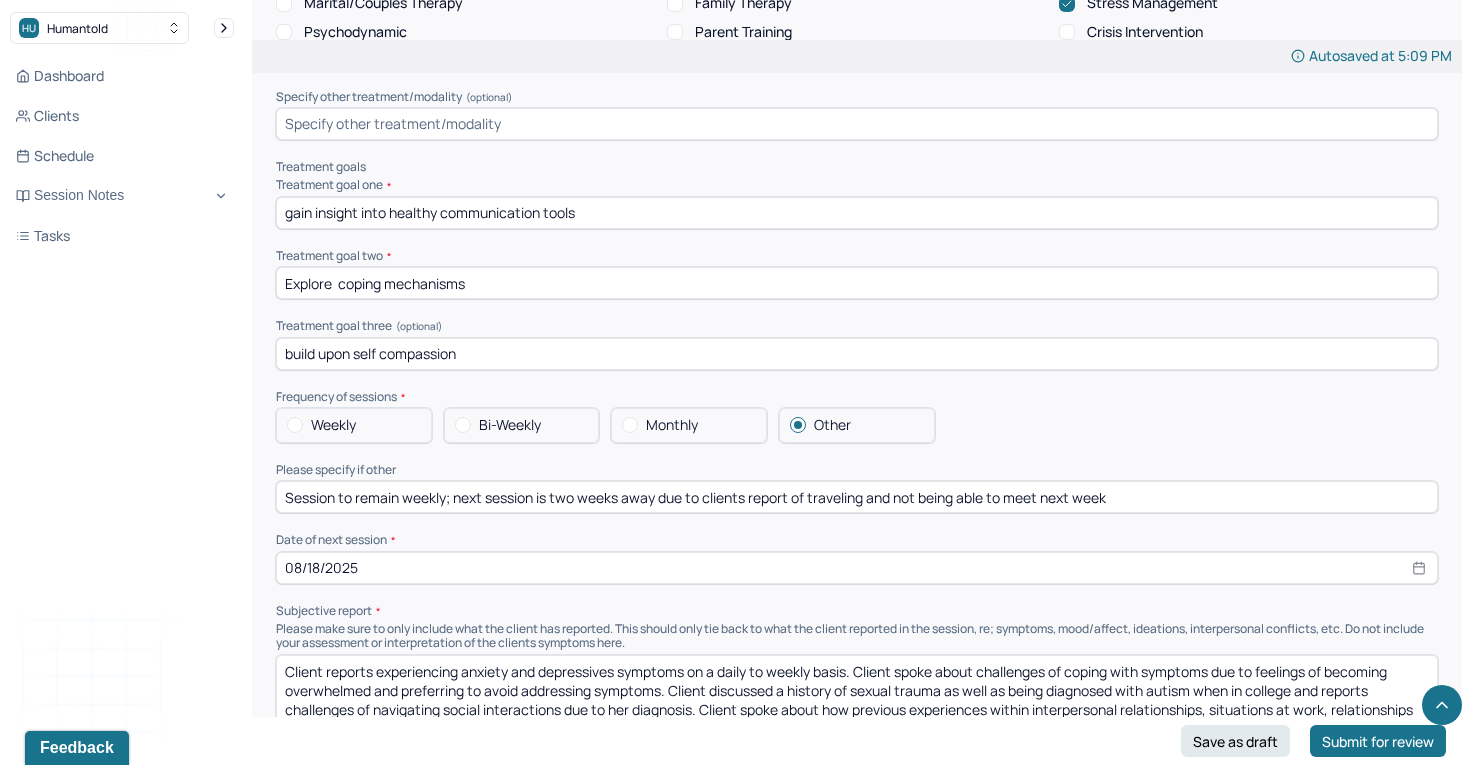 scroll, scrollTop: 7826, scrollLeft: 0, axis: vertical 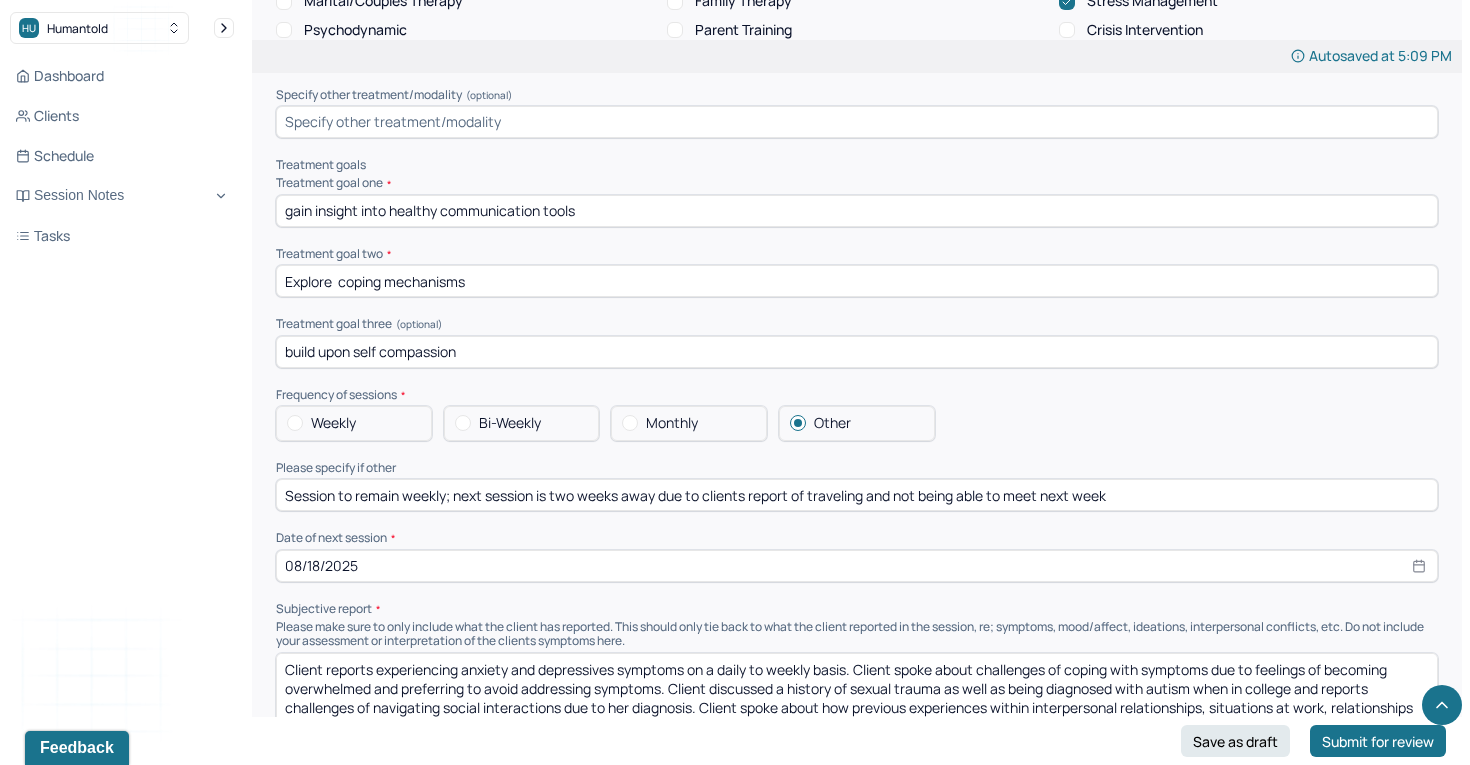 drag, startPoint x: 613, startPoint y: 181, endPoint x: 234, endPoint y: 177, distance: 379.02112 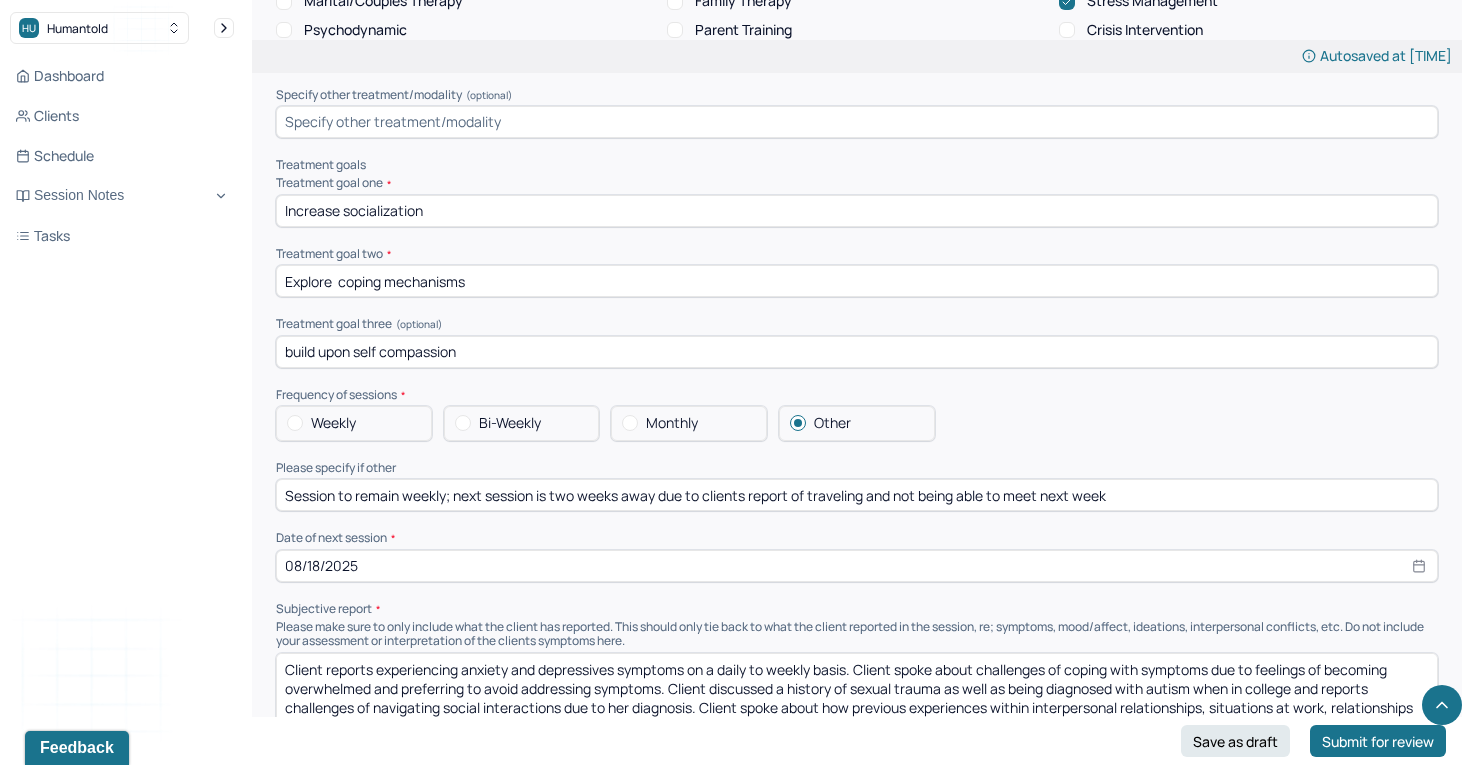 type on "Increase socialization" 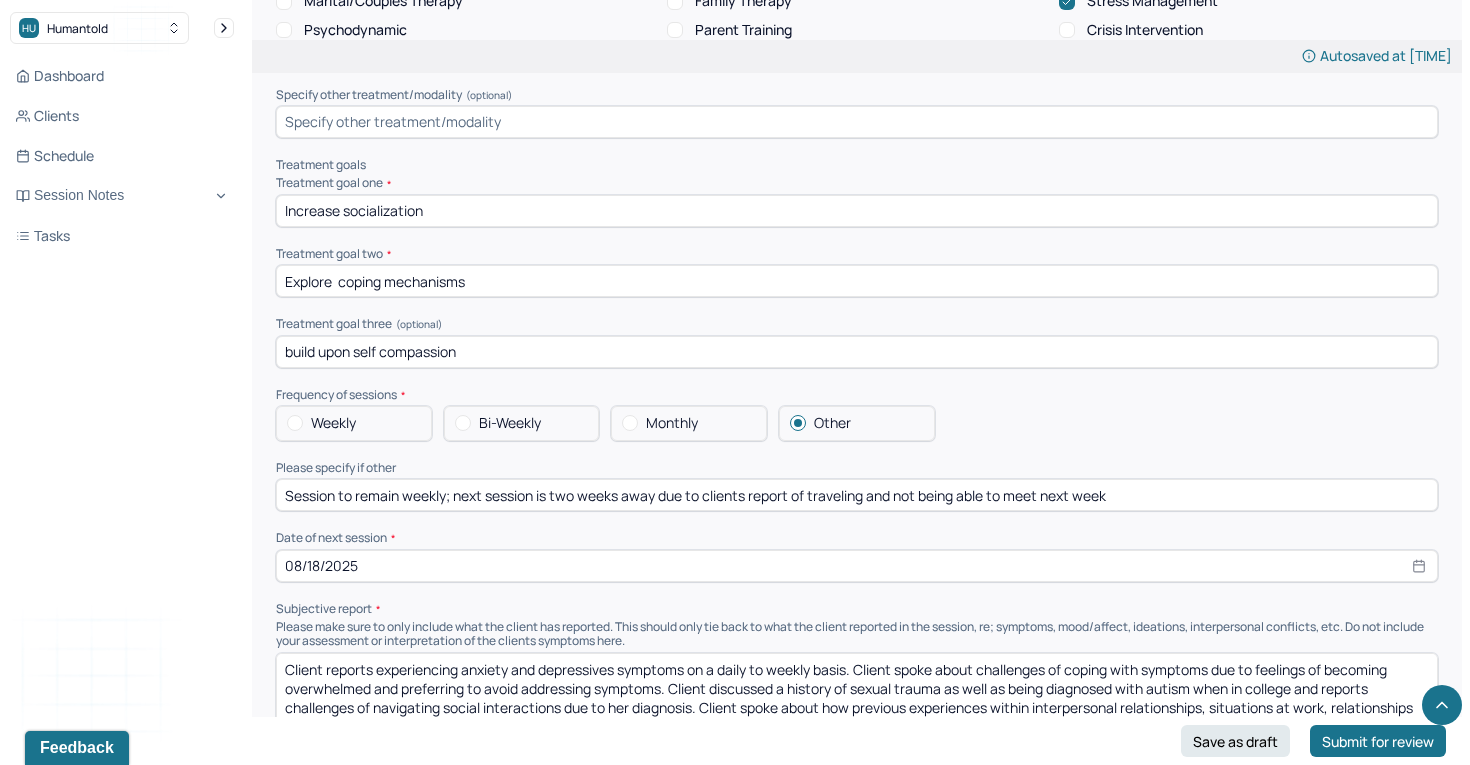 click on "build upon self compassion" at bounding box center (857, 352) 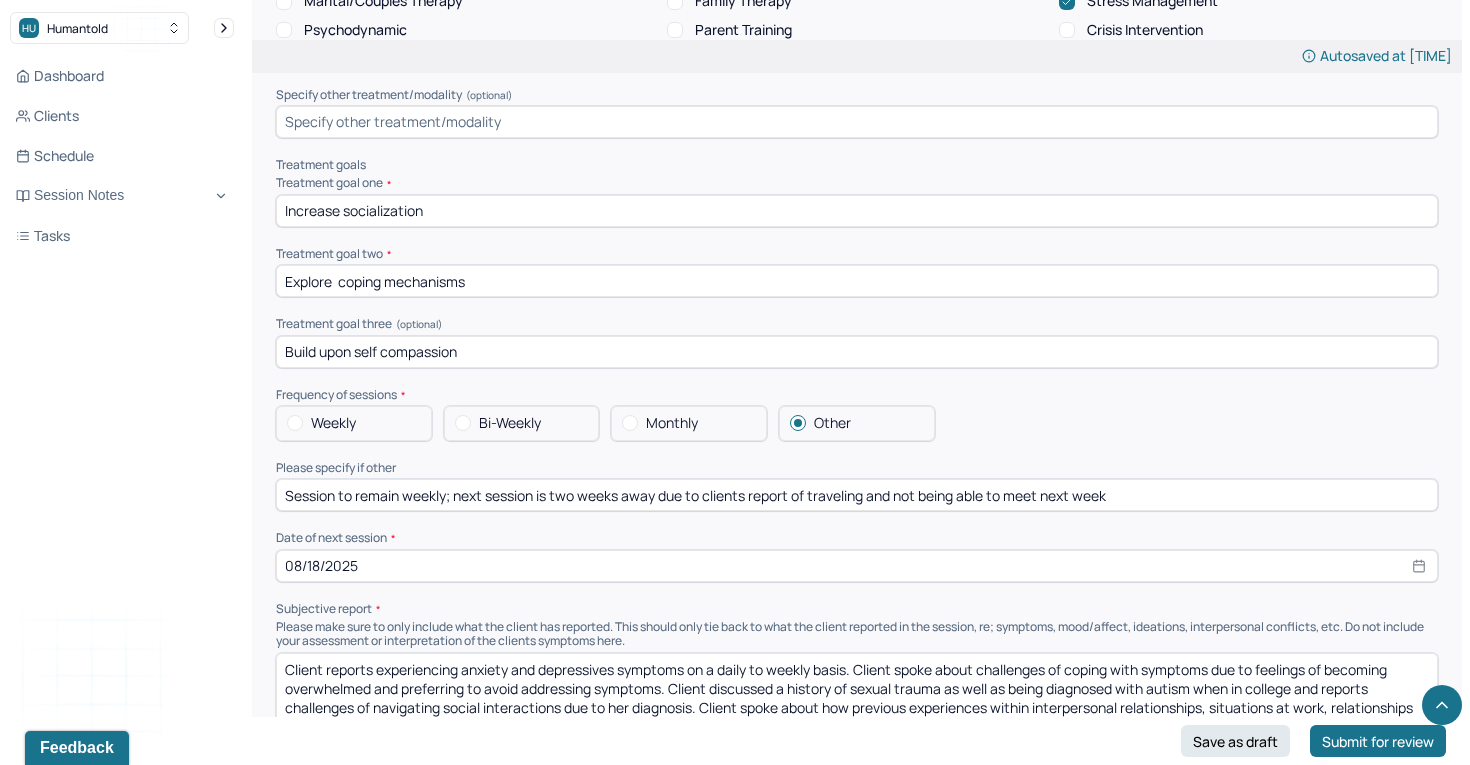 click on "Build upon self compassion" at bounding box center [857, 352] 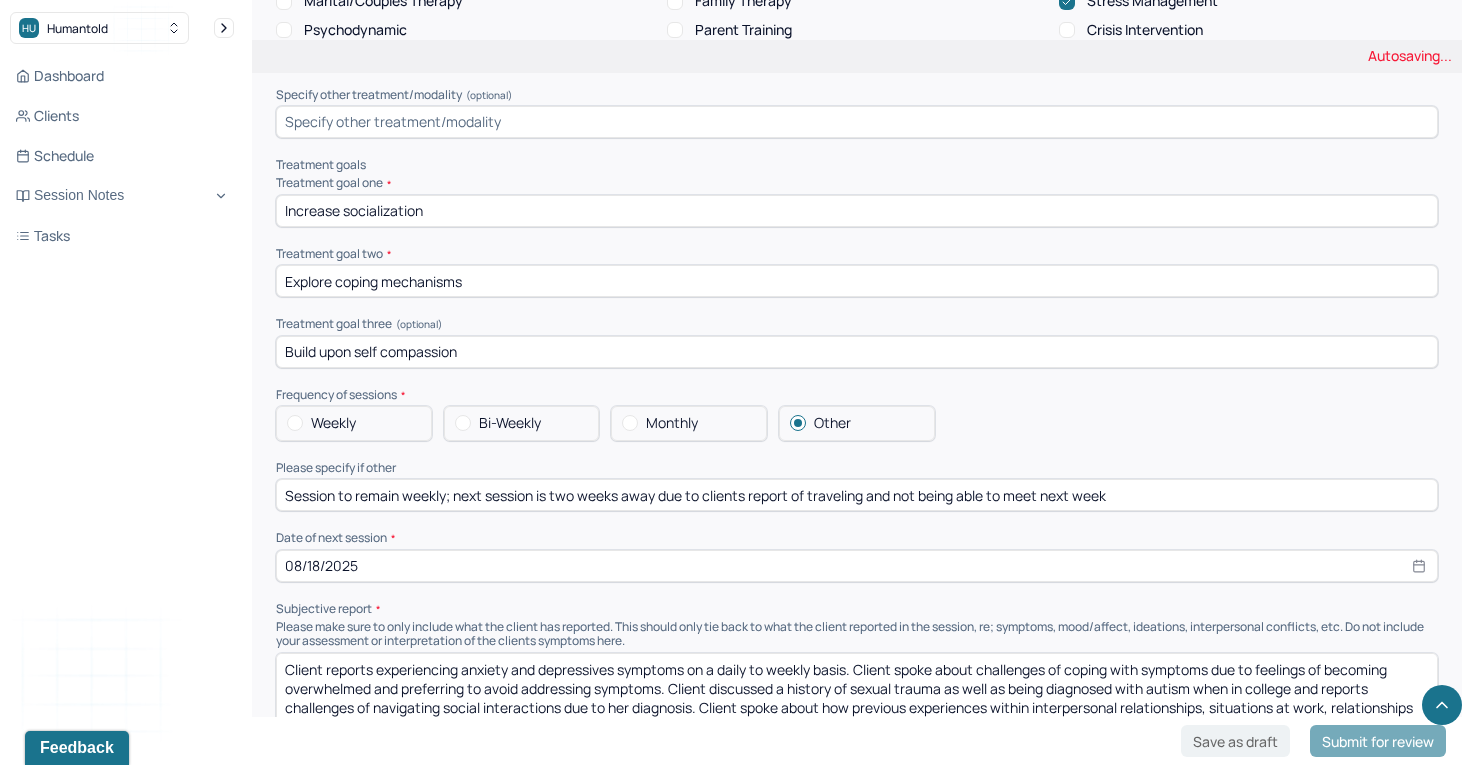 type on "Explore coping mechanisms" 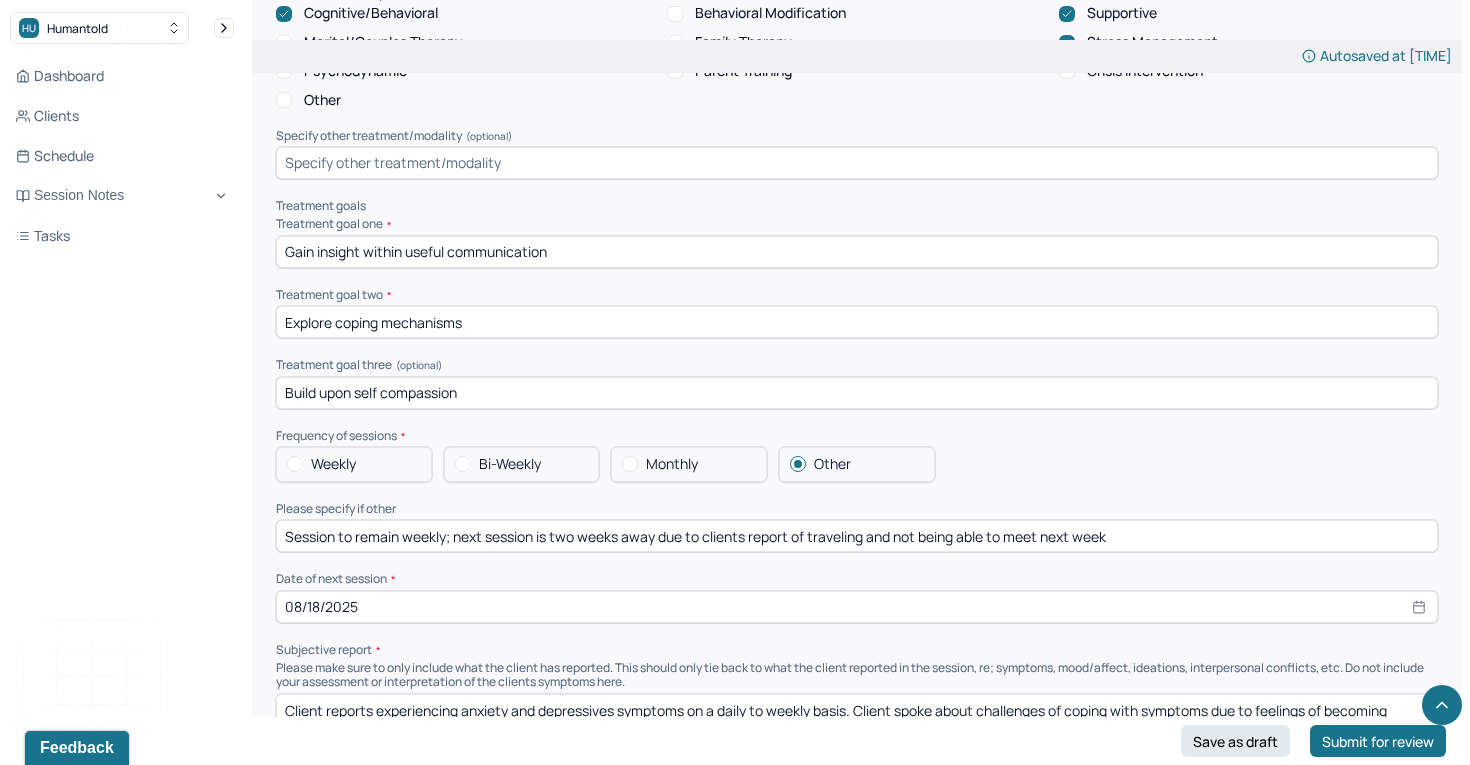scroll, scrollTop: 7783, scrollLeft: 0, axis: vertical 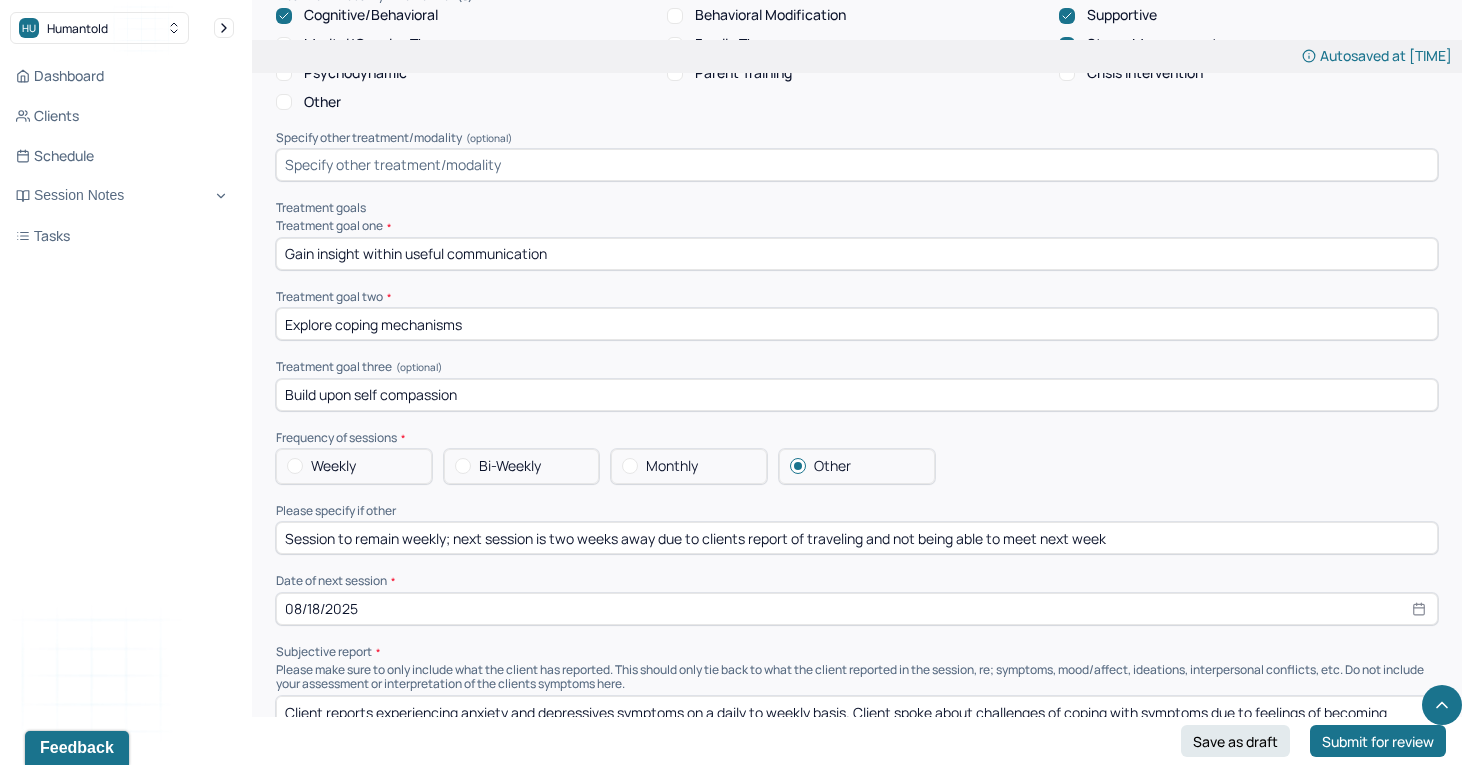 drag, startPoint x: 558, startPoint y: 227, endPoint x: 407, endPoint y: 227, distance: 151 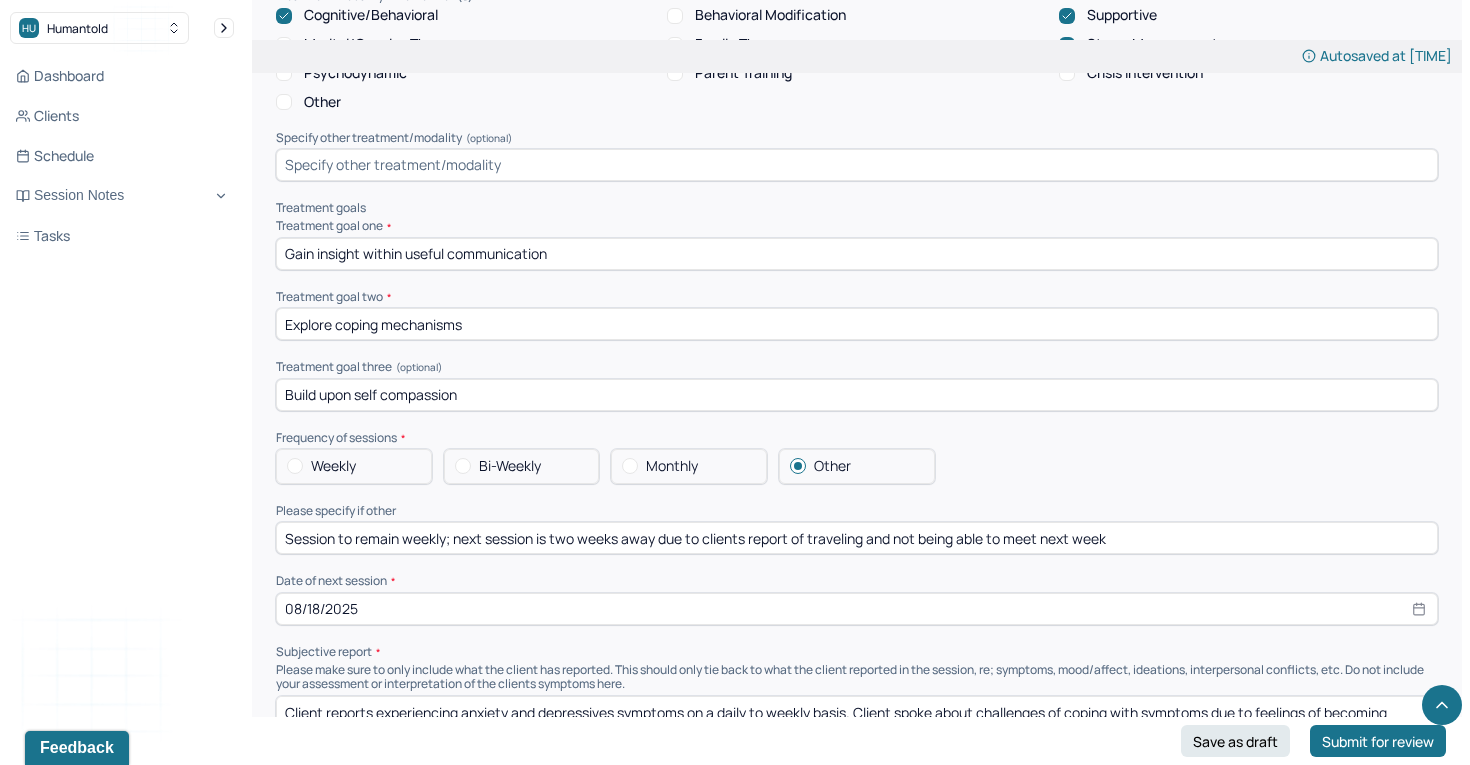 click on "Gain insight within useful communication" at bounding box center (857, 254) 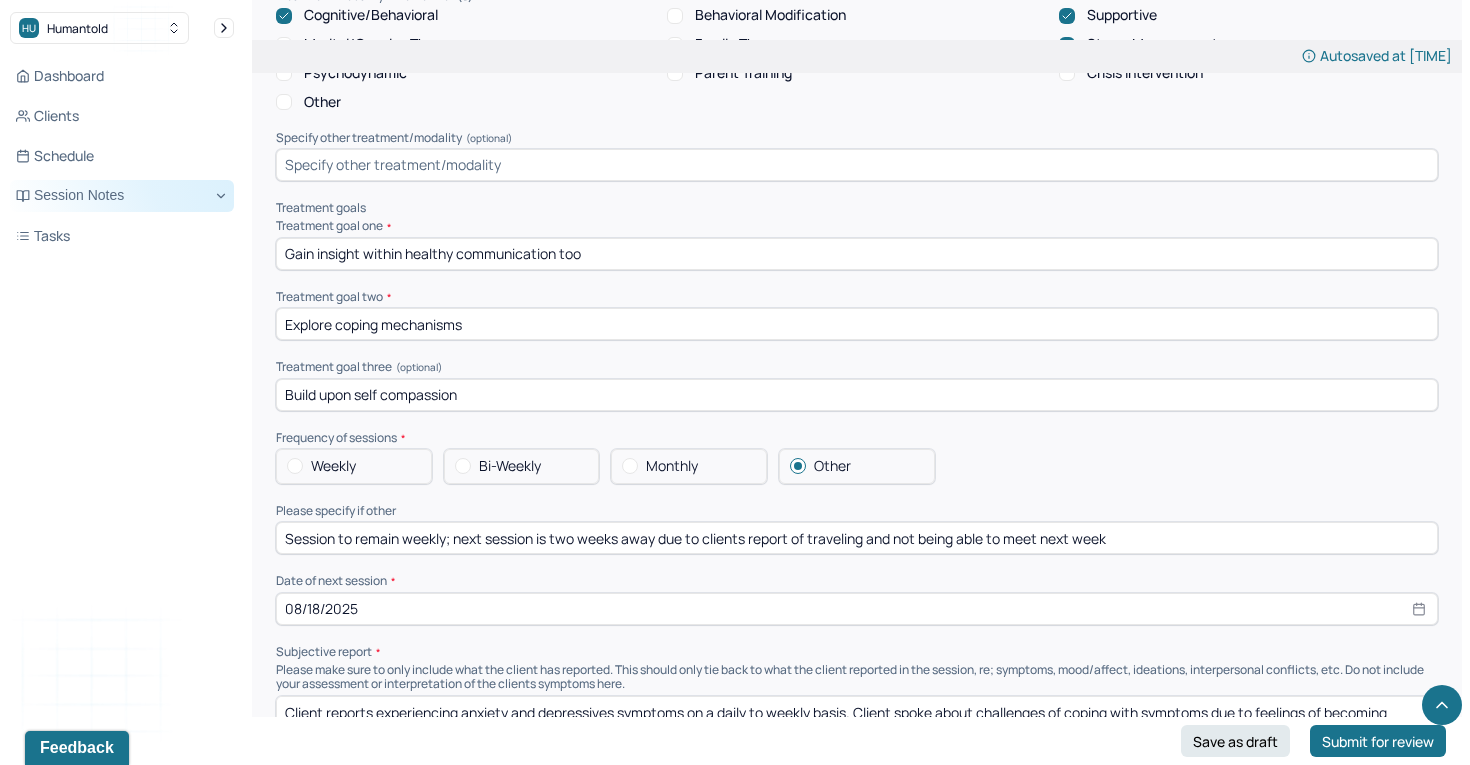 drag, startPoint x: 619, startPoint y: 229, endPoint x: 59, endPoint y: 187, distance: 561.5728 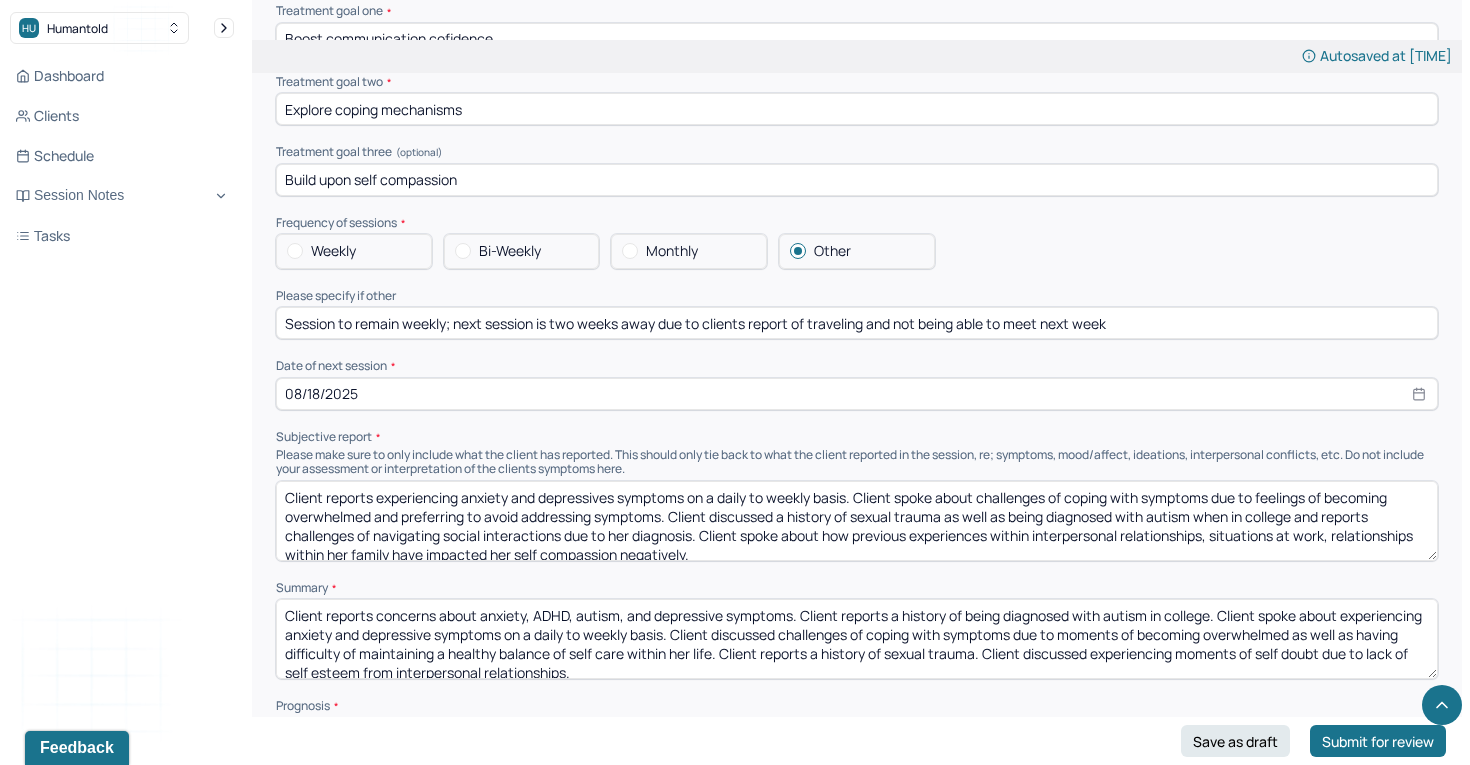 scroll, scrollTop: 8003, scrollLeft: 0, axis: vertical 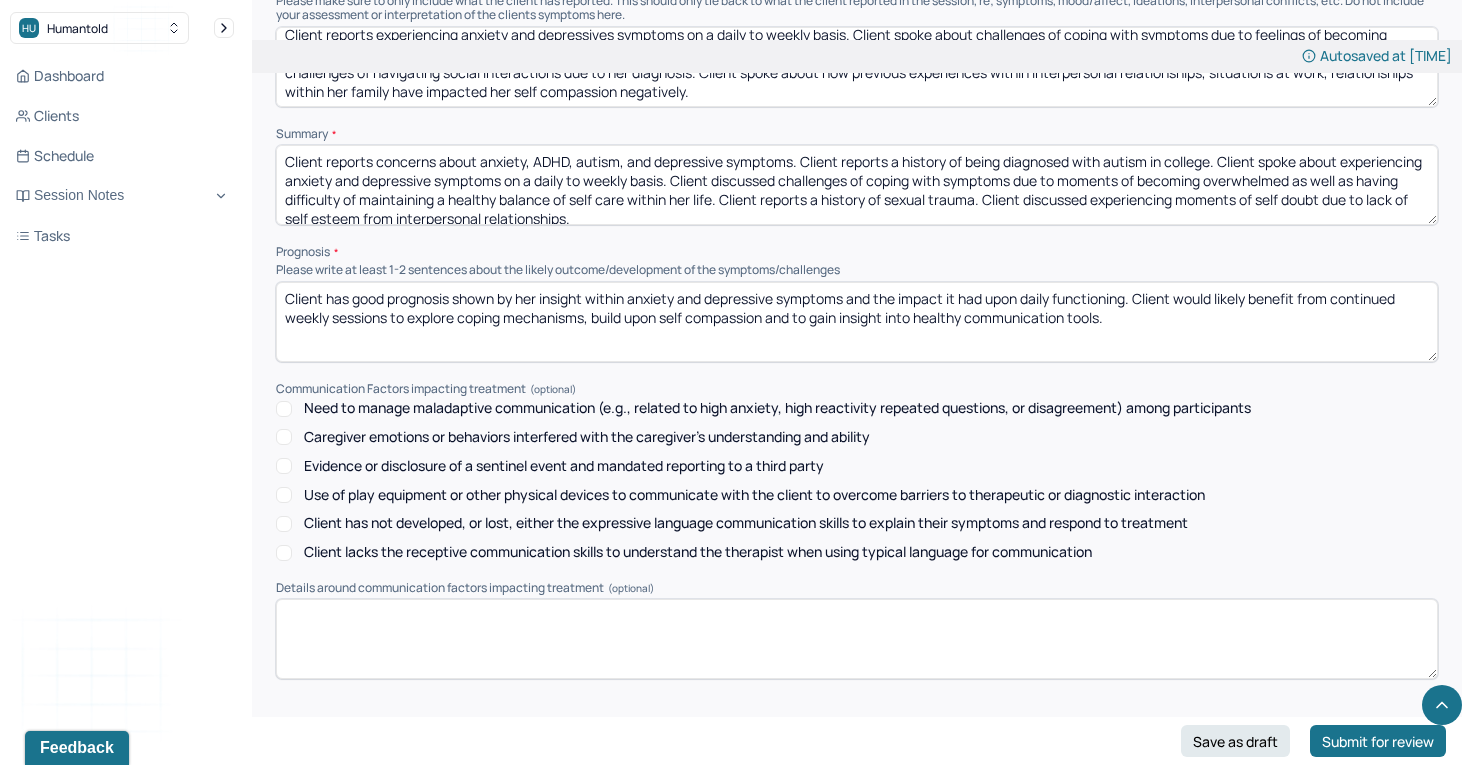 type on "Boost communication cofidence" 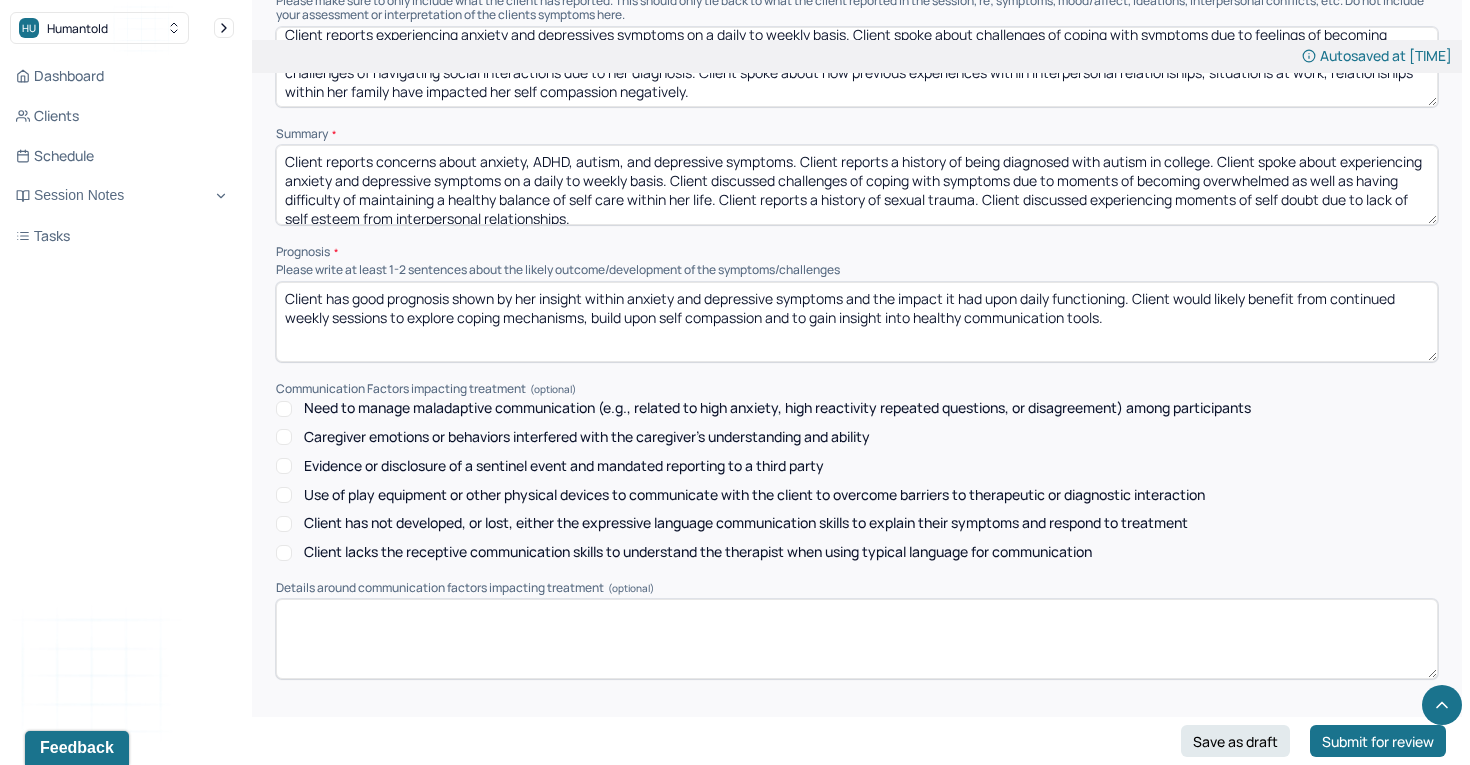 drag, startPoint x: 1111, startPoint y: 291, endPoint x: 814, endPoint y: 293, distance: 297.00674 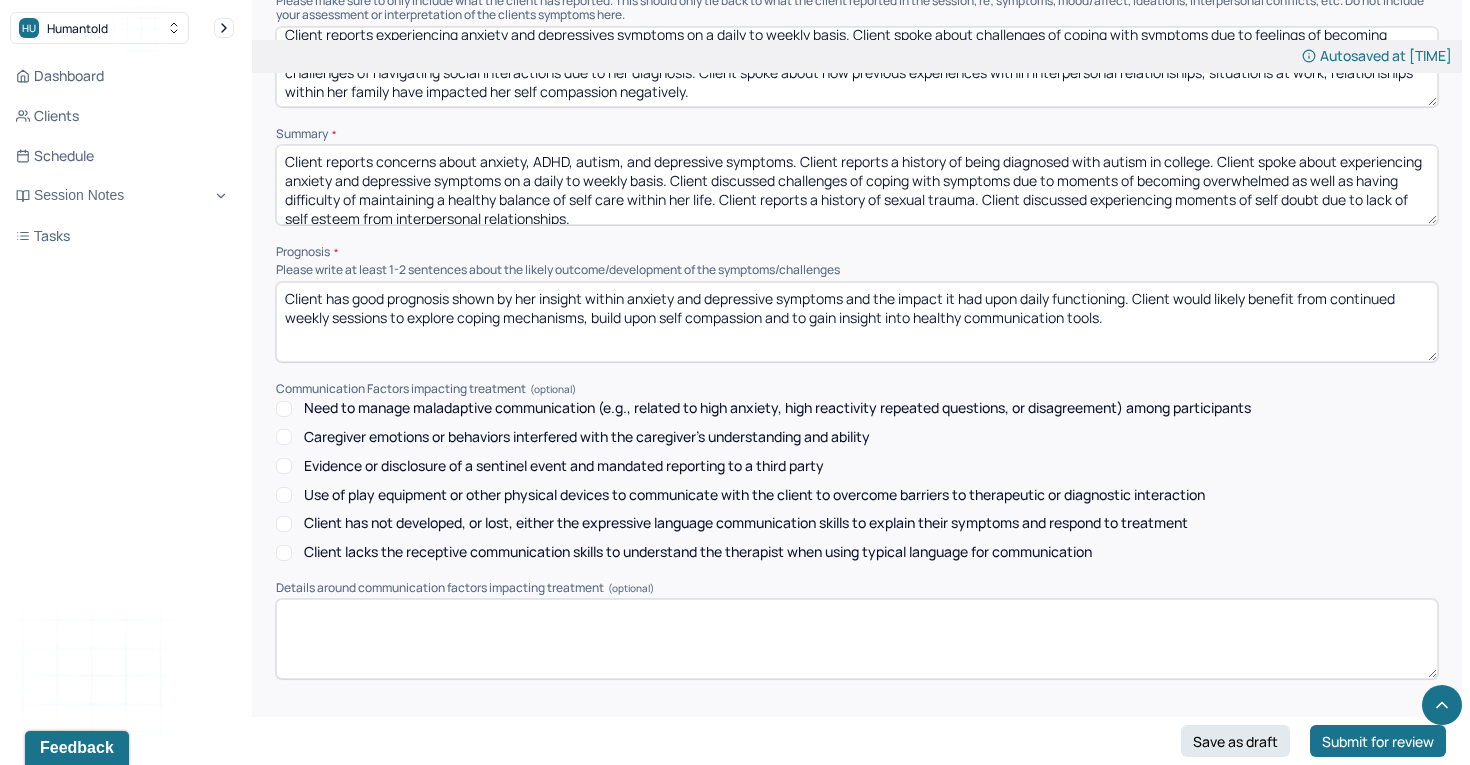 click on "Client has good prognosis shown by her insight within anxiety and depressive symptoms and the impact it had upon daily functioning. Client would likely benefit from continued weekly sessions to explore coping mechanisms, build upon self compassion and to gain insight into healthy communication tools." at bounding box center [857, 322] 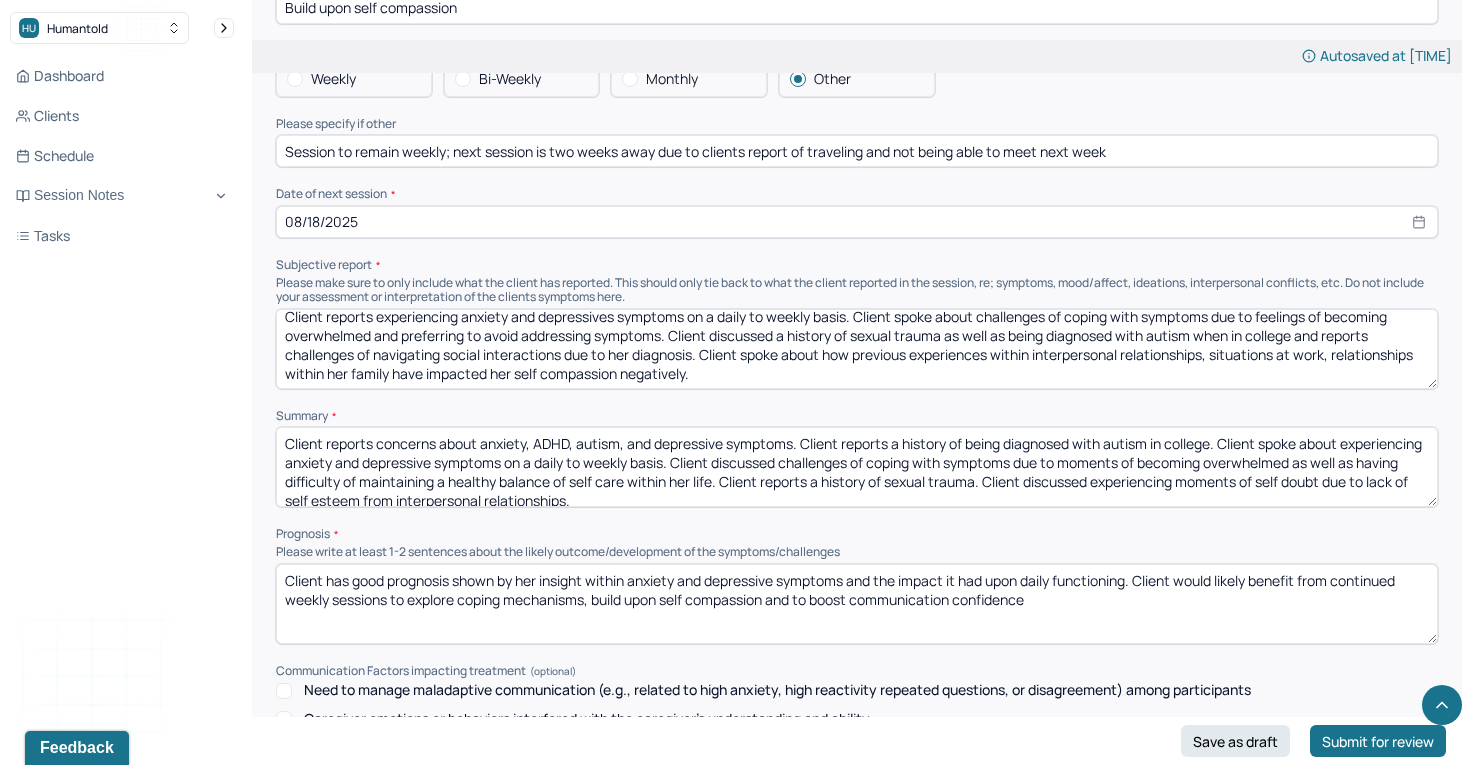 scroll, scrollTop: 8552, scrollLeft: 0, axis: vertical 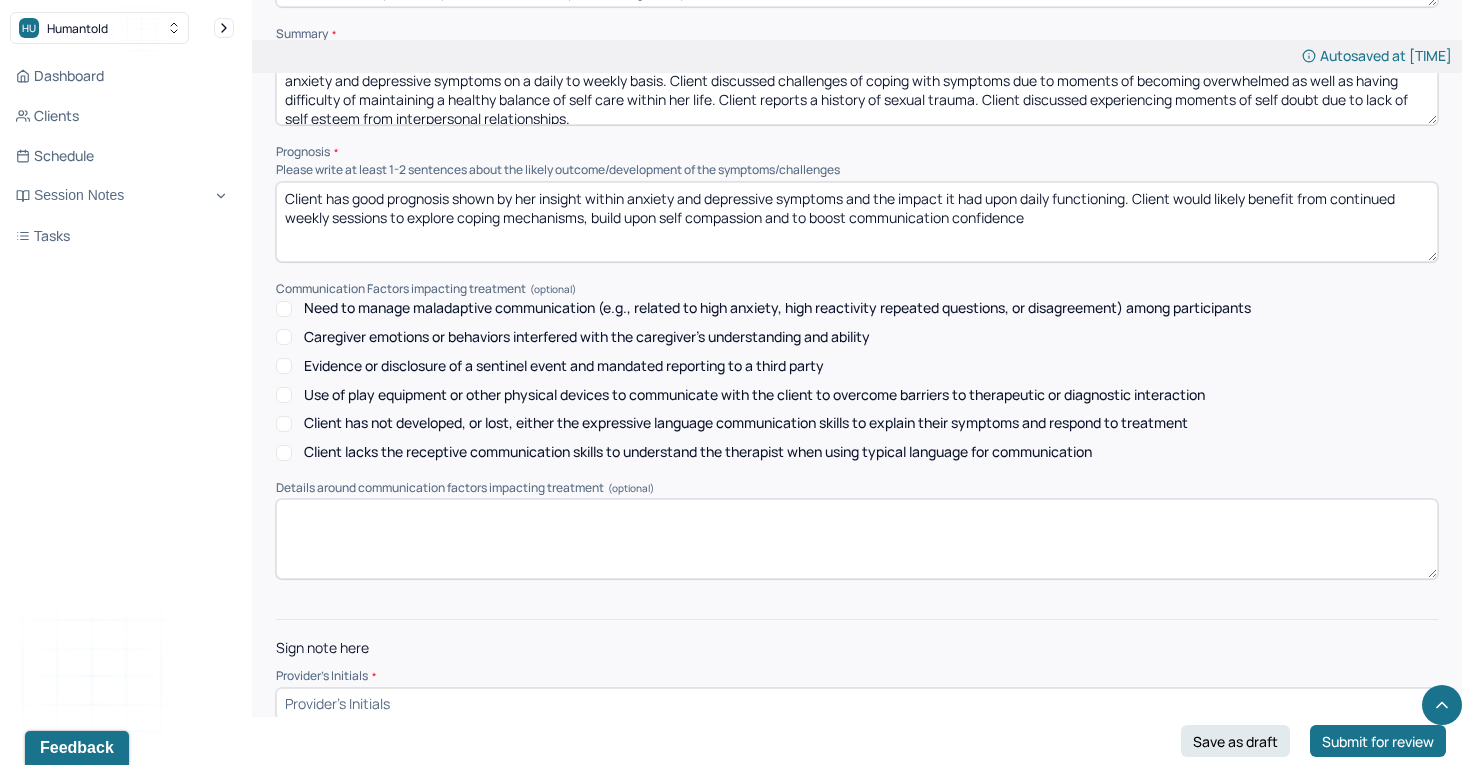 type on "Client has good prognosis shown by her insight within anxiety and depressive symptoms and the impact it had upon daily functioning. Client would likely benefit from continued weekly sessions to explore coping mechanisms, build upon self compassion and to boost communication confidence" 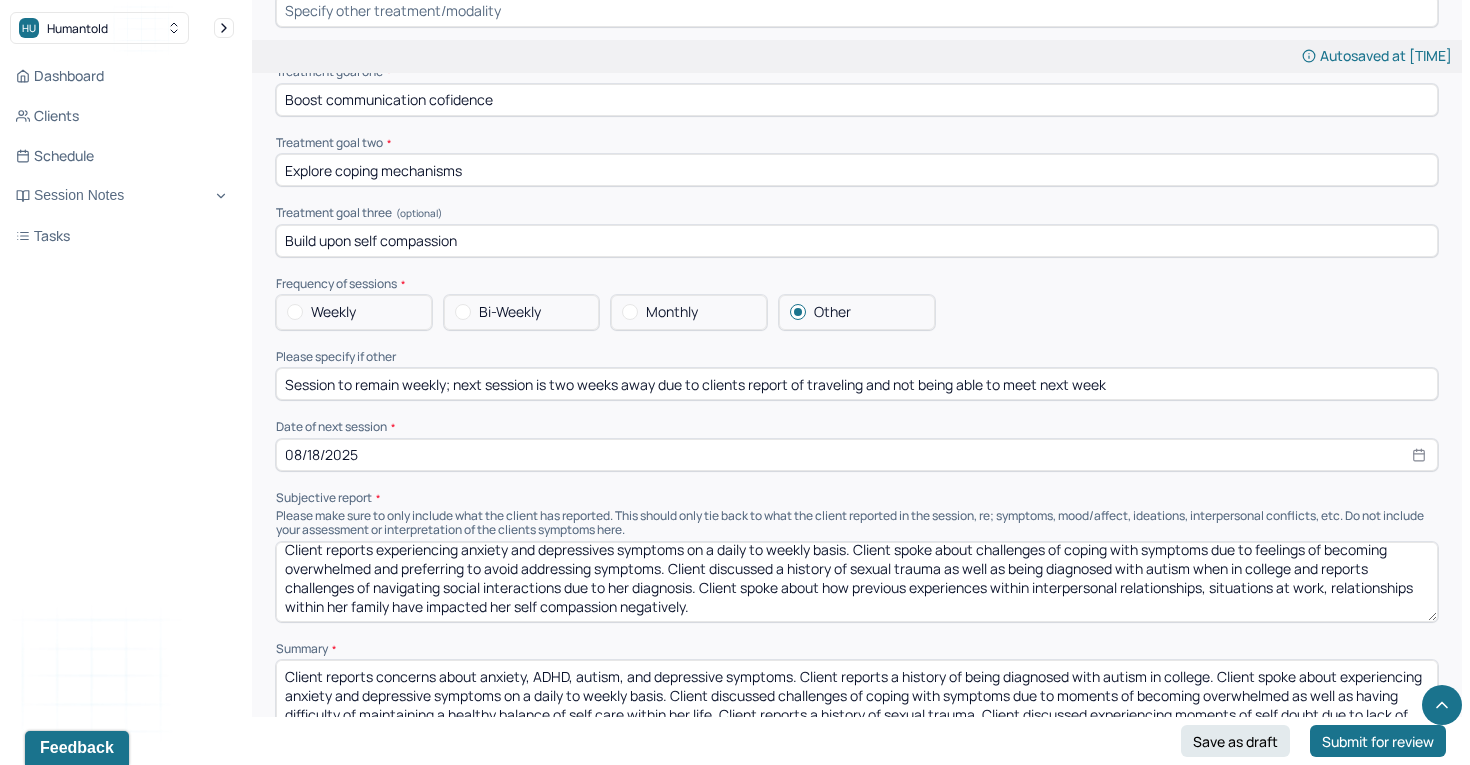 scroll, scrollTop: 7902, scrollLeft: 0, axis: vertical 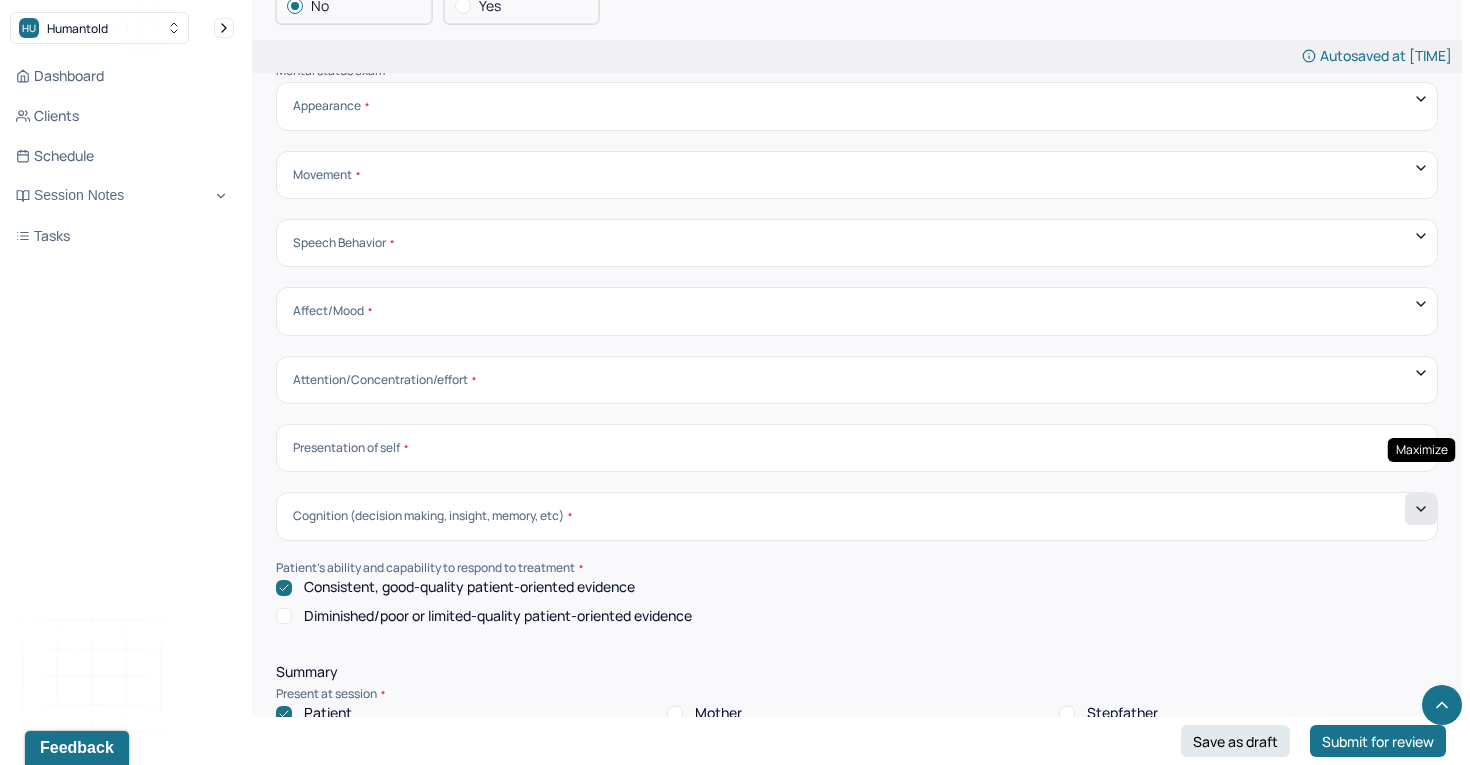 type on "kk1" 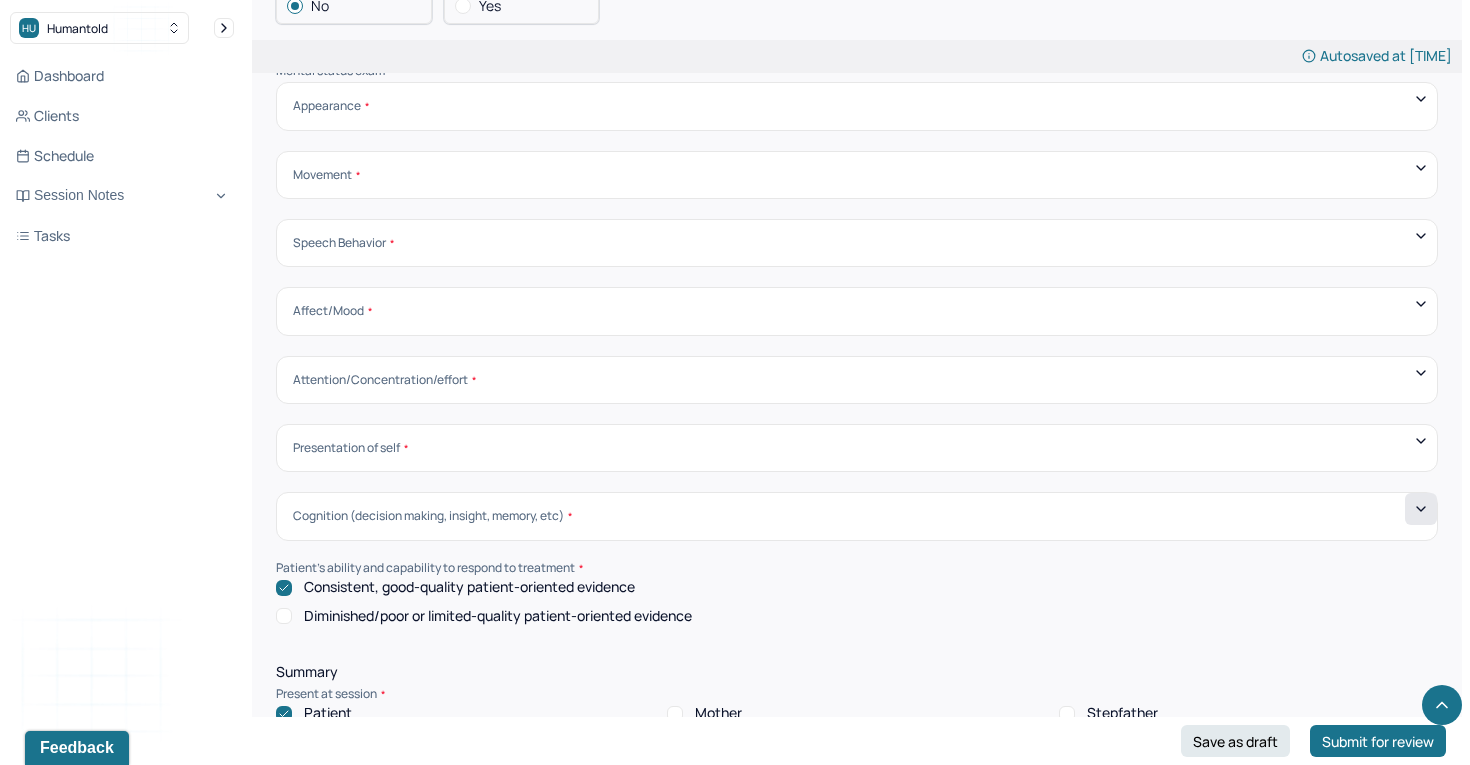 click 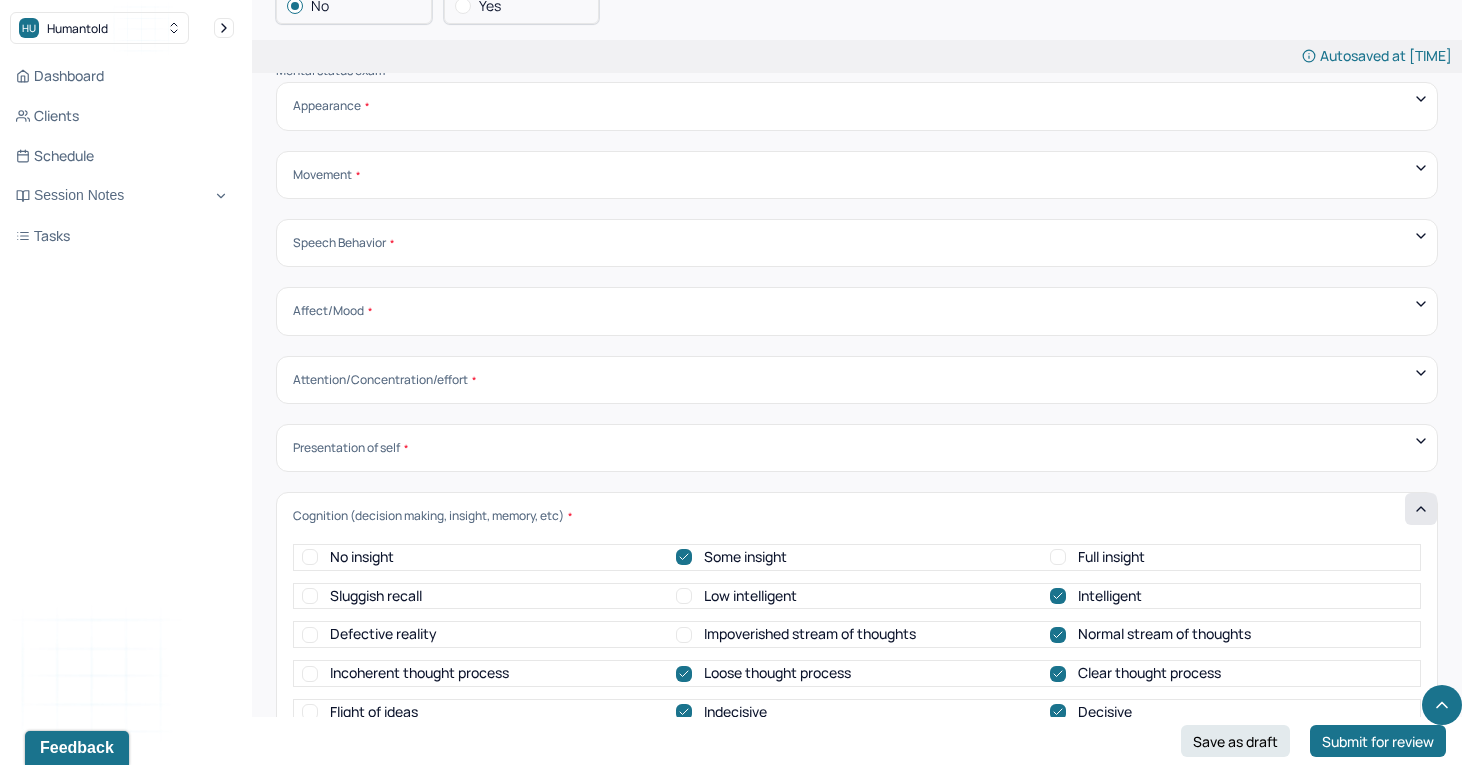 click 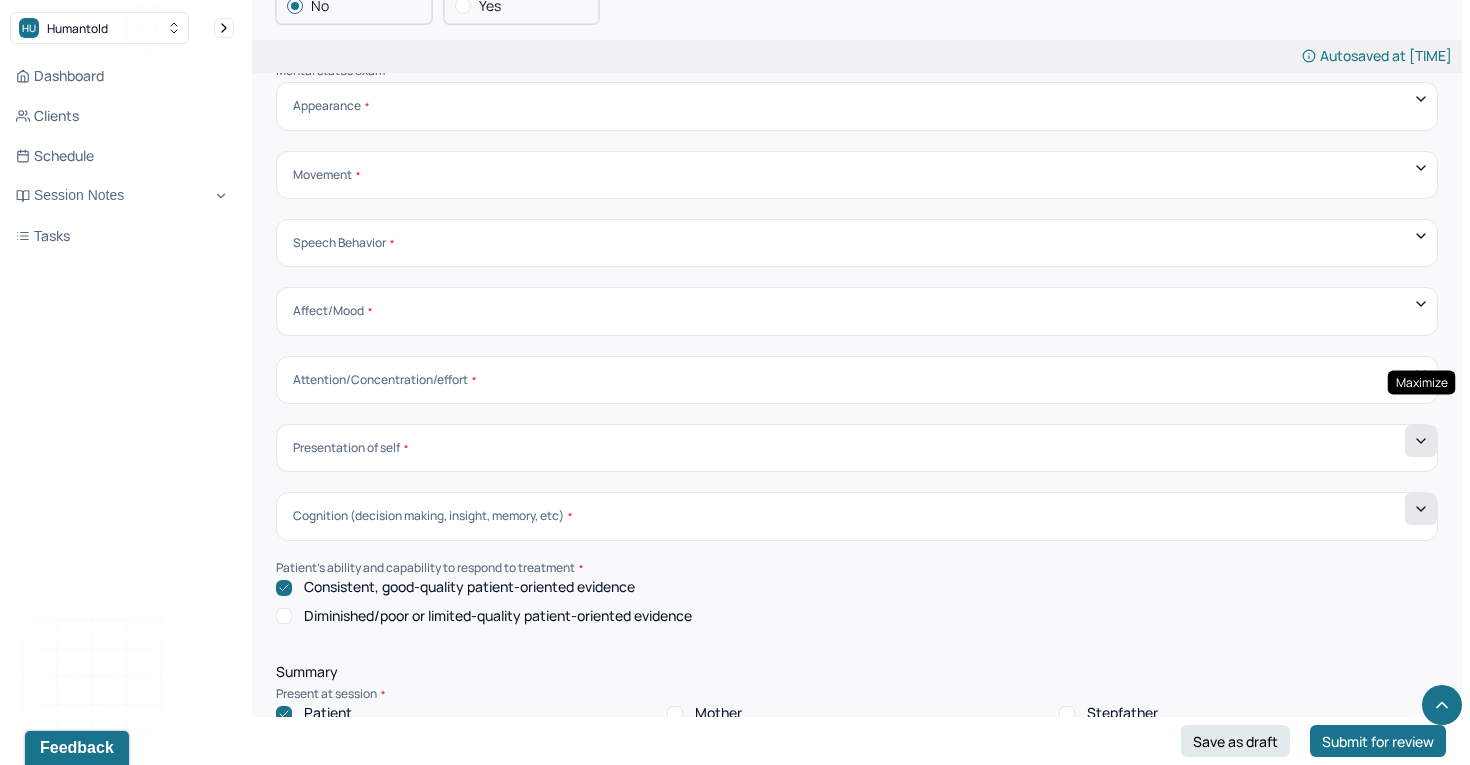 click 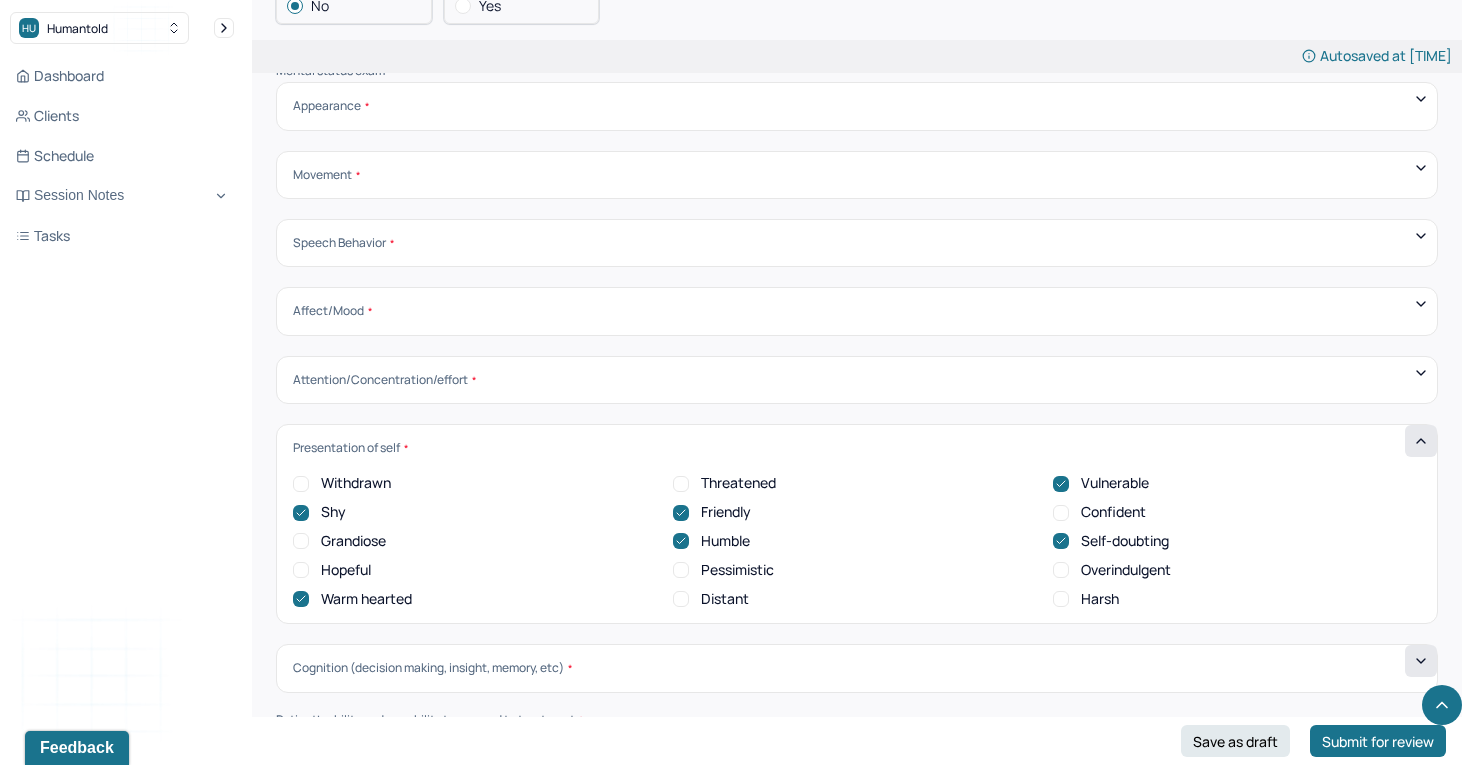 click 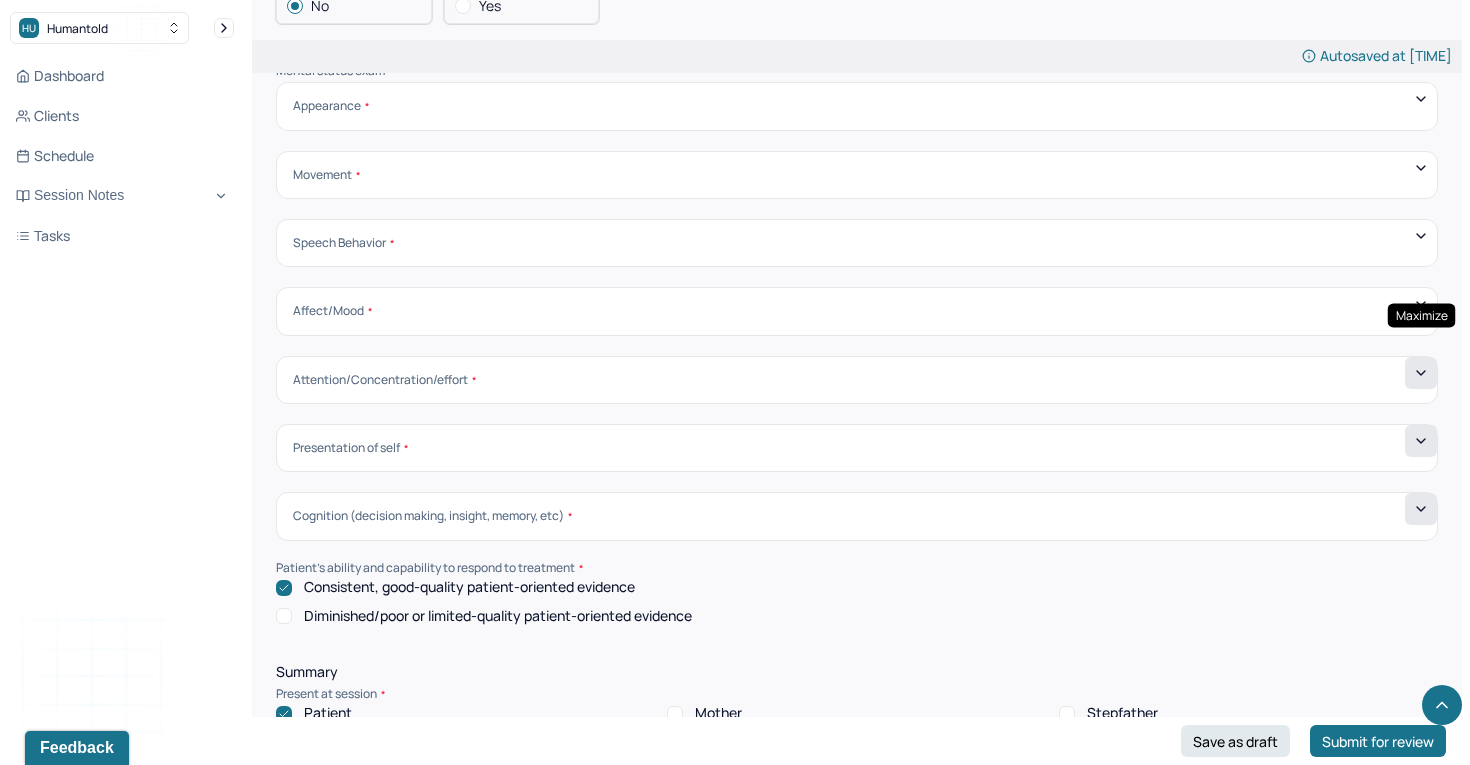 click 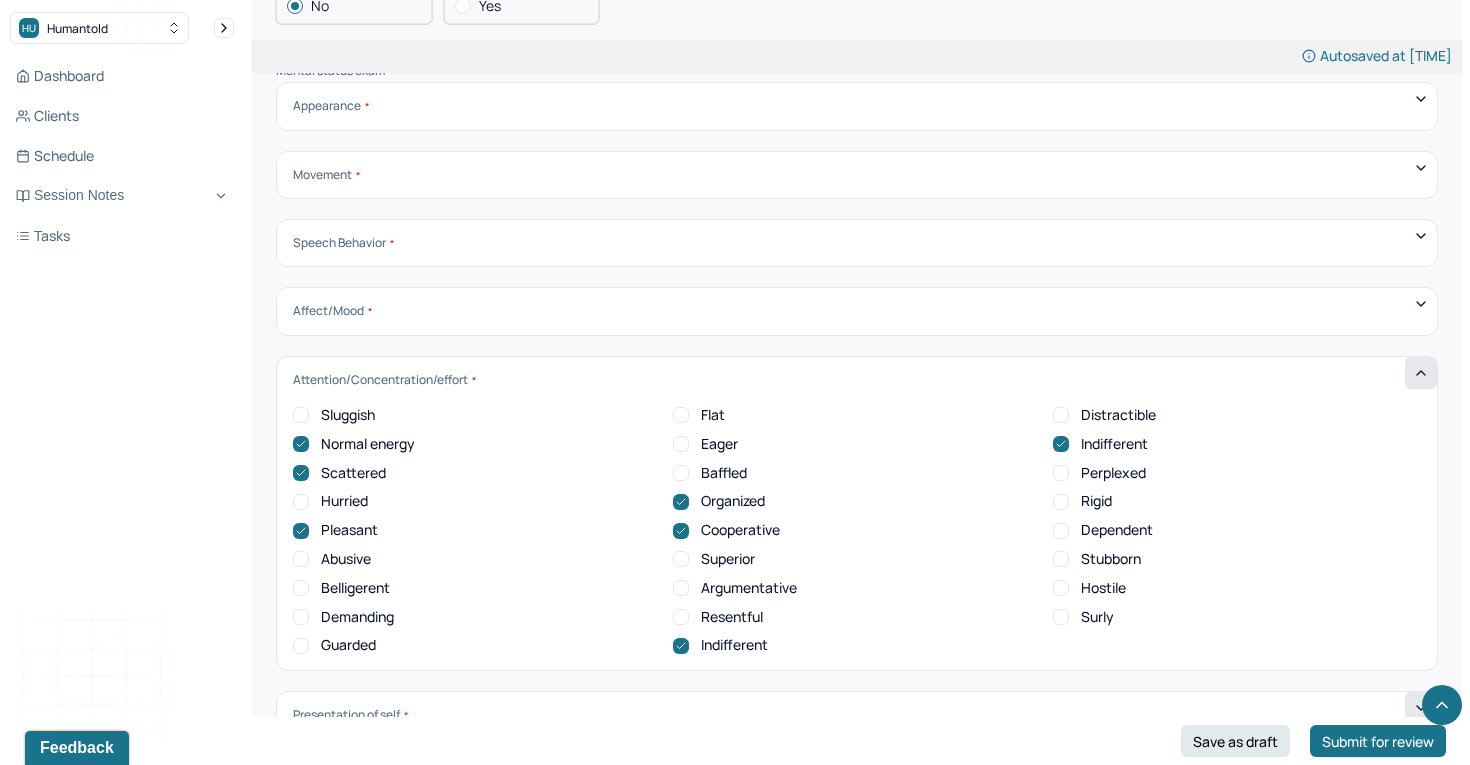 click 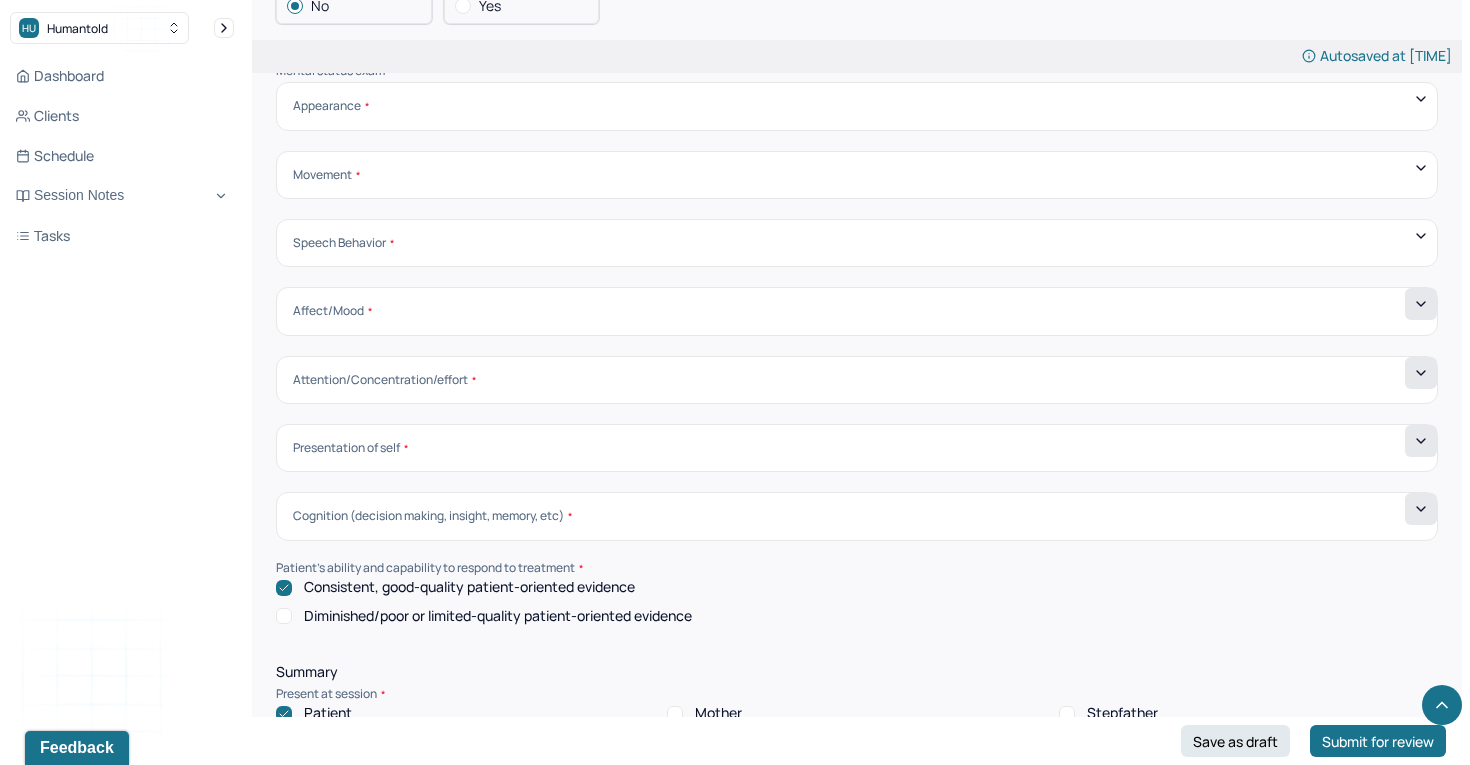 click 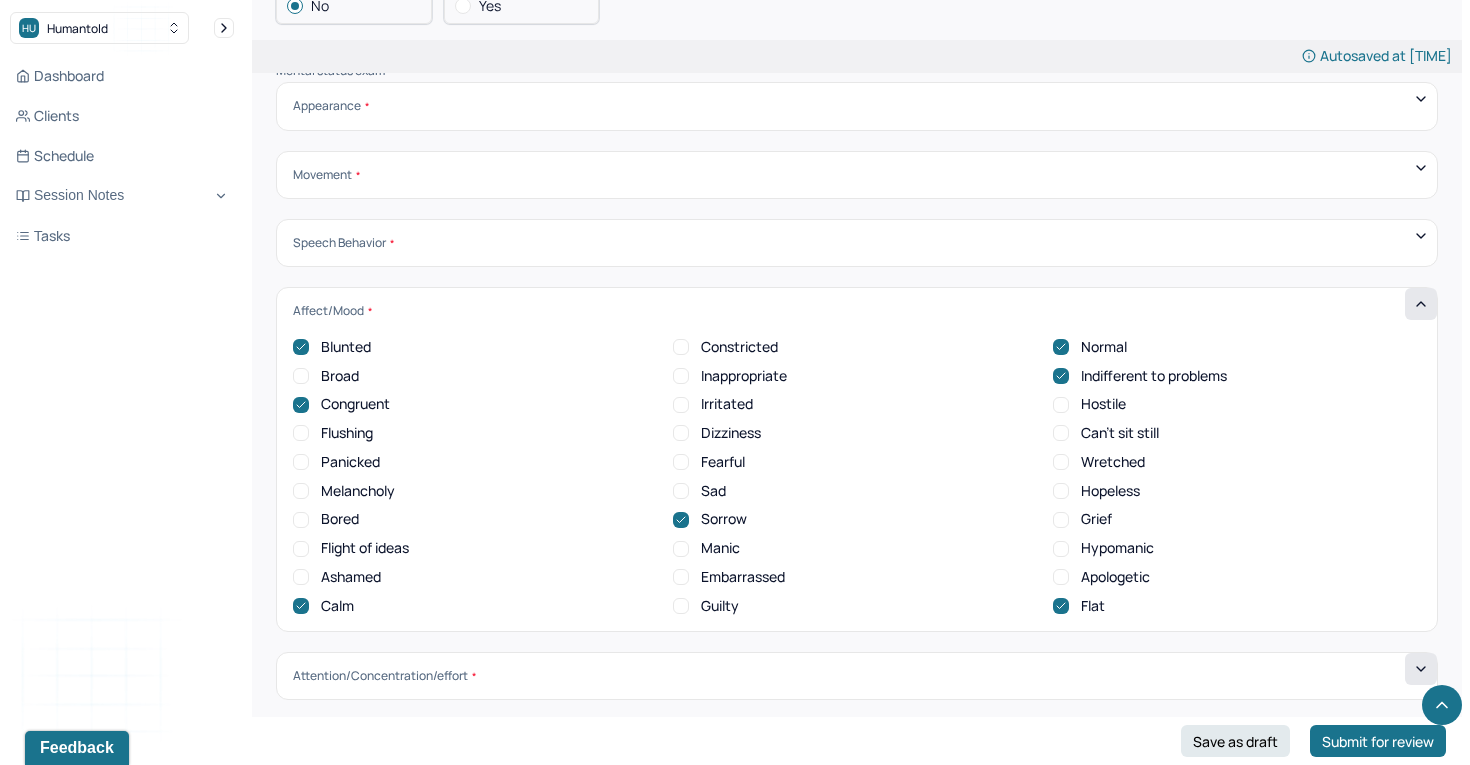 click 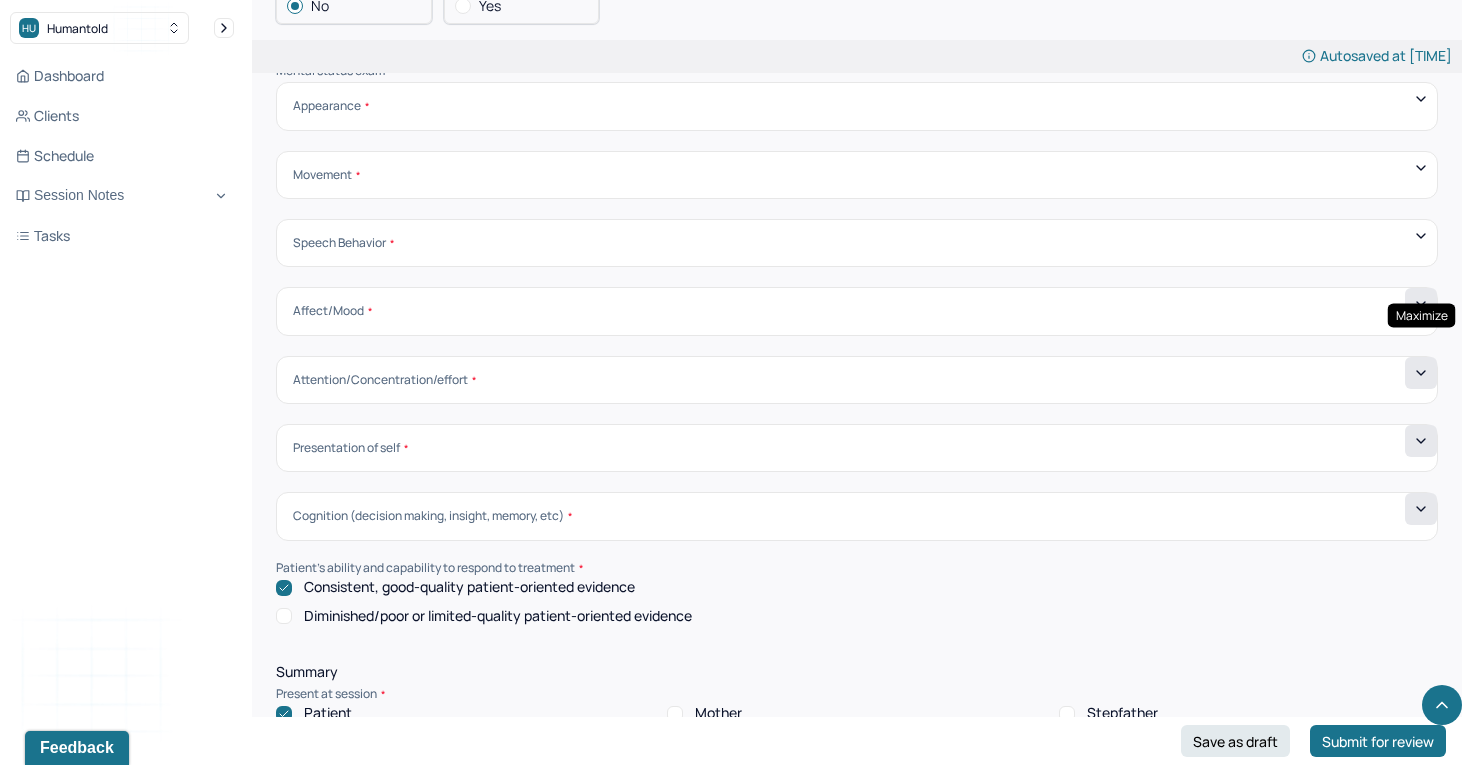 click 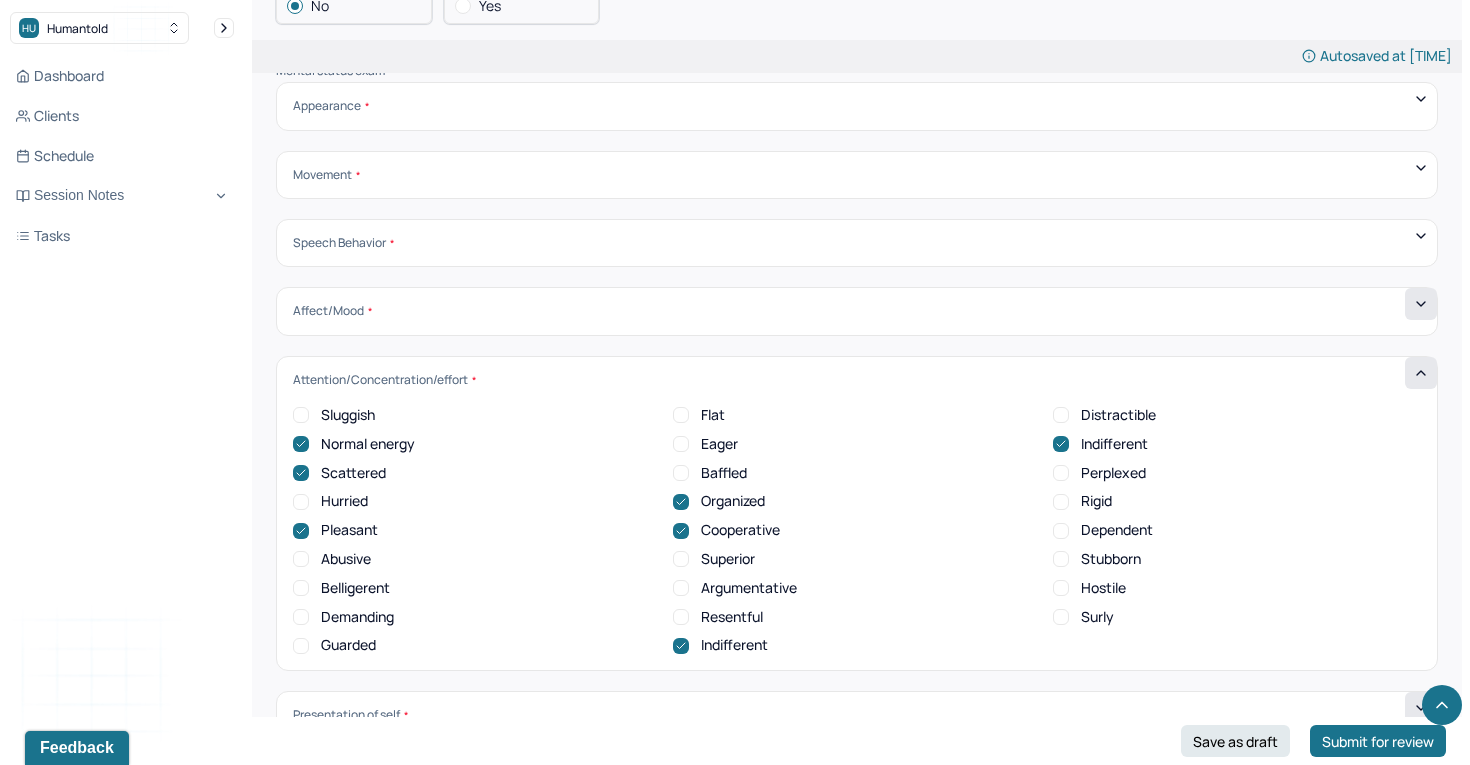 click on "Flat" at bounding box center [681, 415] 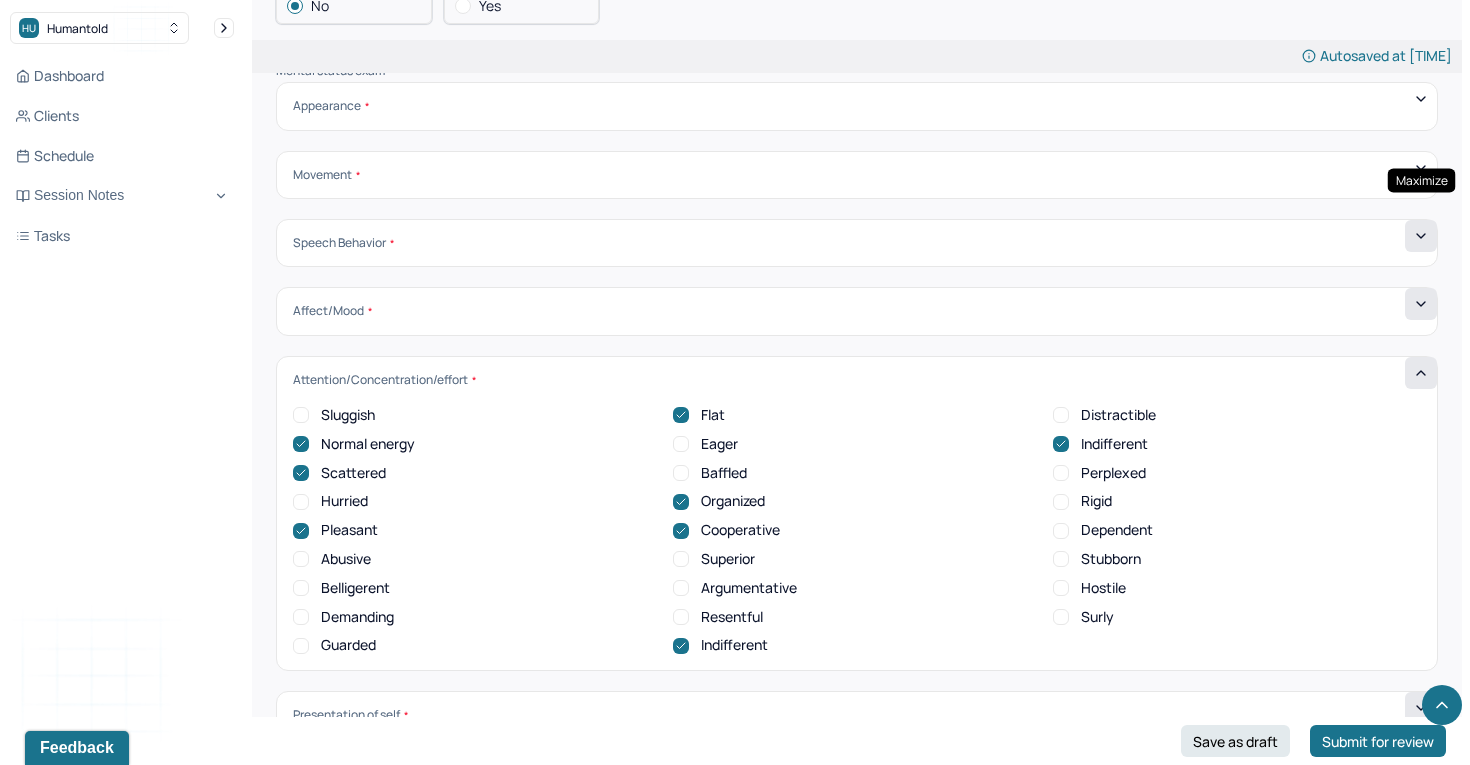 click 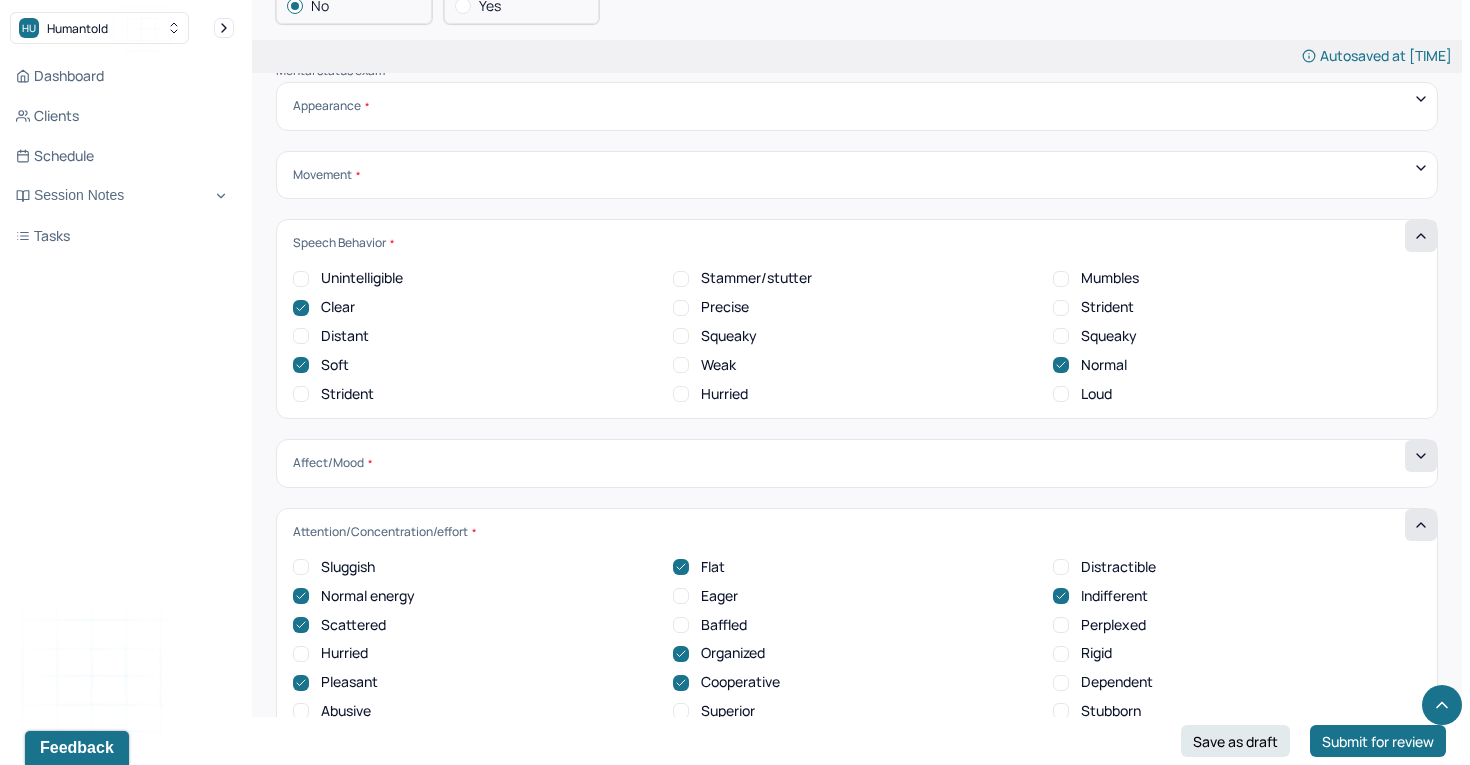 click 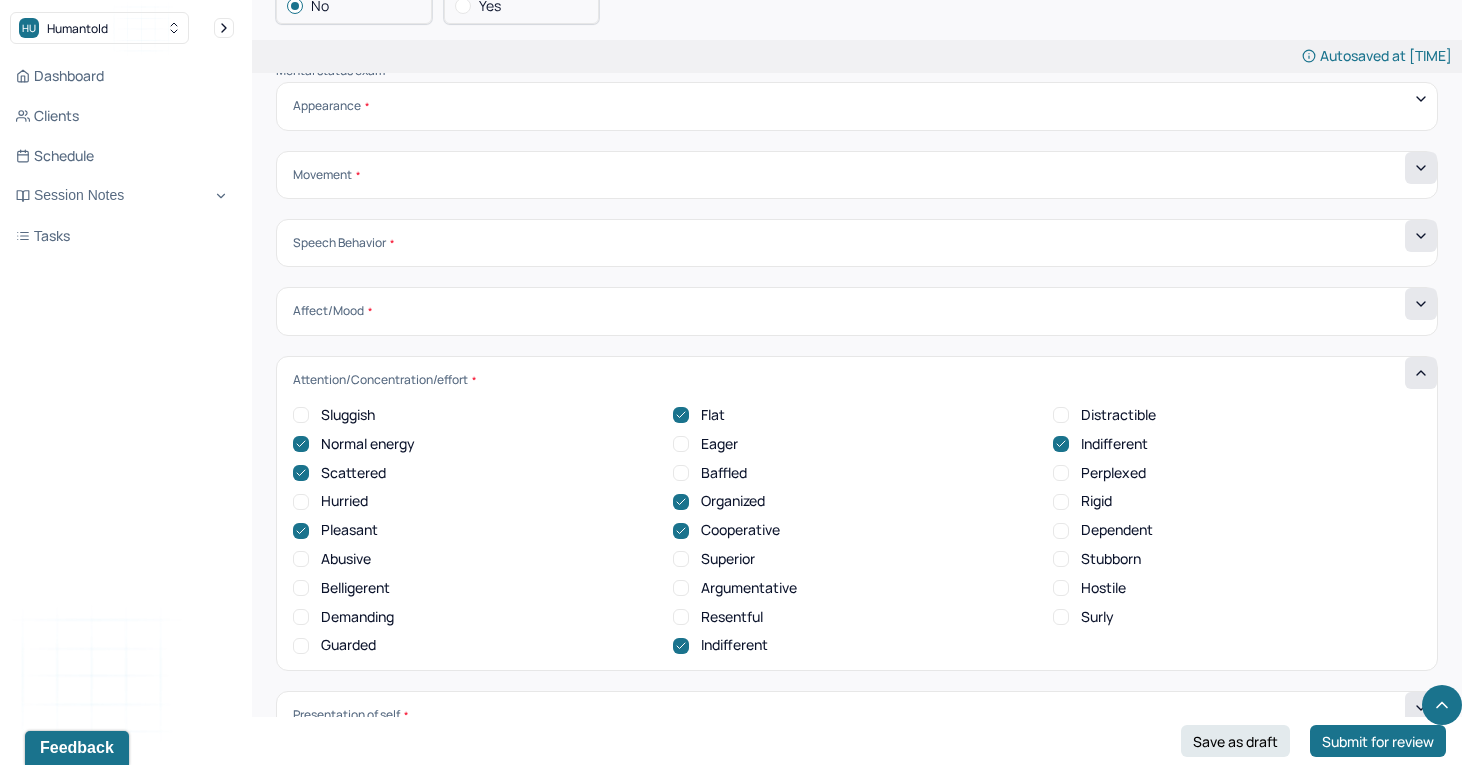 click 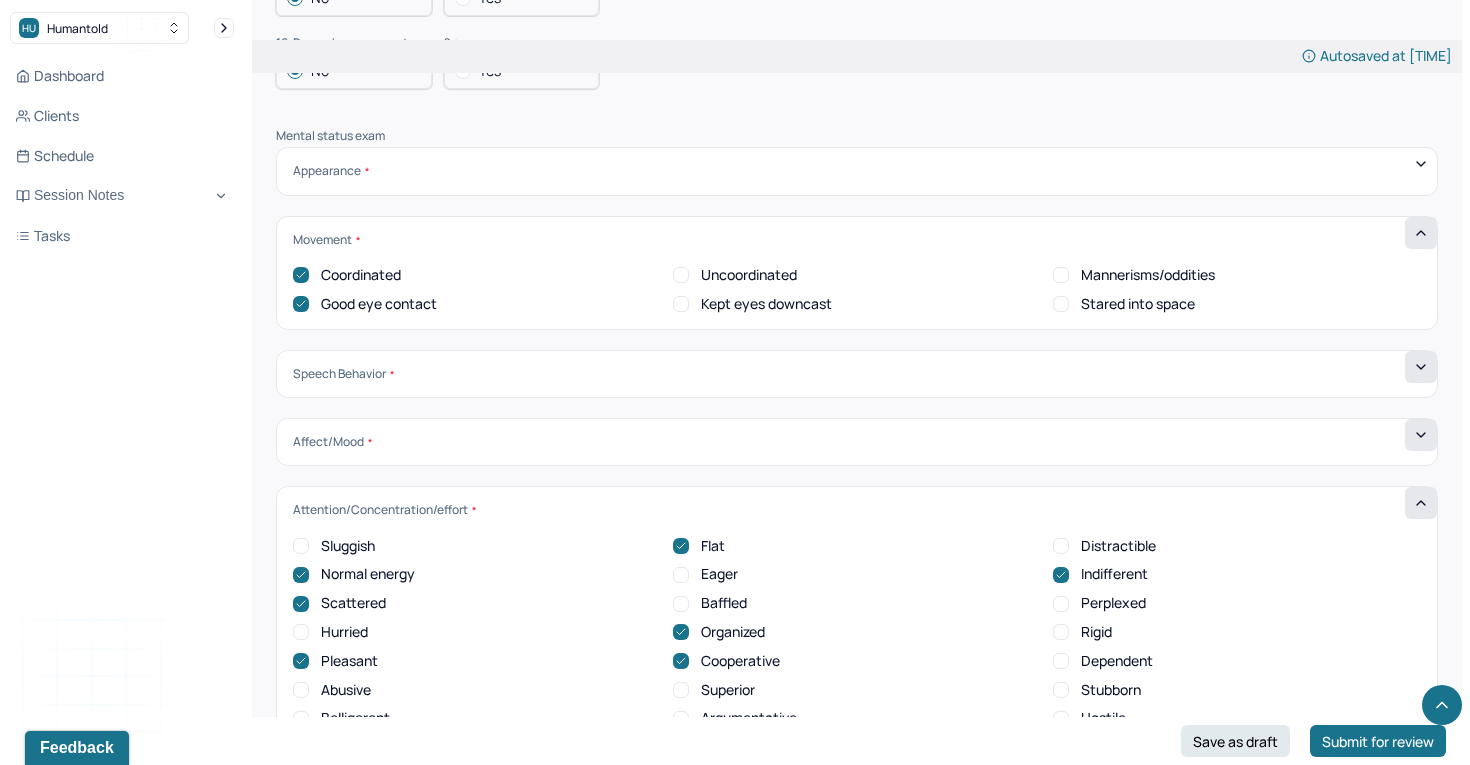 scroll, scrollTop: 6719, scrollLeft: 0, axis: vertical 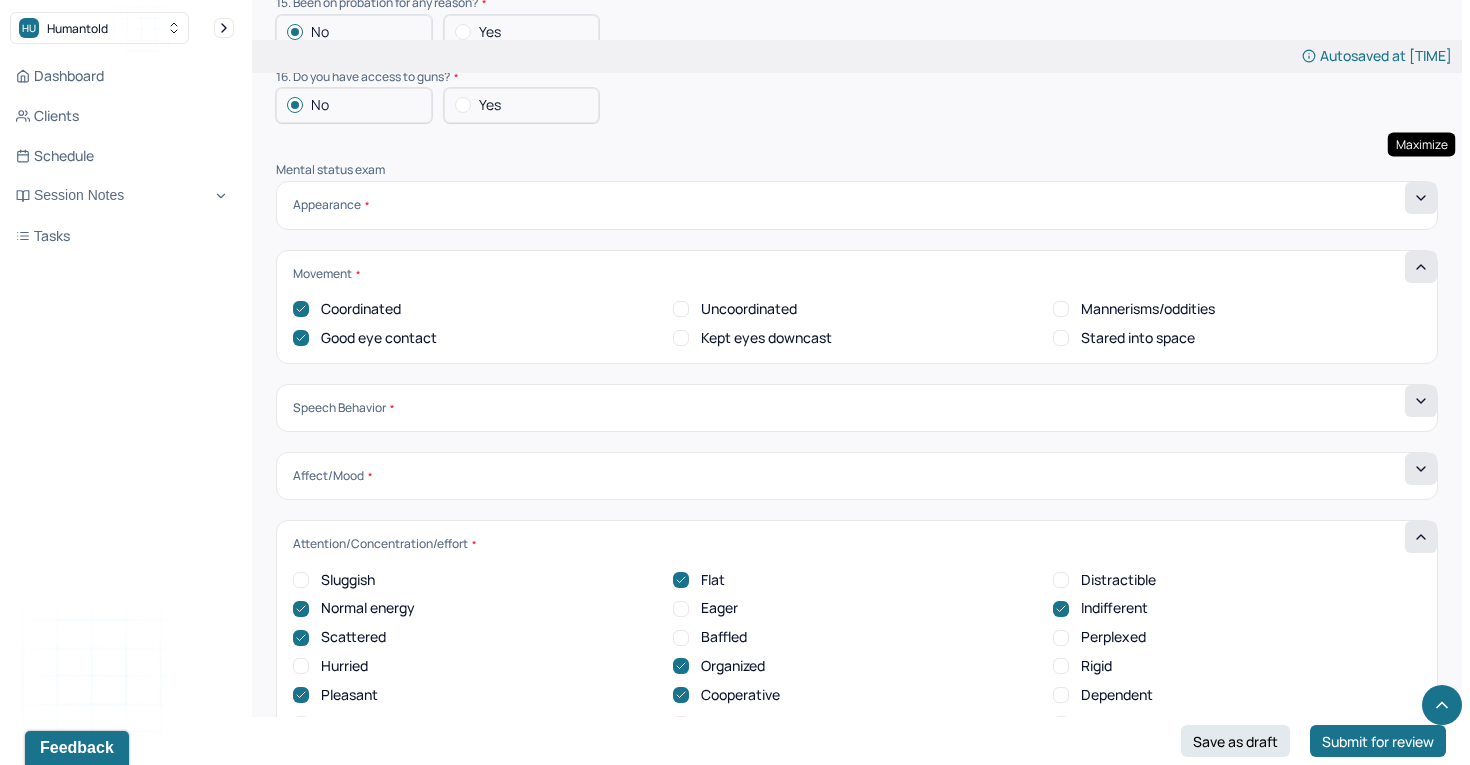 click at bounding box center (1421, 198) 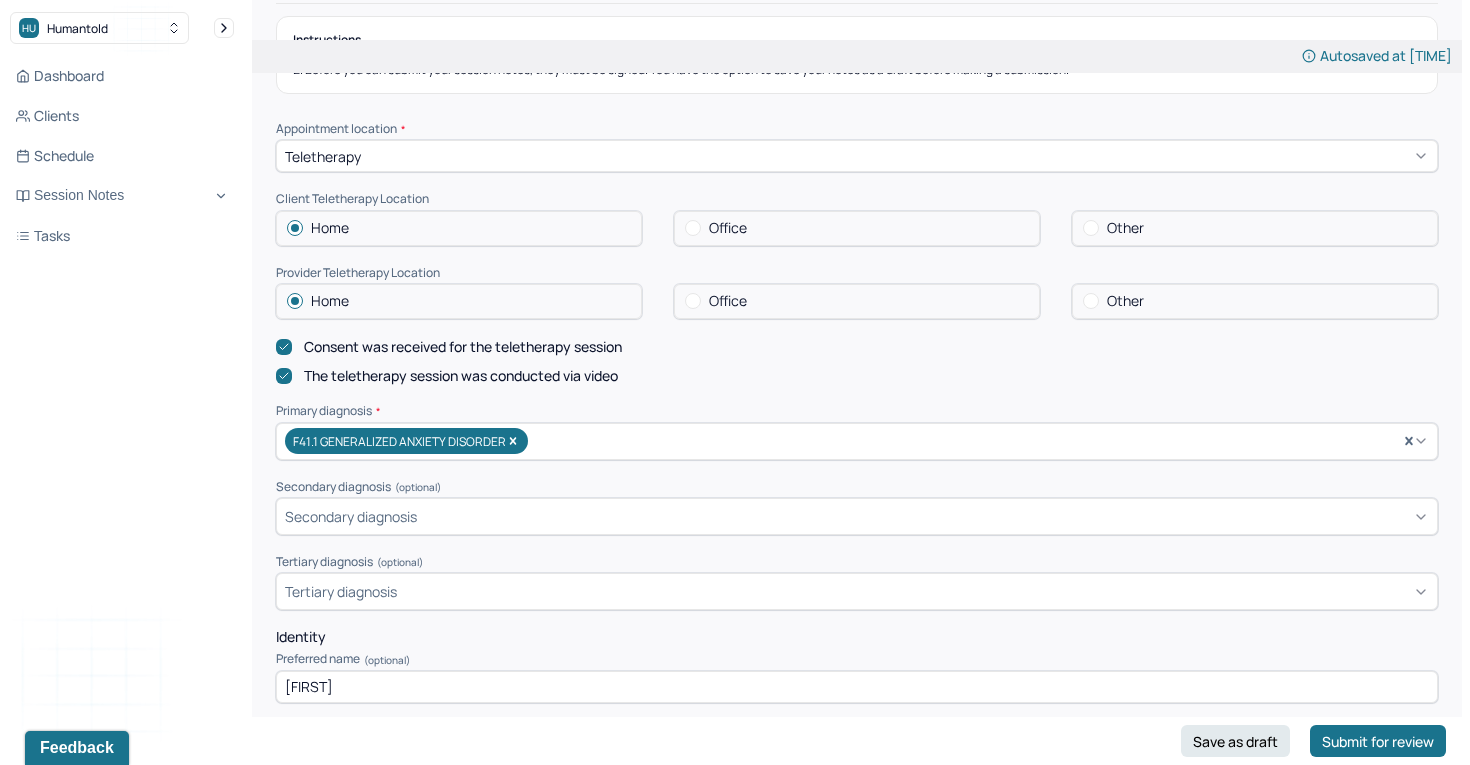scroll, scrollTop: 202, scrollLeft: 0, axis: vertical 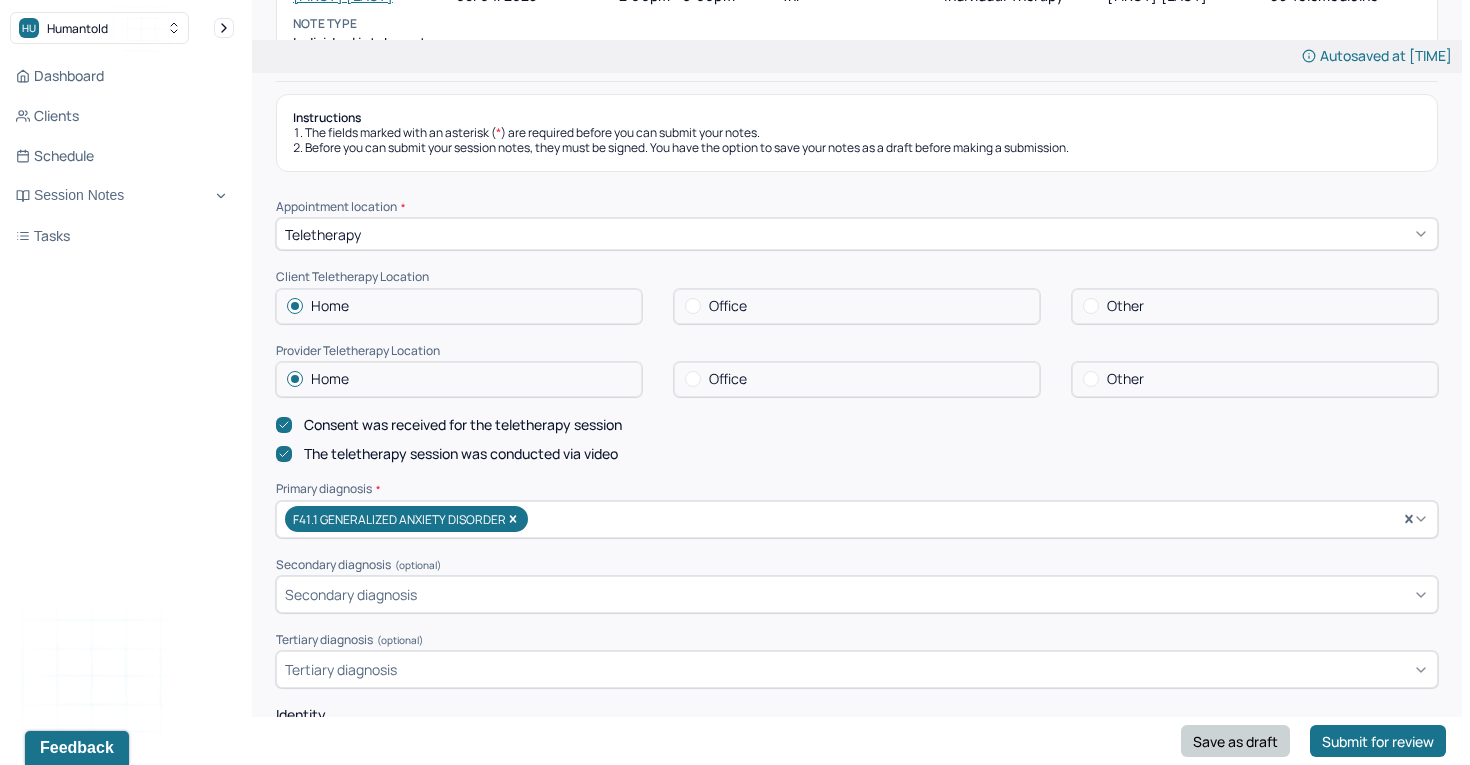 click on "Save as draft" at bounding box center (1235, 741) 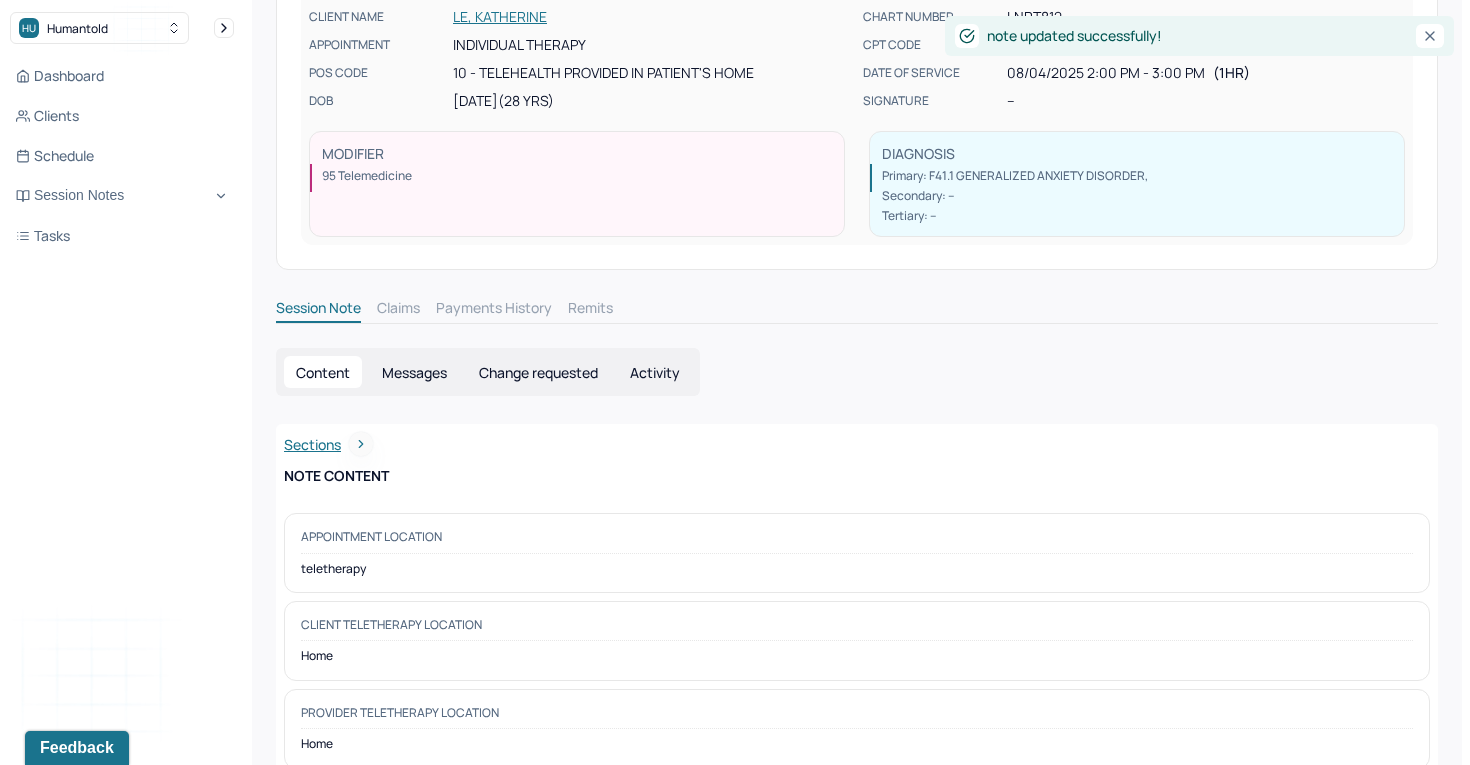 scroll, scrollTop: 0, scrollLeft: 0, axis: both 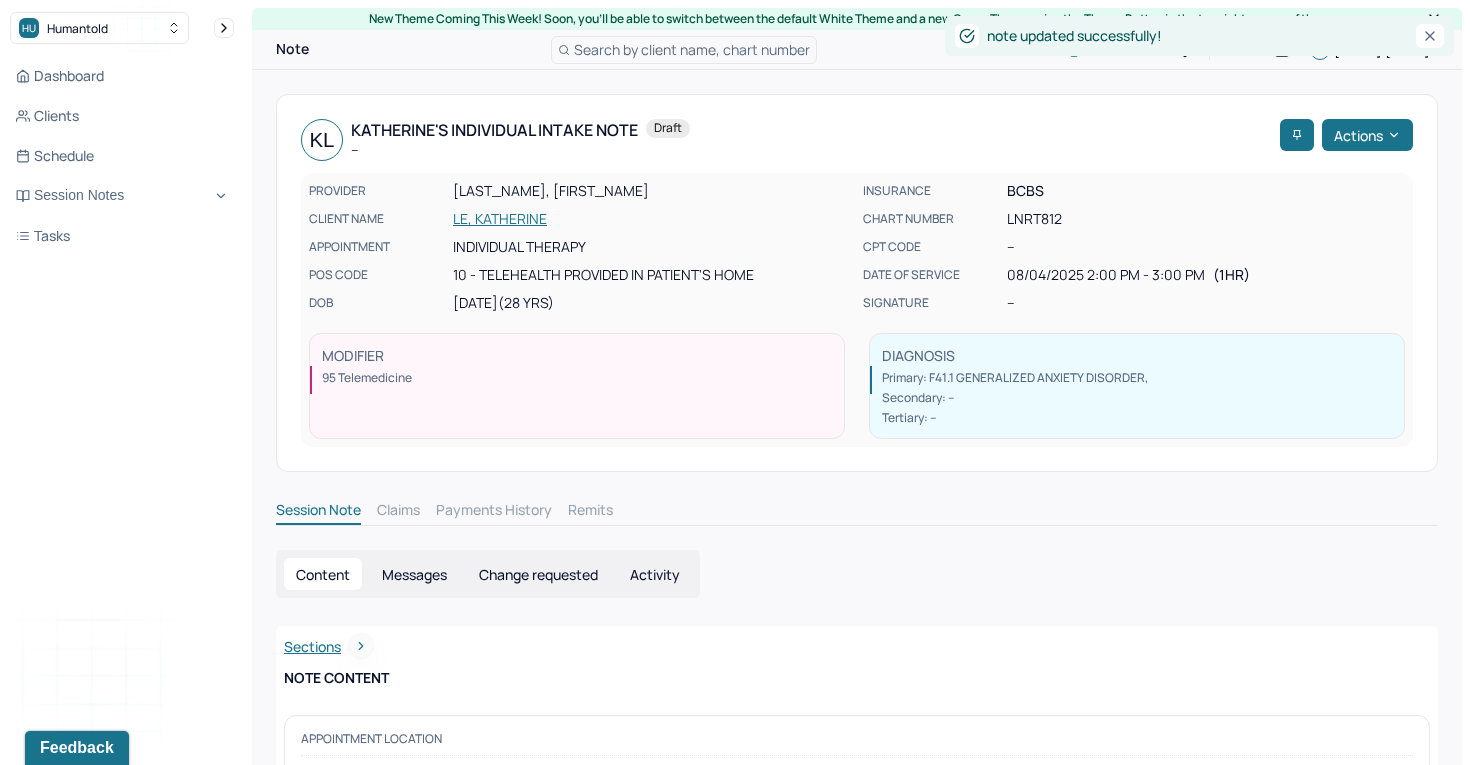 click on "LE, KATHERINE" at bounding box center [652, 219] 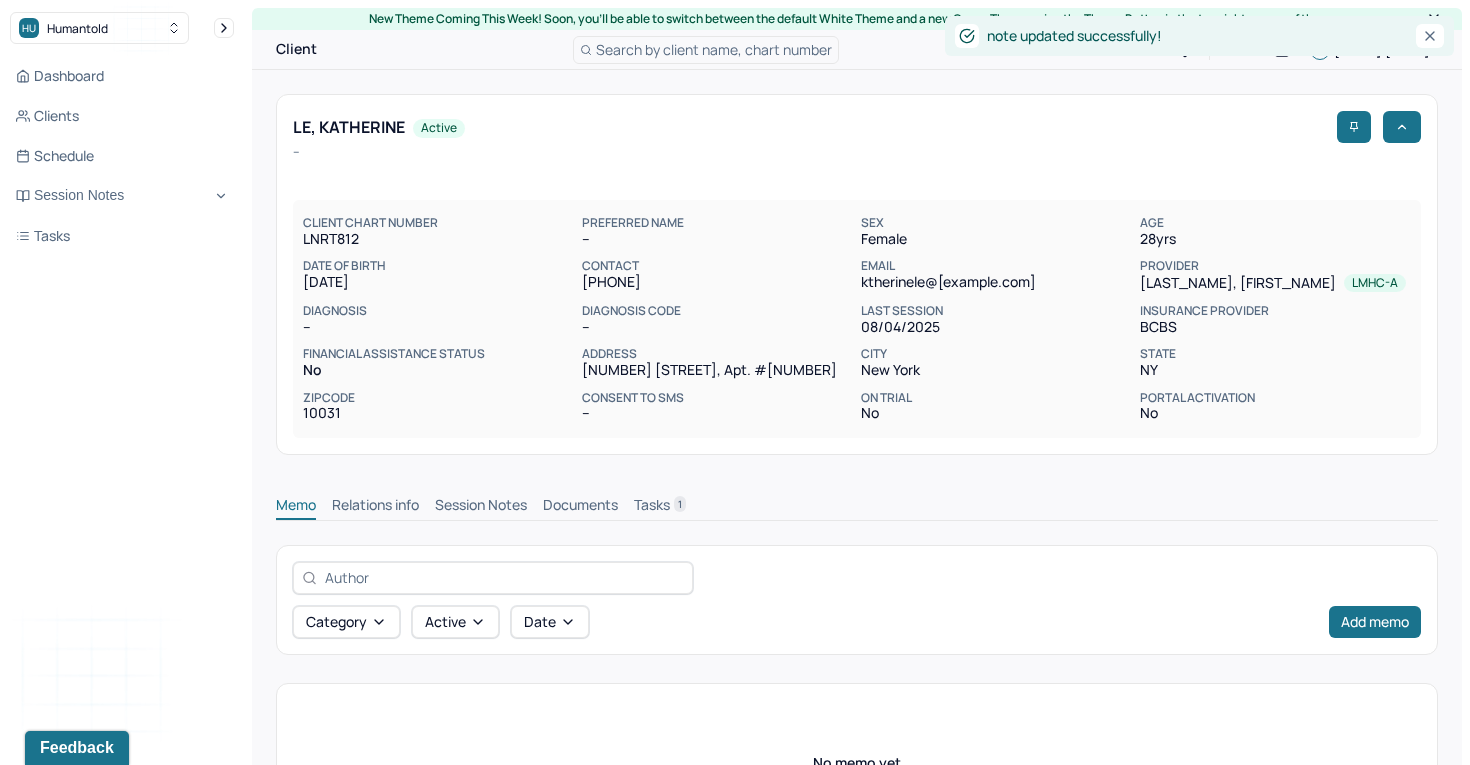 click on "Session Notes" at bounding box center (481, 507) 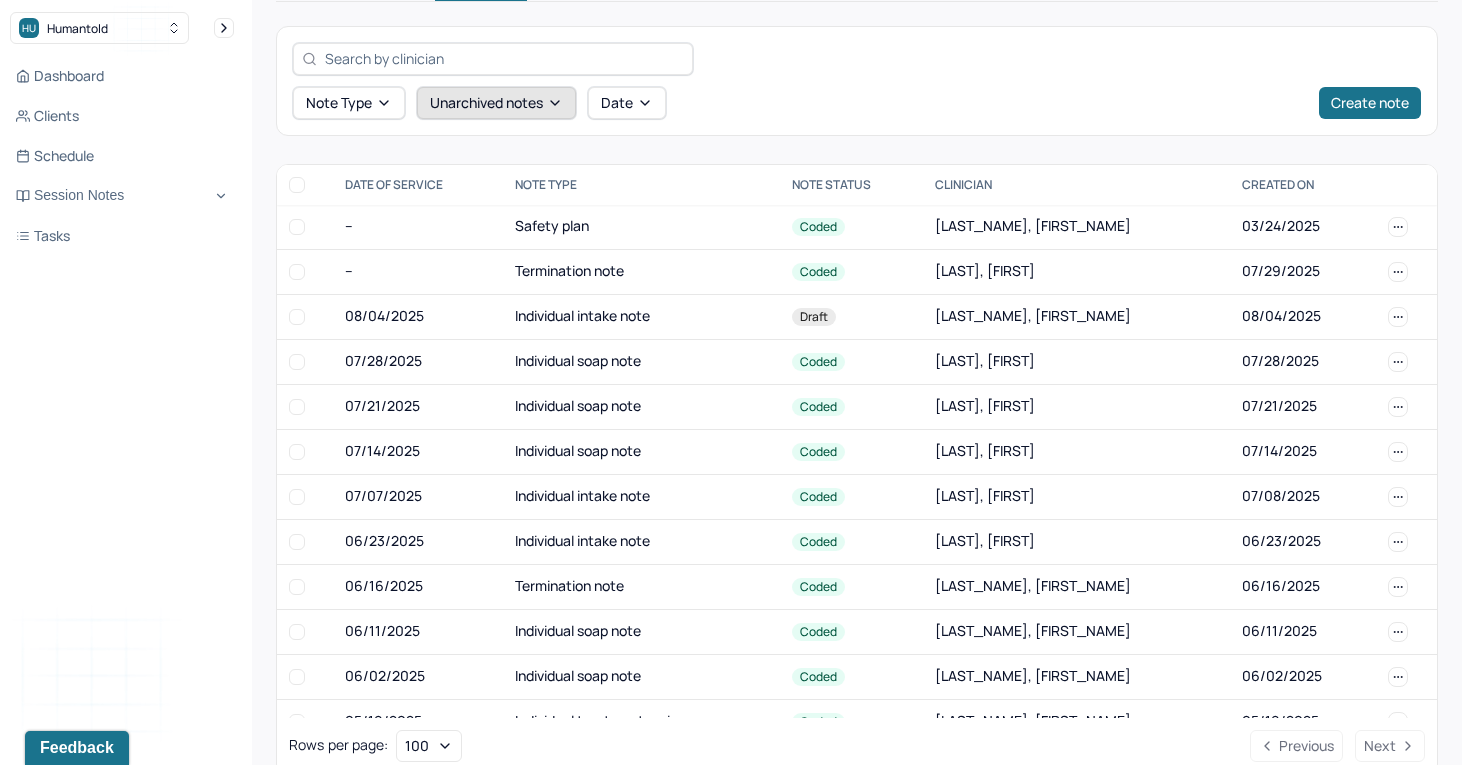 scroll, scrollTop: 560, scrollLeft: 0, axis: vertical 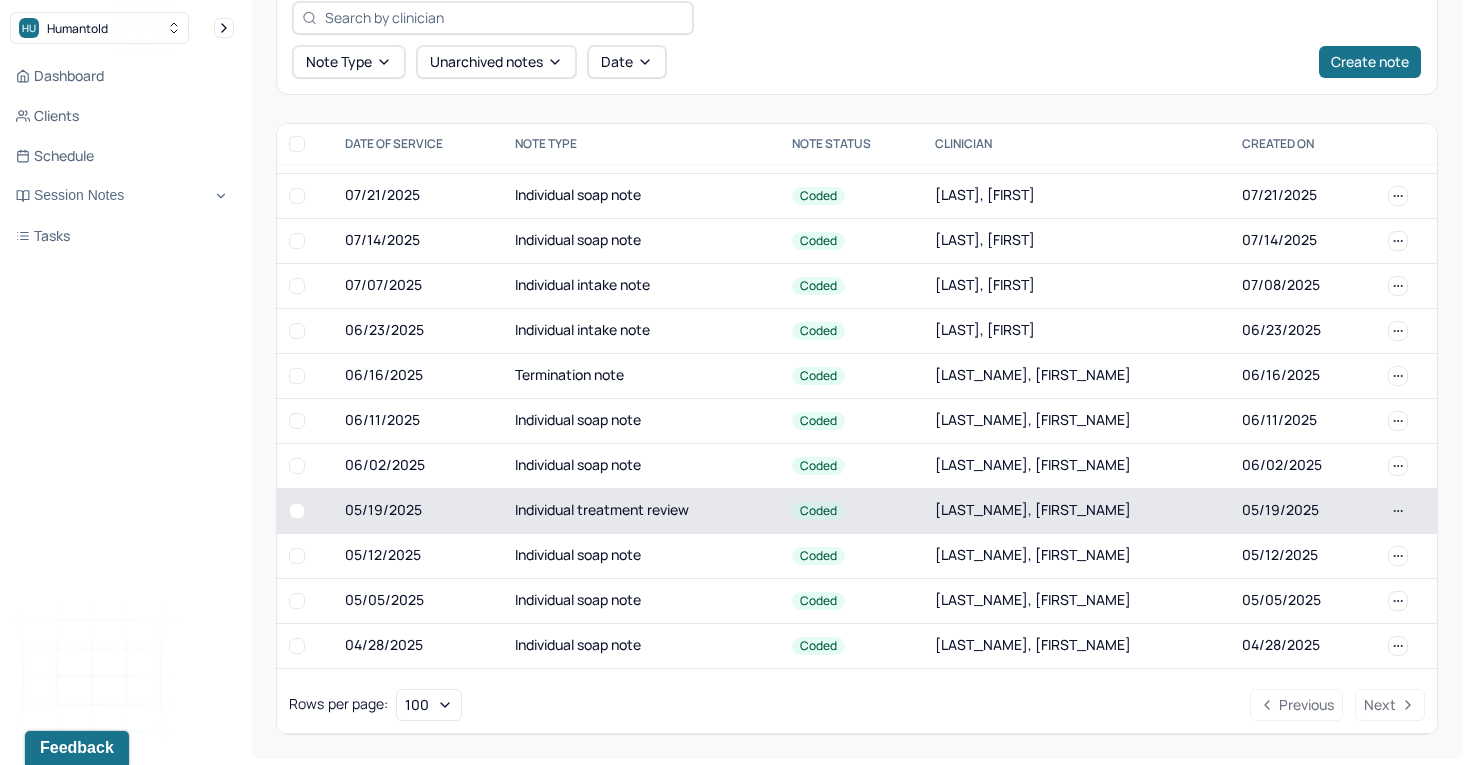 click on "Individual treatment review" at bounding box center [641, 510] 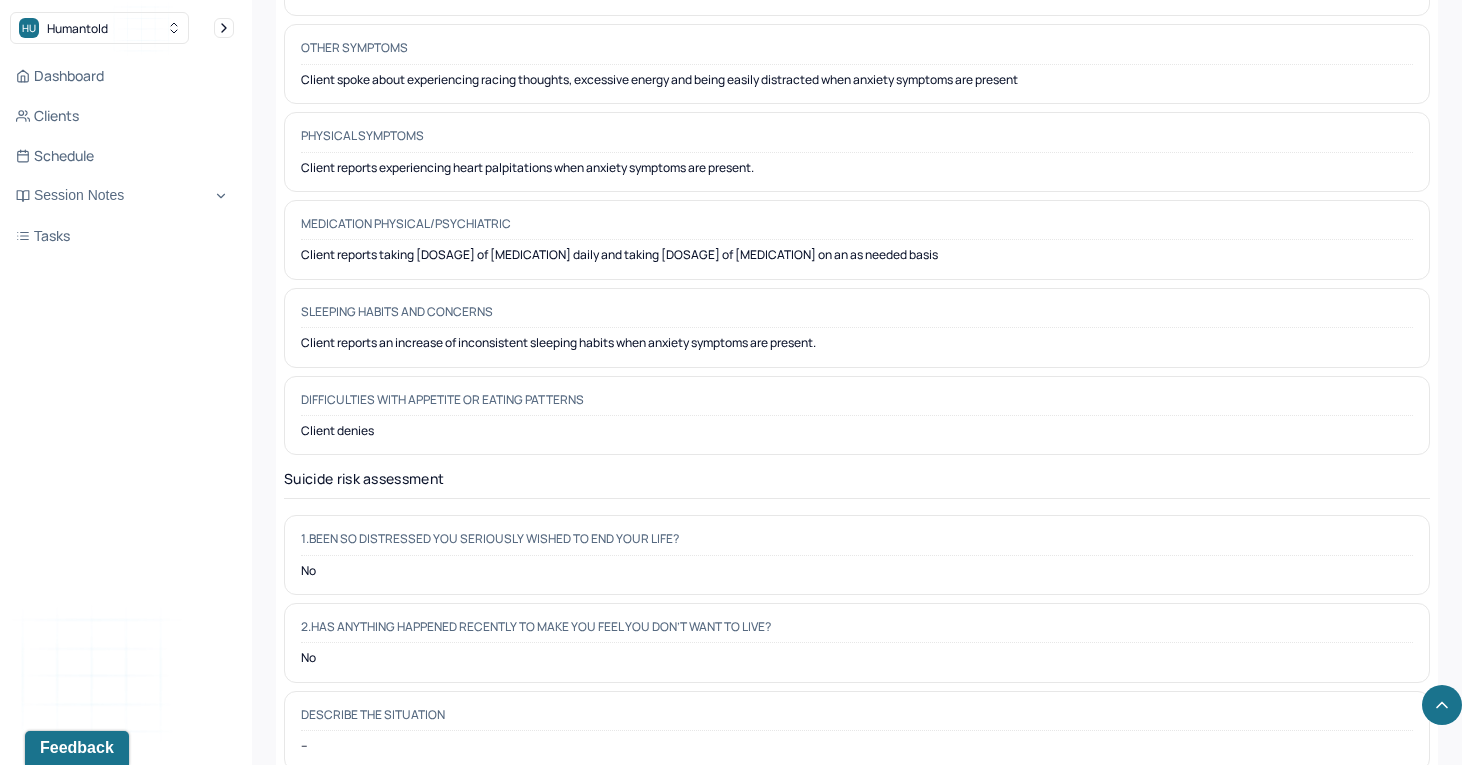 scroll, scrollTop: 2439, scrollLeft: 0, axis: vertical 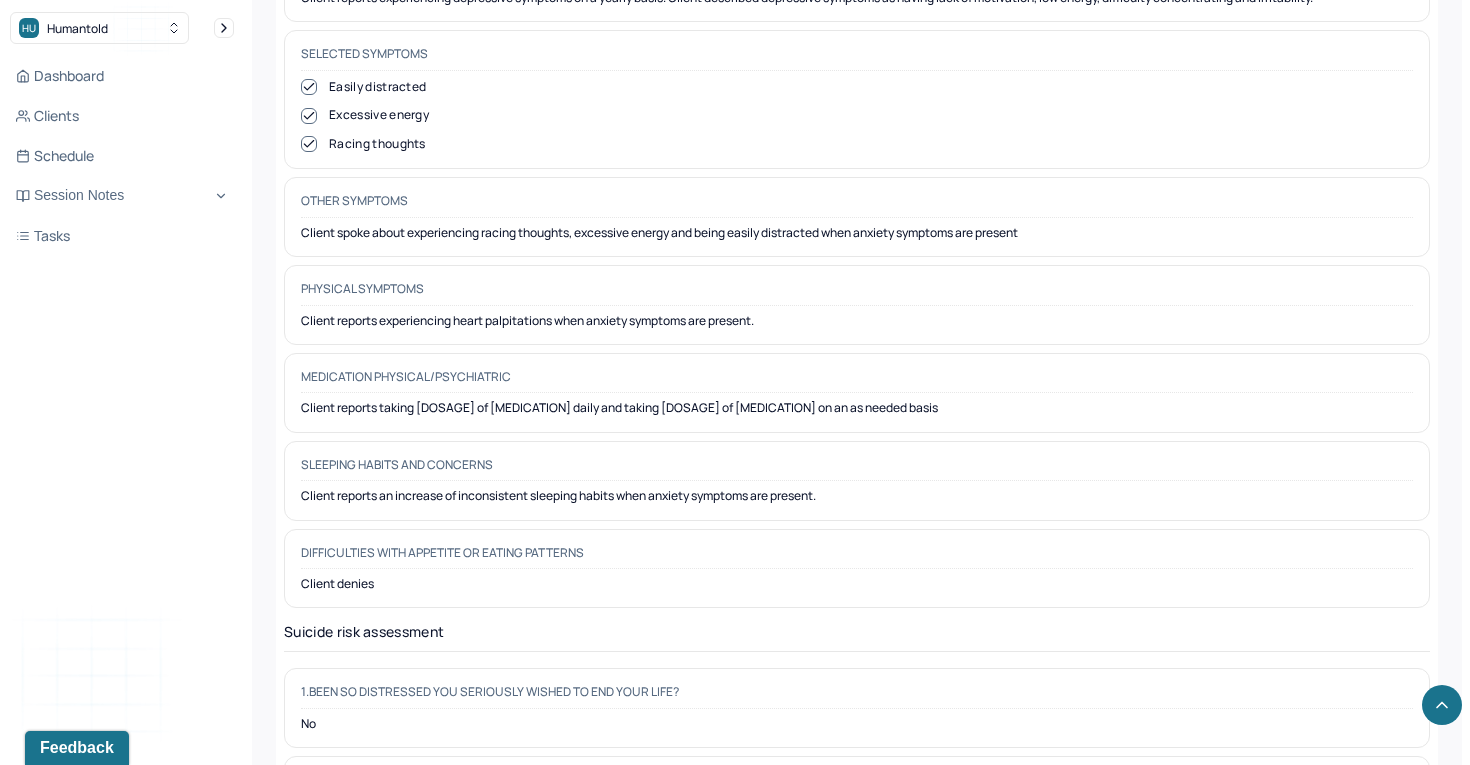 drag, startPoint x: 792, startPoint y: 306, endPoint x: 290, endPoint y: 294, distance: 502.1434 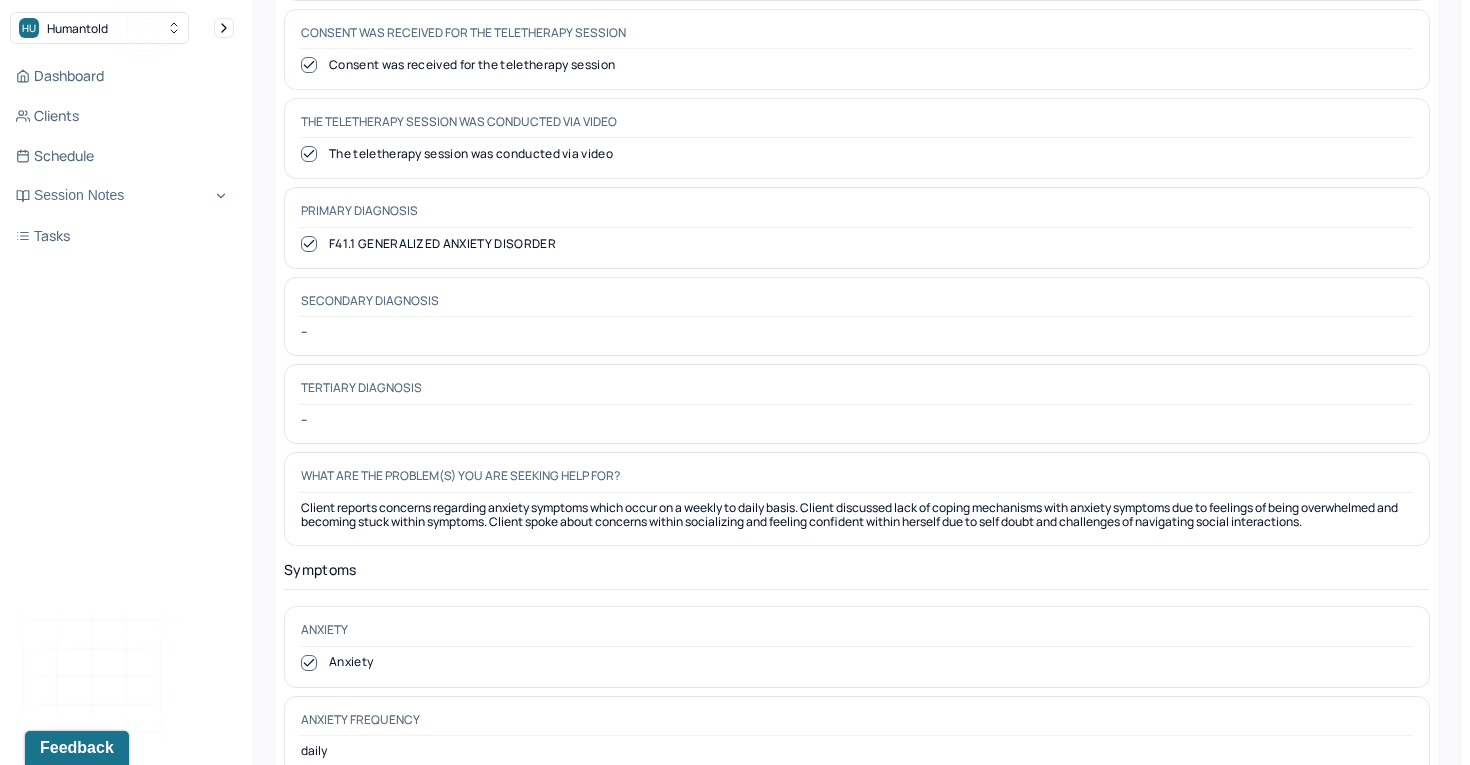 scroll, scrollTop: 0, scrollLeft: 0, axis: both 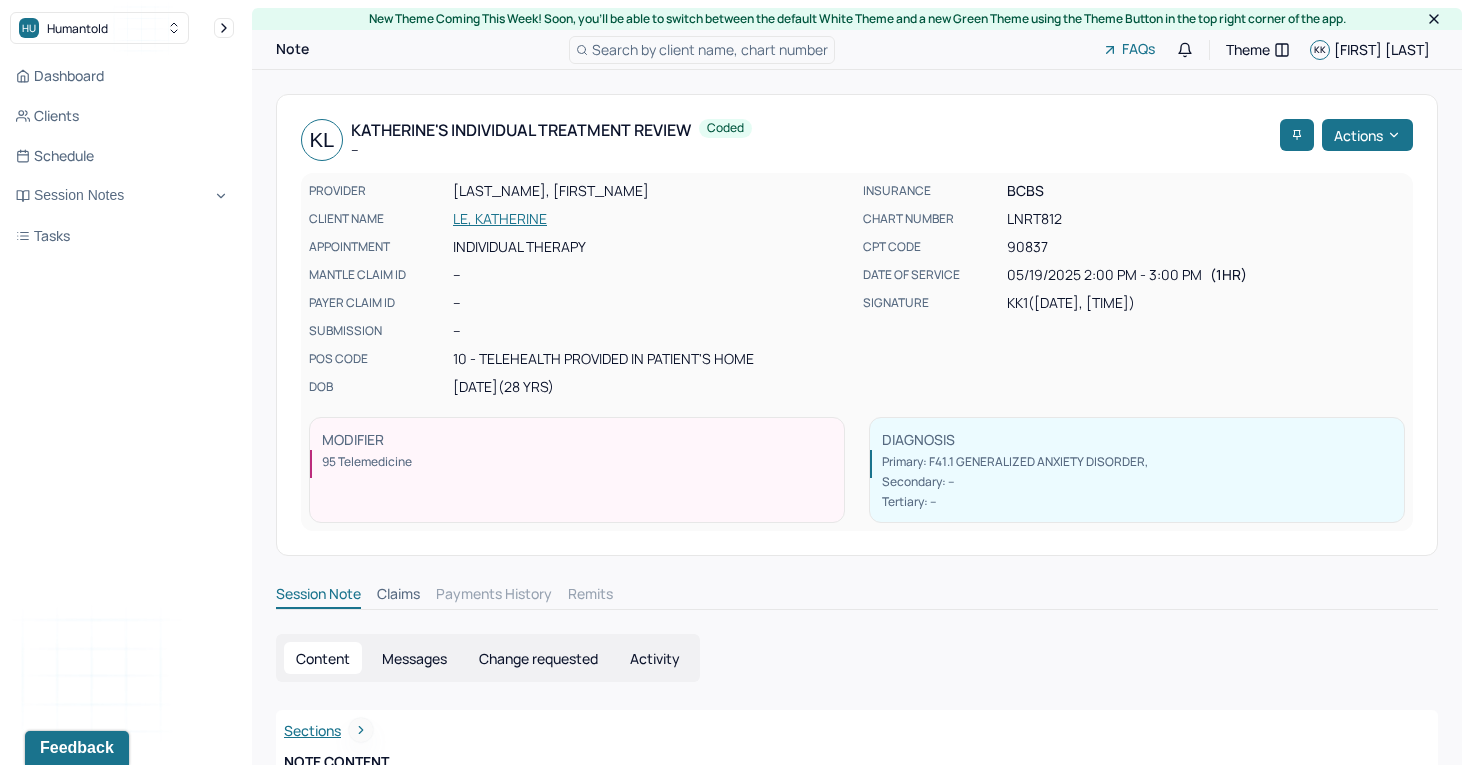 click on "PROVIDER [PROVIDER_NAME], [PROVIDER_LAST_NAME] CLIENT NAME [FIRST] [LAST] APPOINTMENT Individual therapy MANTLE CLAIM ID -- PAYER CLAIM ID -- SUBMISSION -- POS CODE 10 - Telehealth Provided in Patient's Home DOB [DATE] ([AGE] Yrs)" at bounding box center (580, 289) 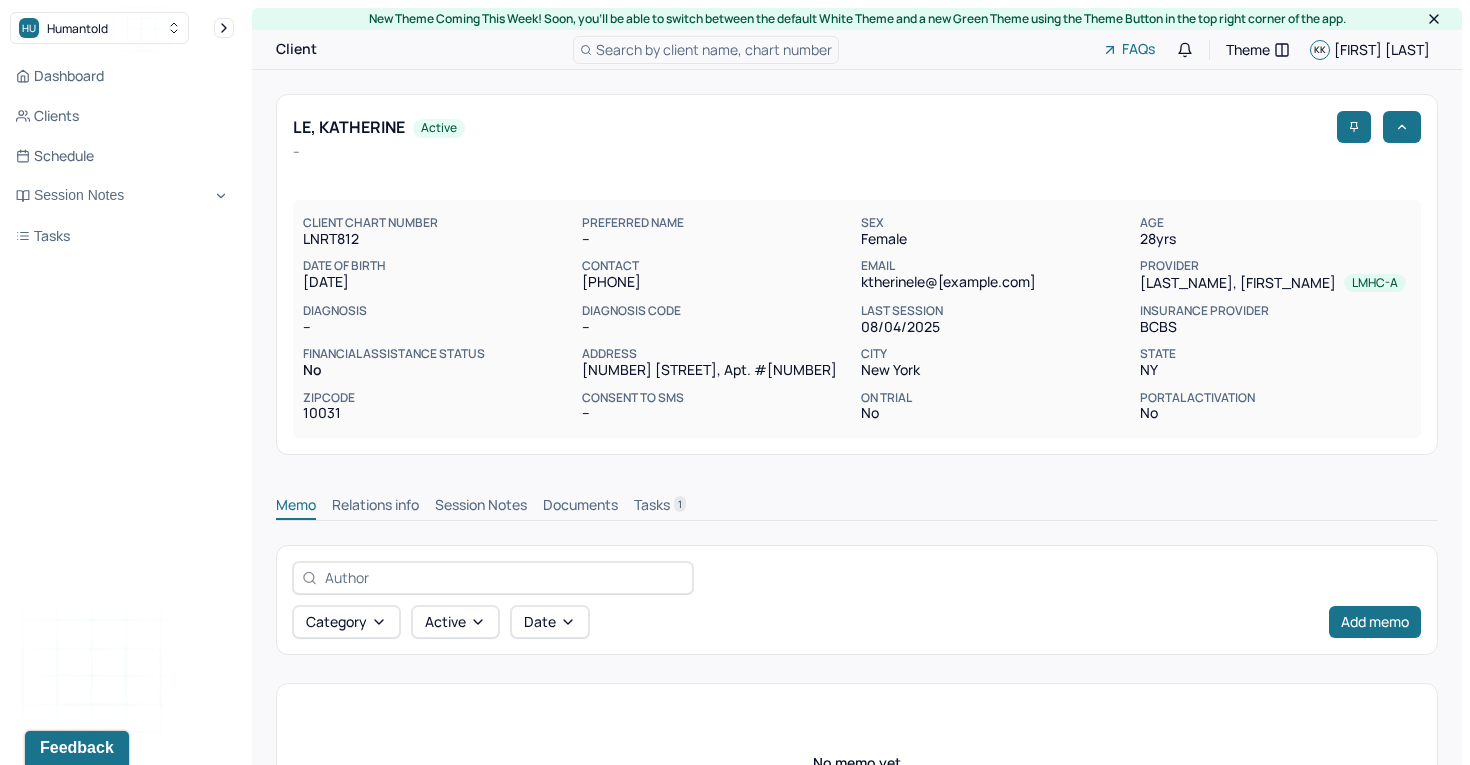 click on "Session Notes" at bounding box center (481, 507) 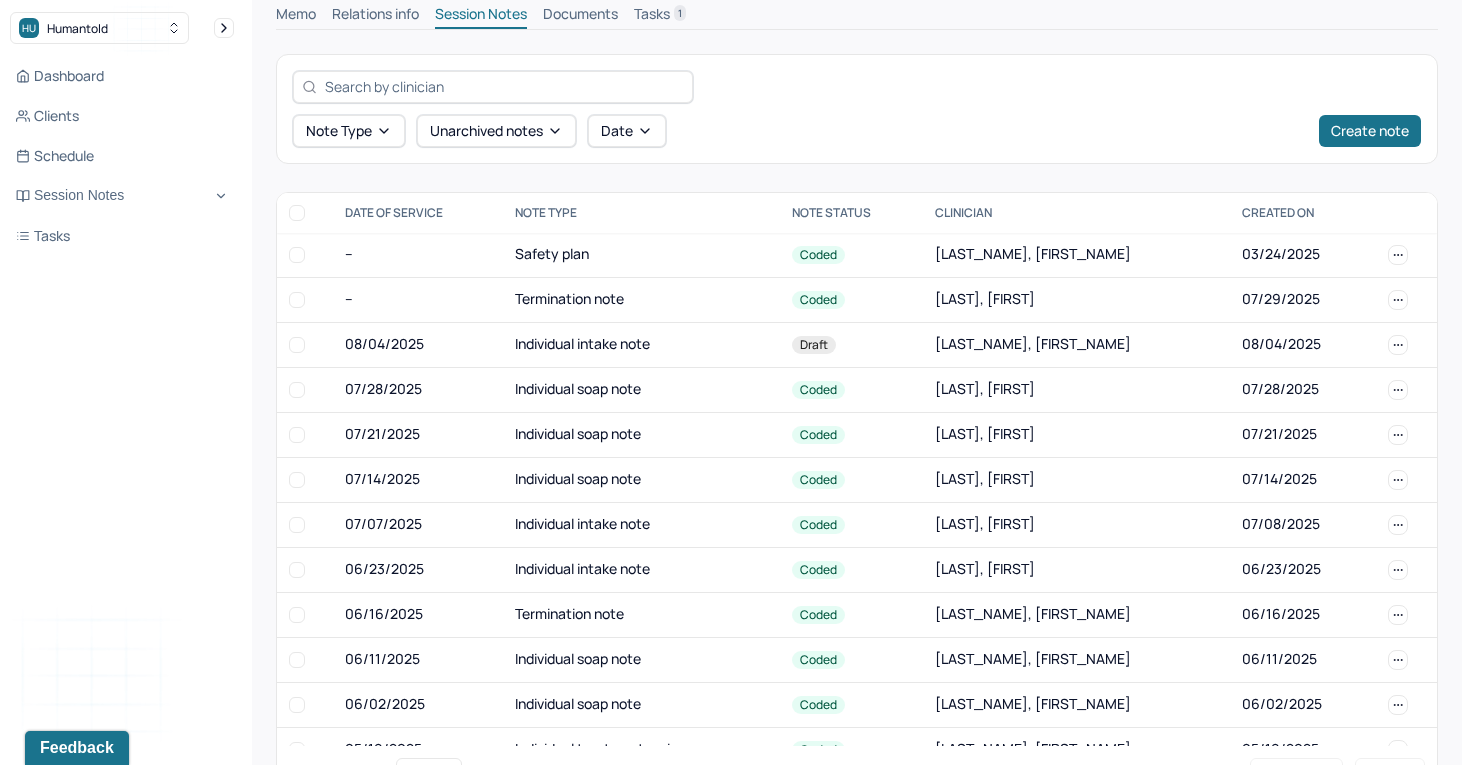scroll, scrollTop: 560, scrollLeft: 0, axis: vertical 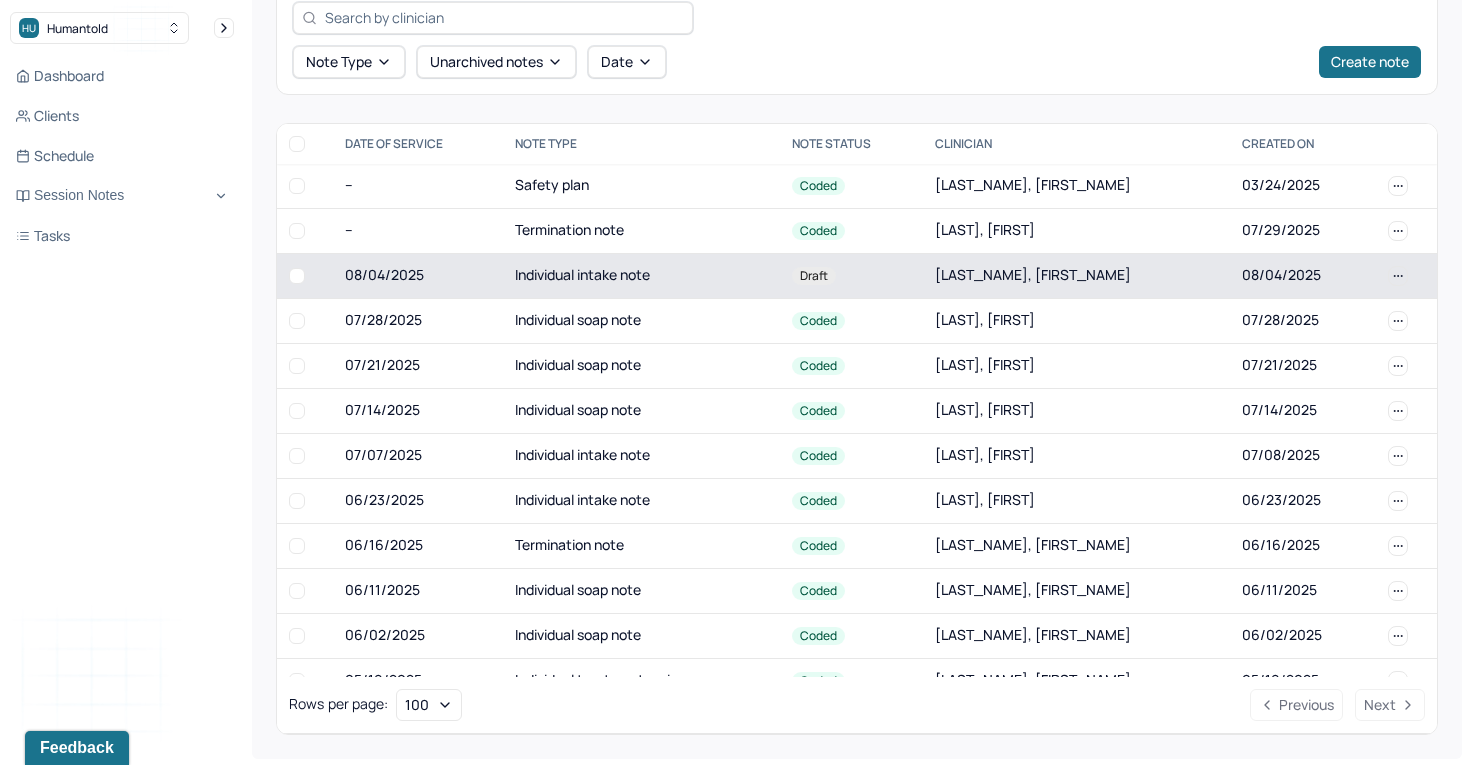 click on "Individual intake note" at bounding box center (641, 275) 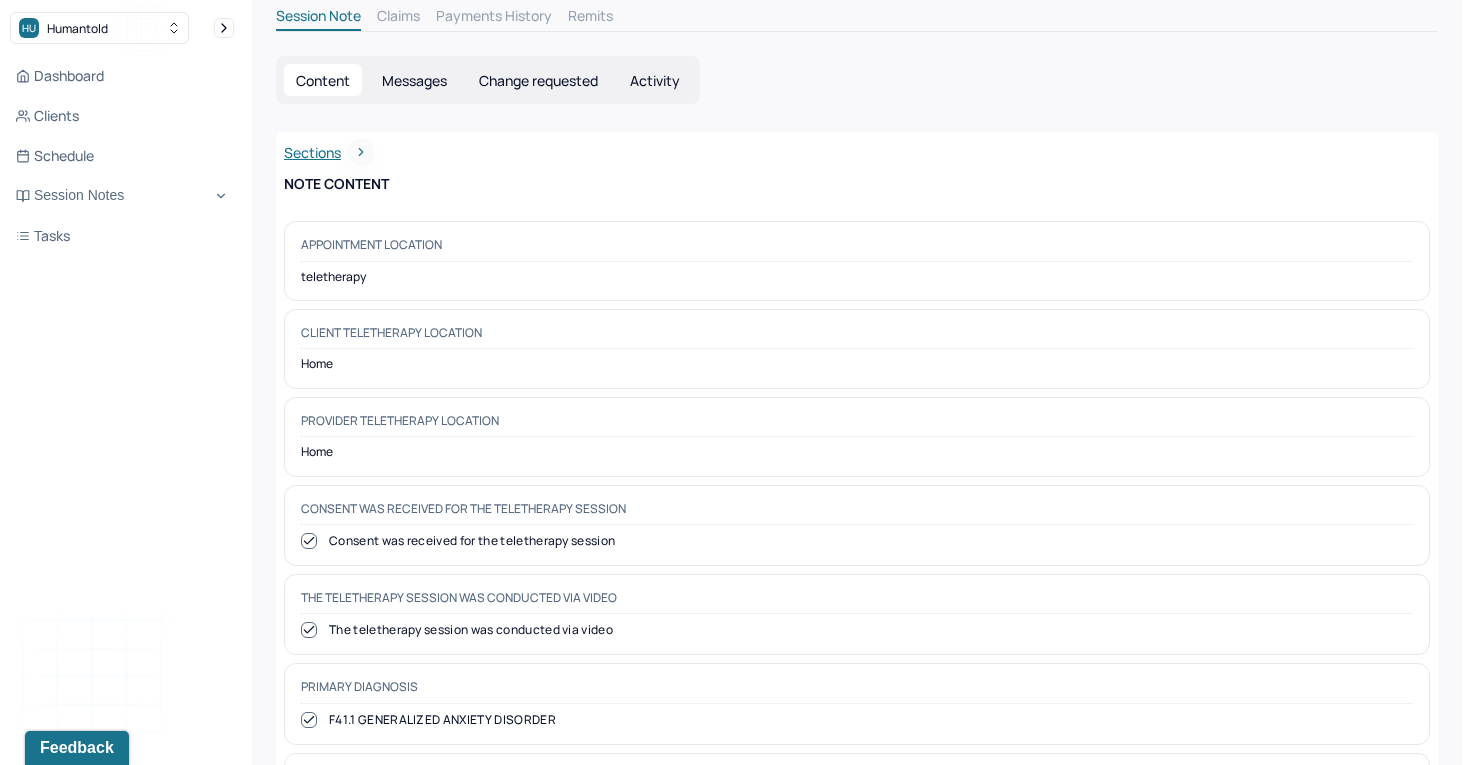 scroll, scrollTop: 0, scrollLeft: 0, axis: both 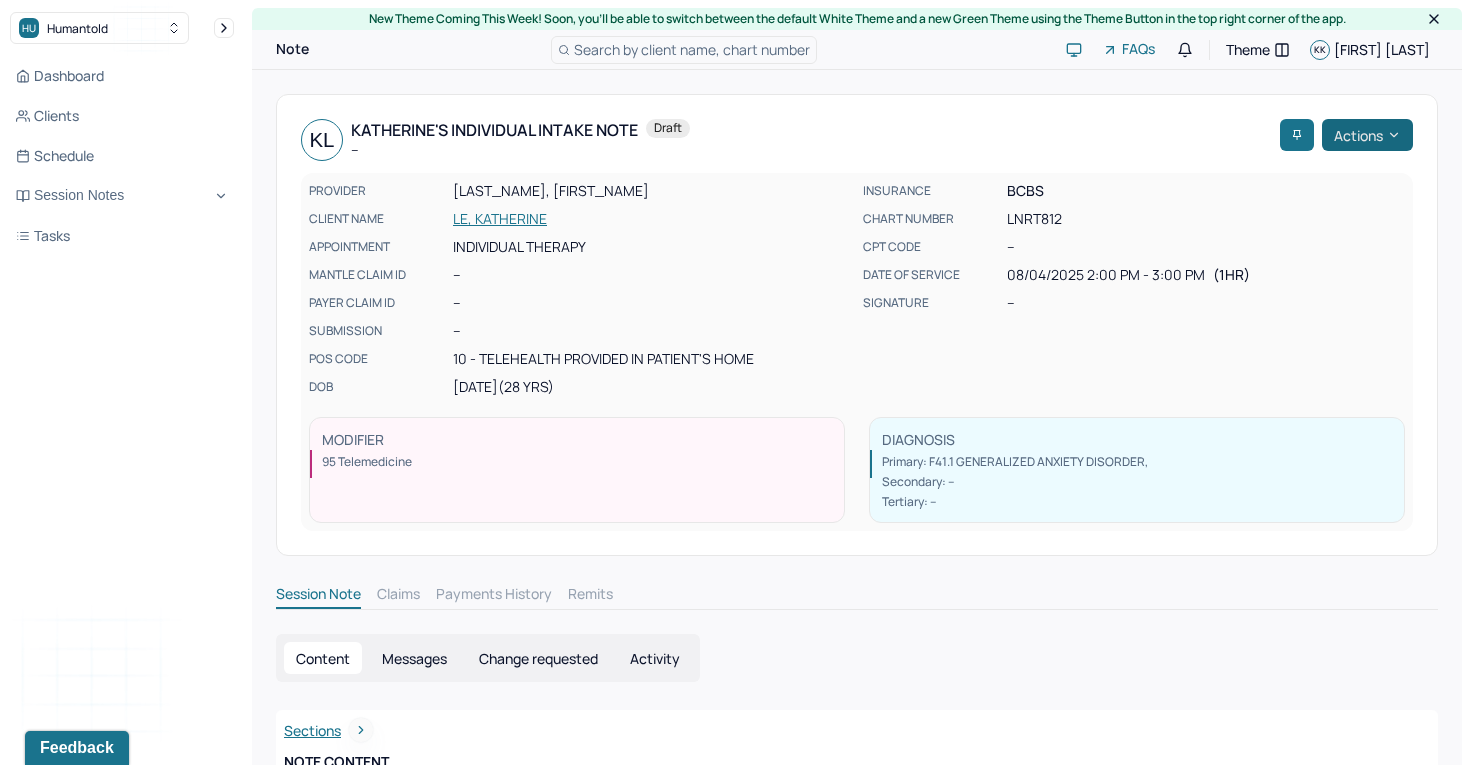 click on "Actions" at bounding box center (1367, 135) 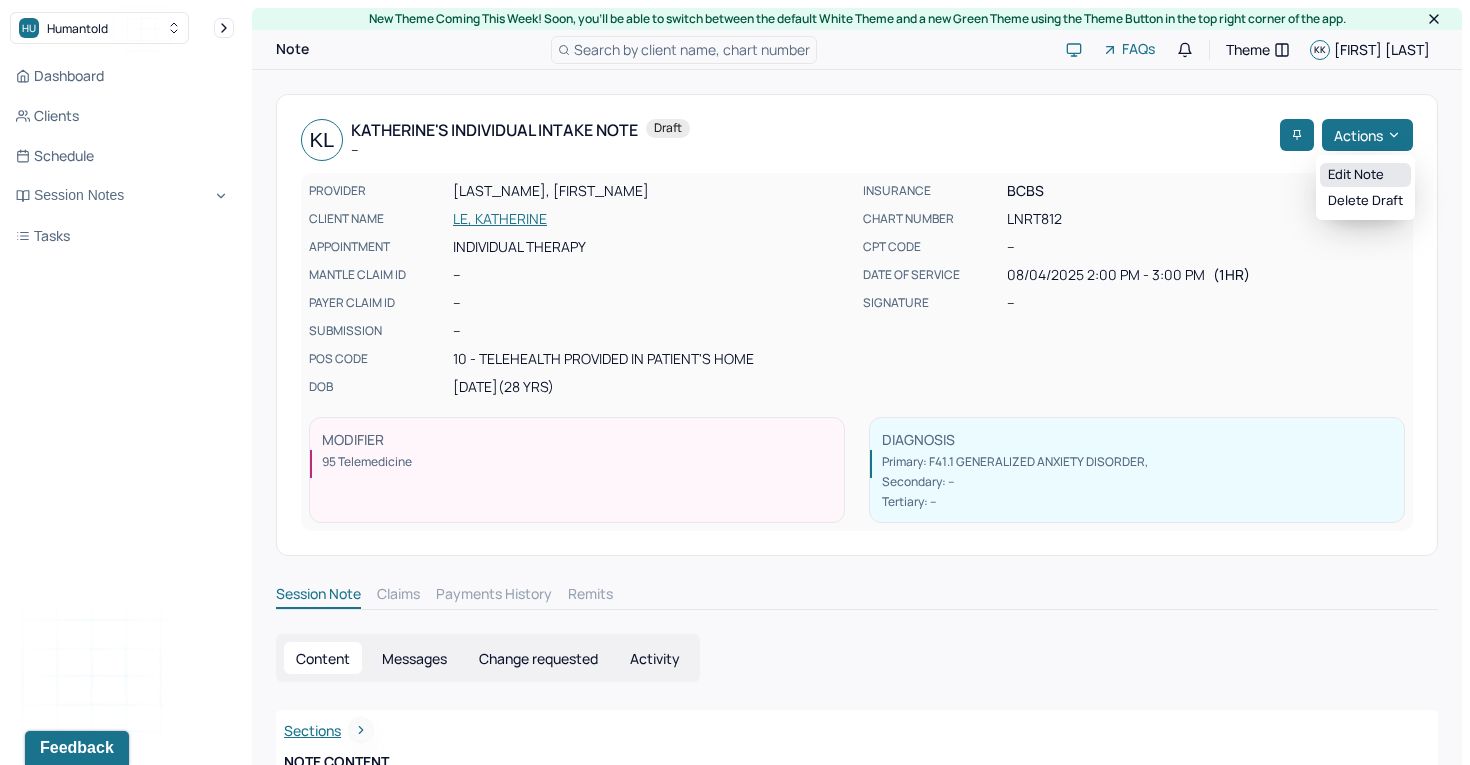 click on "Edit note" at bounding box center [1365, 175] 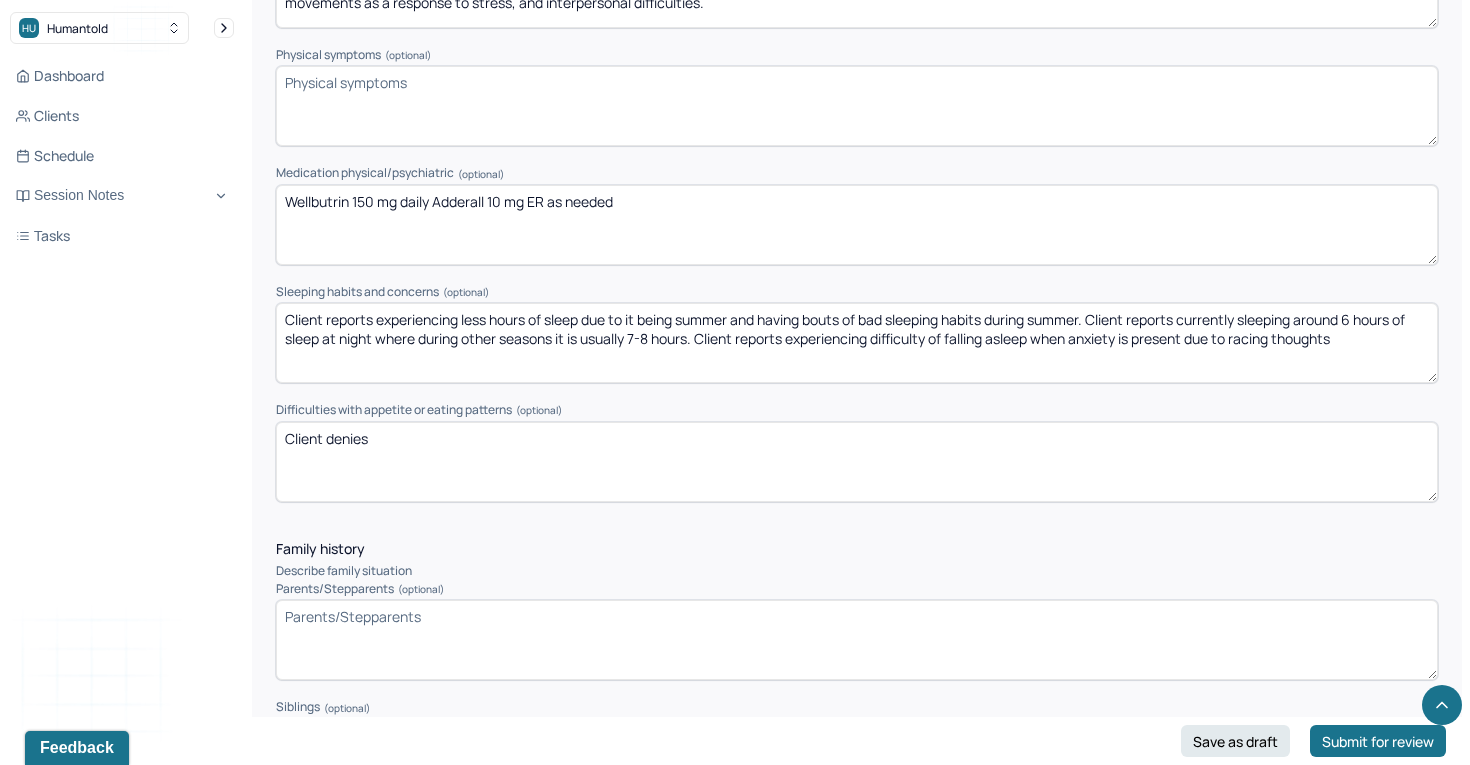scroll, scrollTop: 2444, scrollLeft: 0, axis: vertical 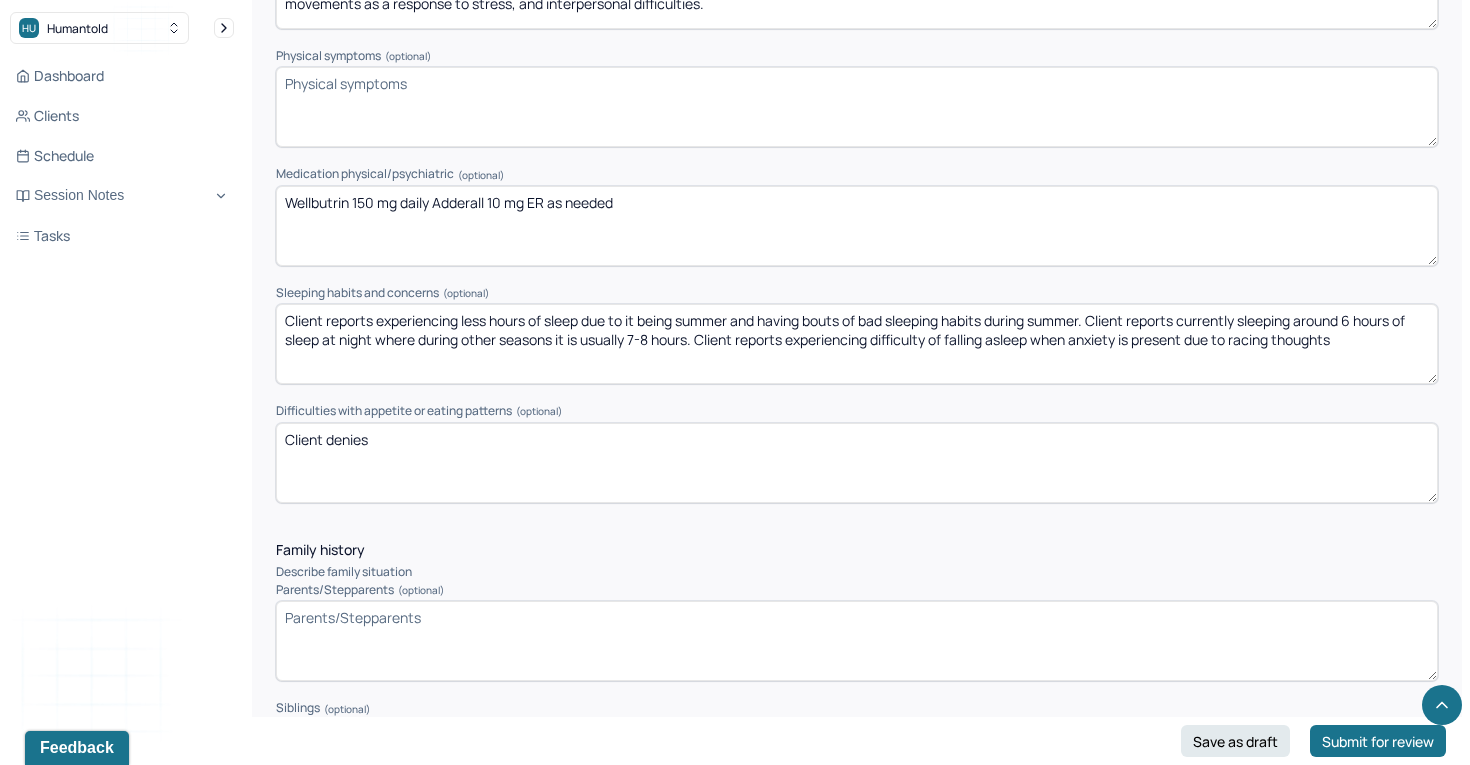 click on "Physical symptoms (optional)" at bounding box center [857, 107] 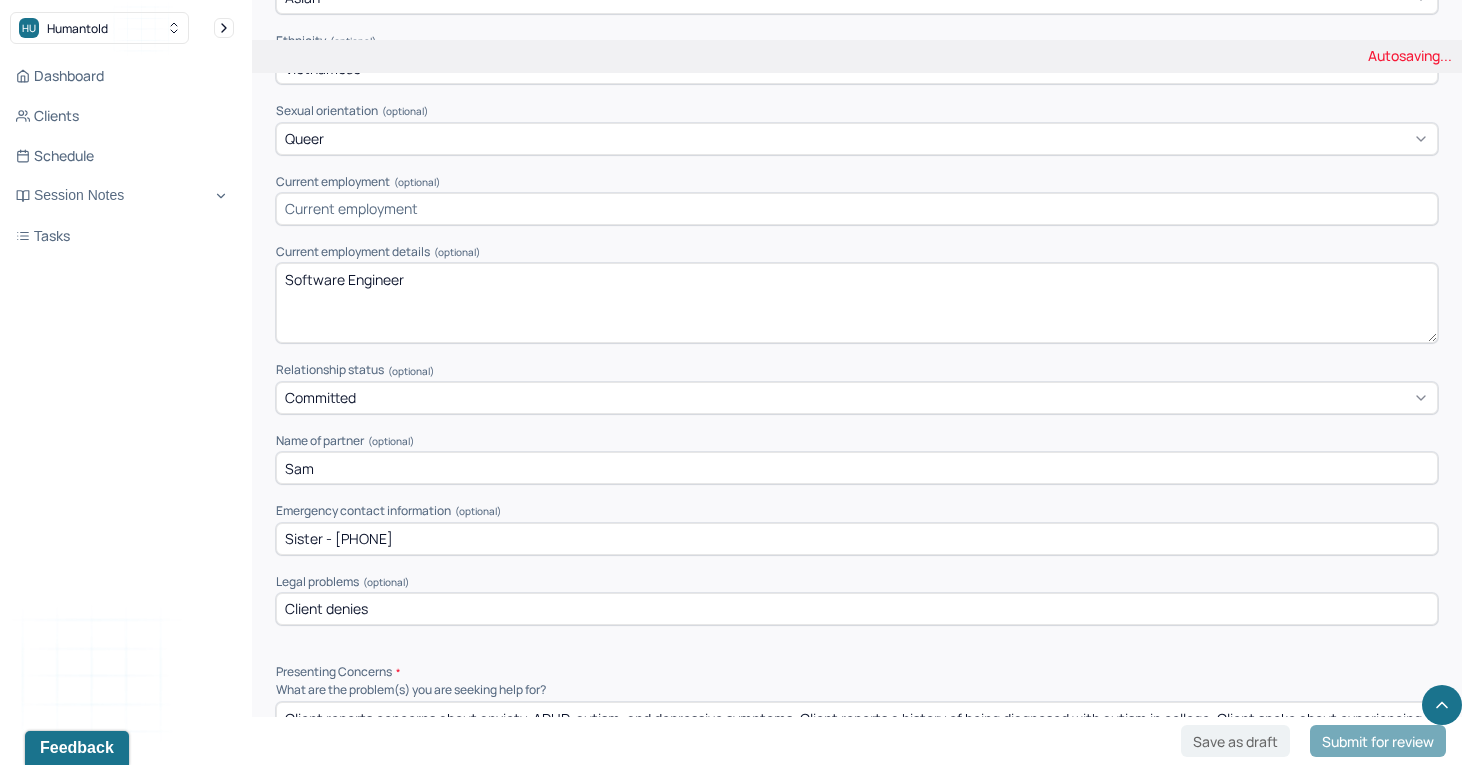 scroll, scrollTop: 1284, scrollLeft: 0, axis: vertical 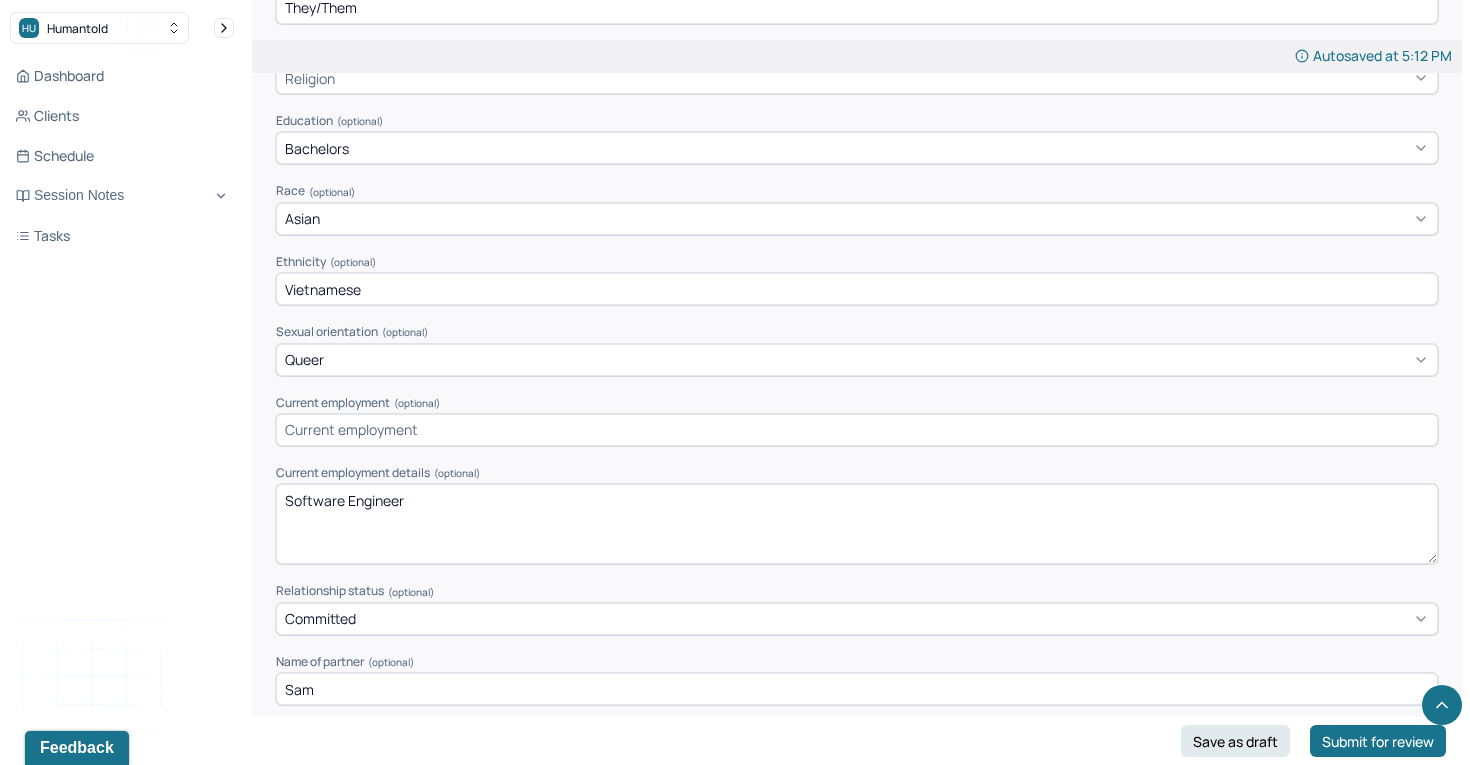 type on "Client reports experiencing heart palpitations when anxiety symptoms are present." 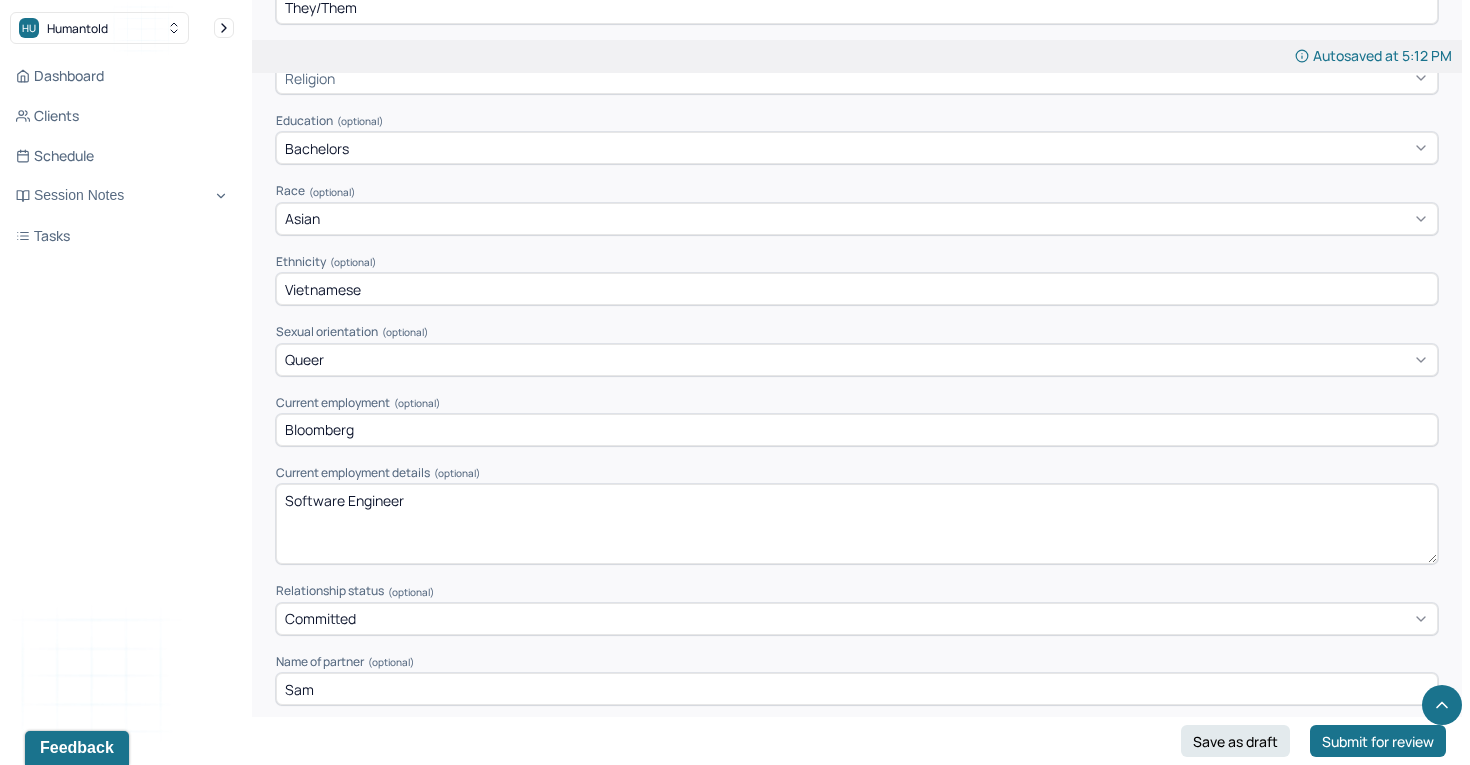 type on "Bloomberg" 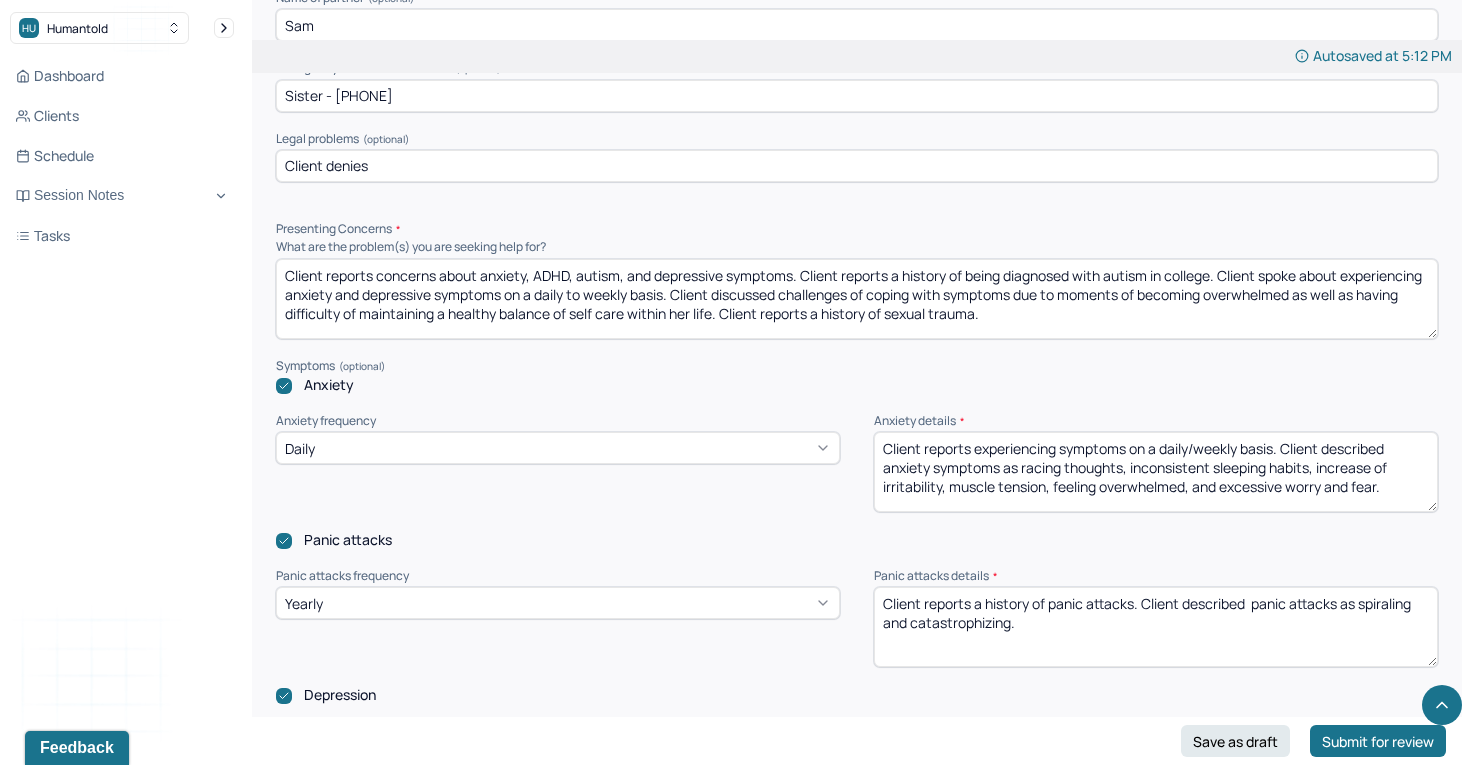 scroll, scrollTop: 1718, scrollLeft: 0, axis: vertical 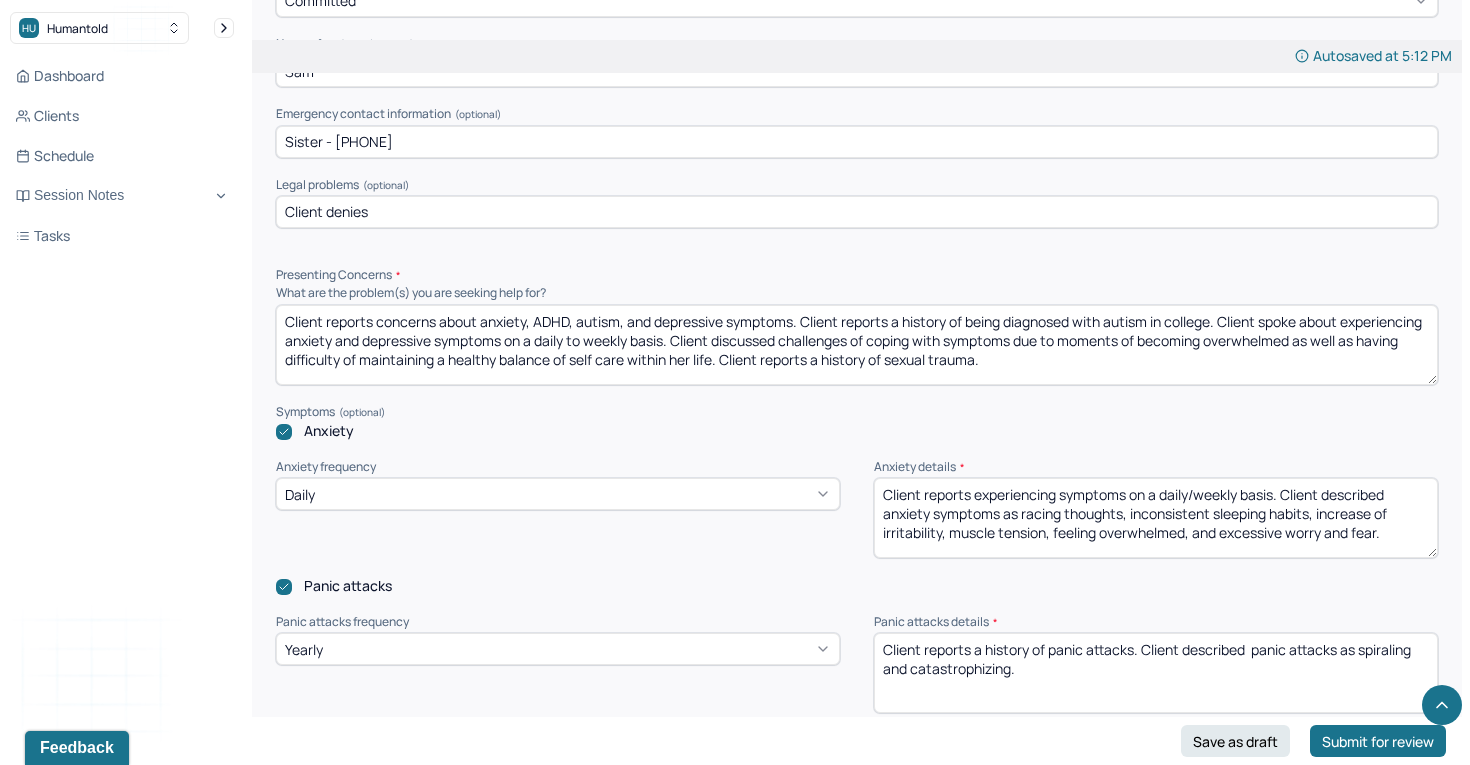 click on "Client reports concerns about anxiety, ADHD, autism, and depressive symptoms. Client reports a history of being diagnosed with autism in college. Client spoke about experiencing anxiety and depressive symptoms on a daily to weekly basis. Client discussed challenges of coping with symptoms due to moments of becoming overwhelmed as well as having difficulty of maintaining a healthy balance of self care within her life. Client reports a history of sexual trauma." at bounding box center [857, 345] 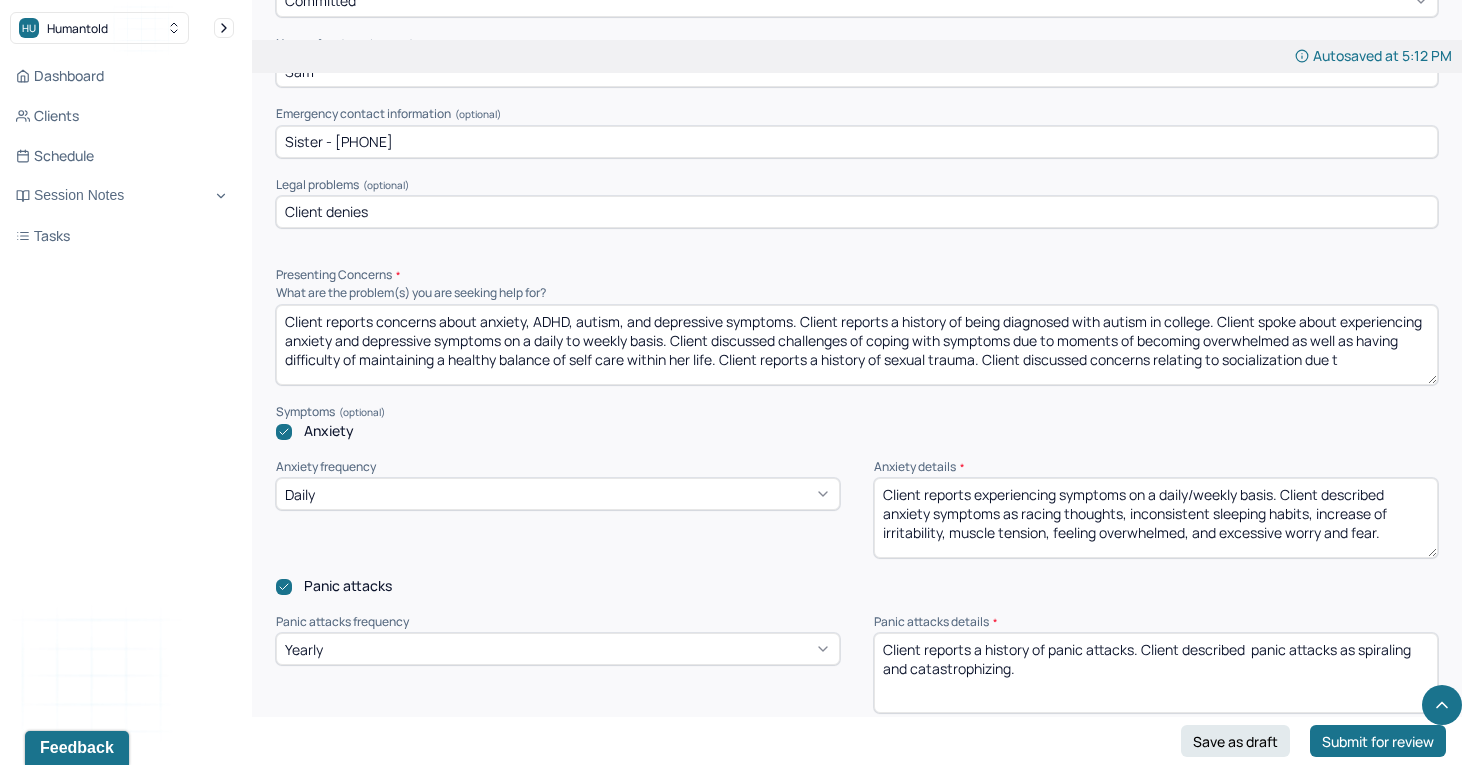 scroll, scrollTop: 3, scrollLeft: 0, axis: vertical 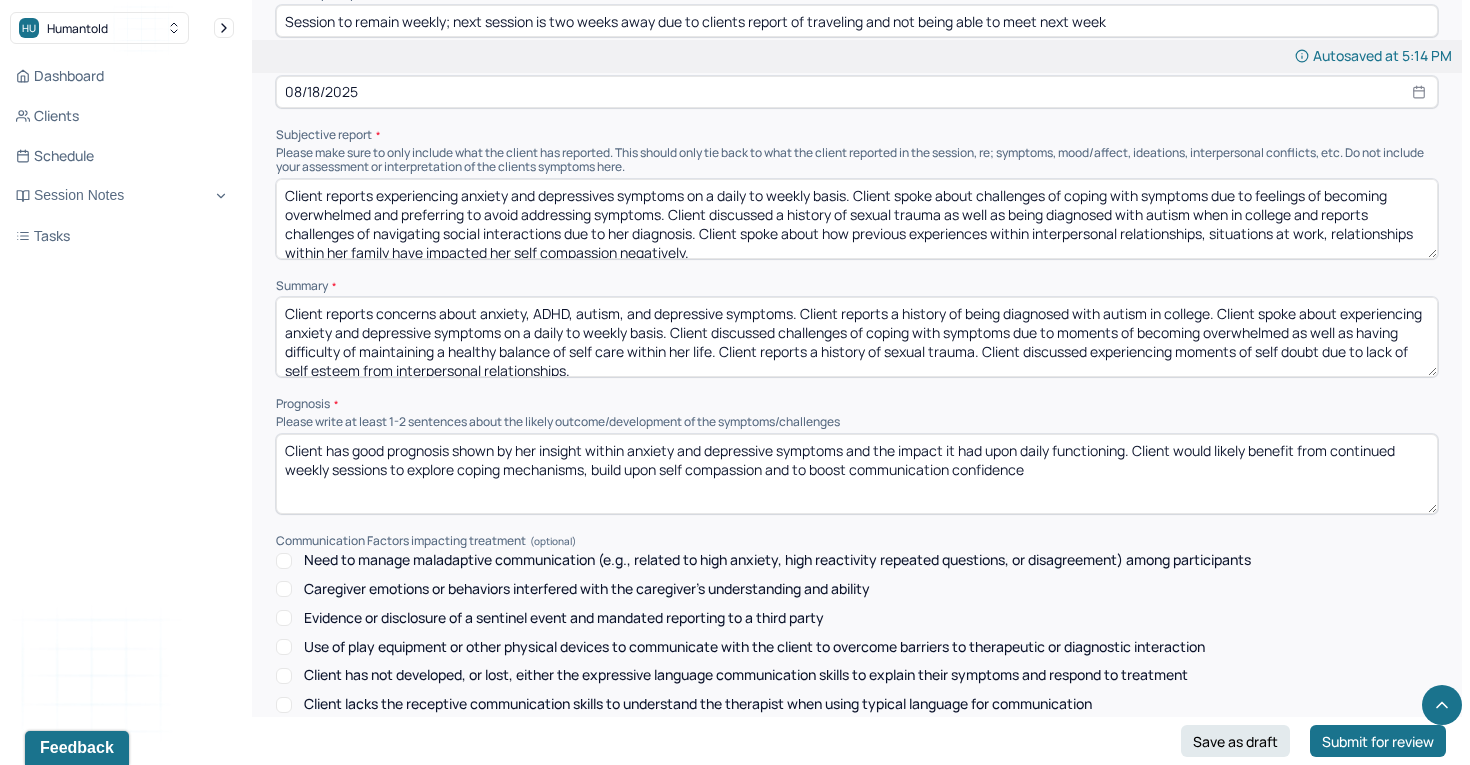 type on "Client reports concerns about anxiety, ADHD, autism, and depressive symptoms. Client reports a history of being diagnosed with autism in college. Client spoke about experiencing anxiety and depressive symptoms on a daily to weekly basis. Client discussed challenges of coping with symptoms due to moments of becoming overwhelmed as well as having difficulty of maintaining a healthy balance of self care within her life. Client reports a history of sexual trauma. Client discussed concerns relating to communication due to lack of confidence within social interactions." 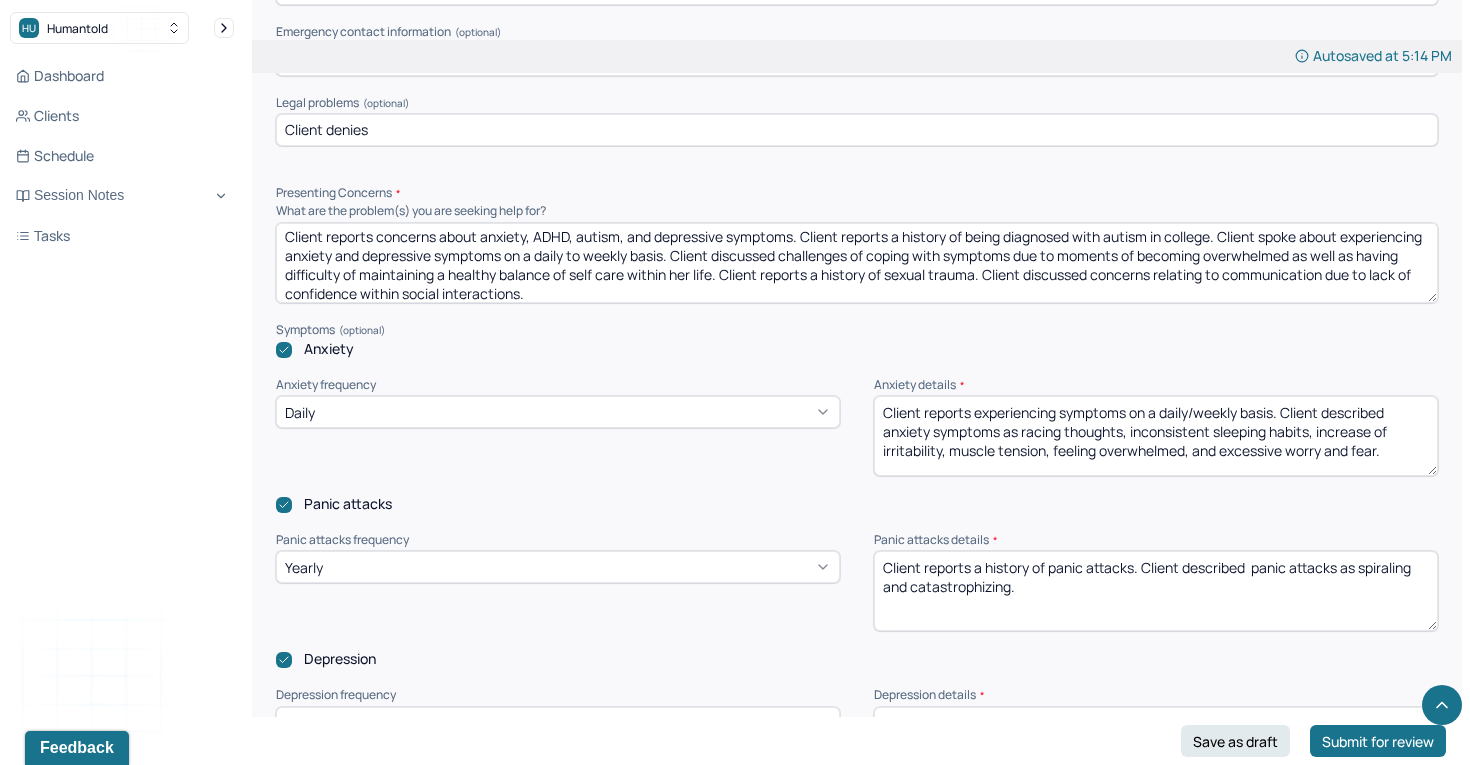 scroll, scrollTop: 1844, scrollLeft: 0, axis: vertical 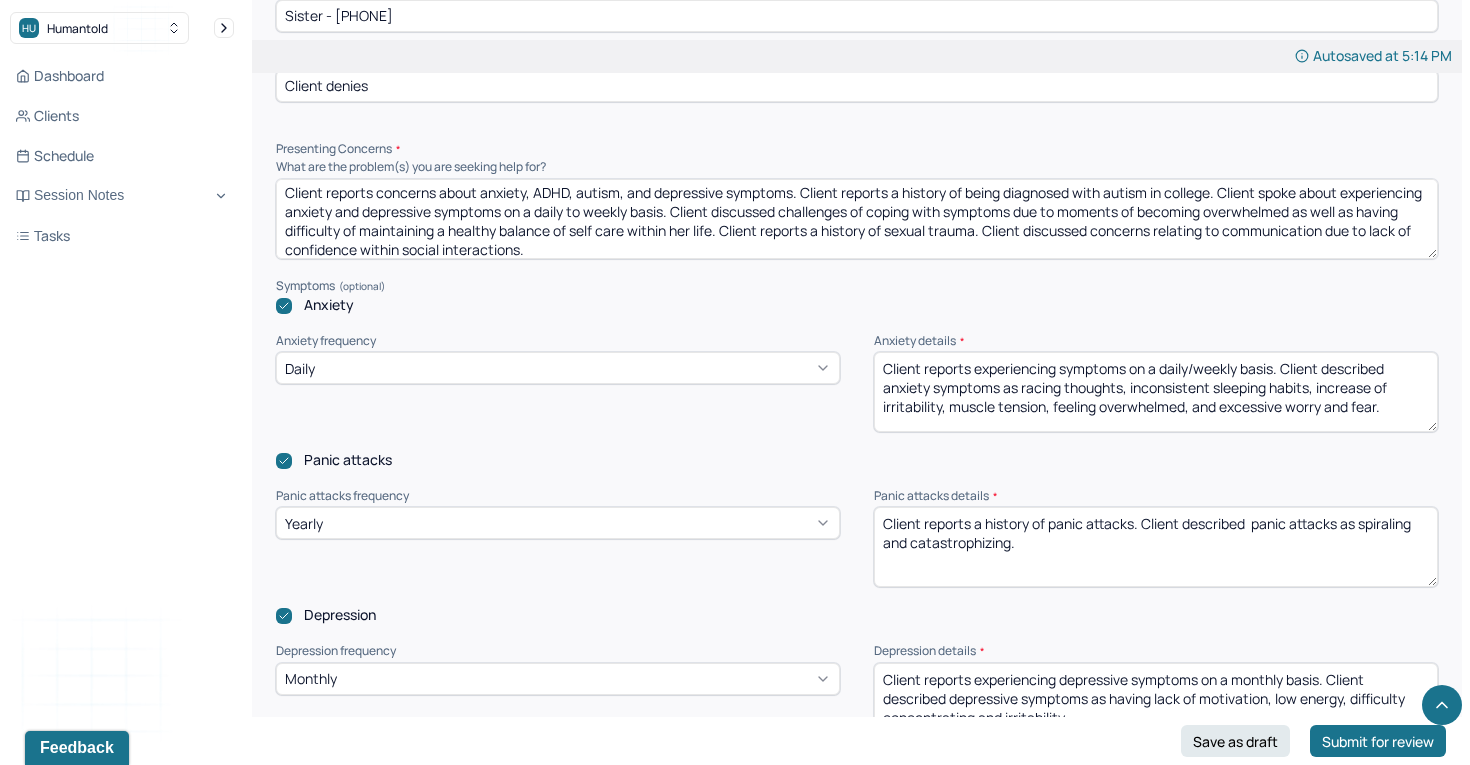 drag, startPoint x: 704, startPoint y: 242, endPoint x: 814, endPoint y: 222, distance: 111.8034 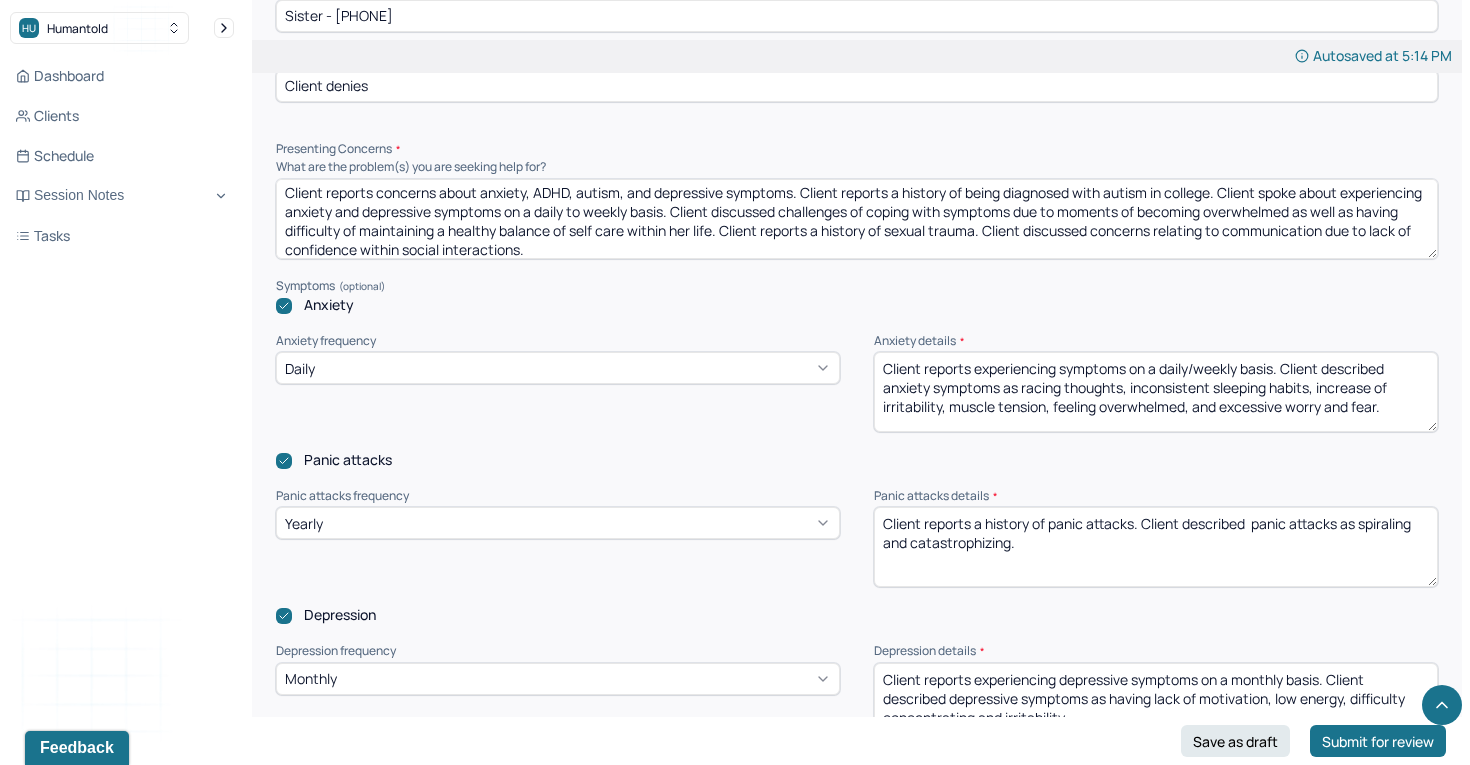 click on "Client reports concerns about anxiety, ADHD, autism, and depressive symptoms. Client reports a history of being diagnosed with autism in college. Client spoke about experiencing anxiety and depressive symptoms on a daily to weekly basis. Client discussed challenges of coping with symptoms due to moments of becoming overwhelmed as well as having difficulty of maintaining a healthy balance of self care within her life. Client reports a history of sexual trauma. Client discussed concerns relating to communication due to lack of confidence within social interactions." at bounding box center (857, 219) 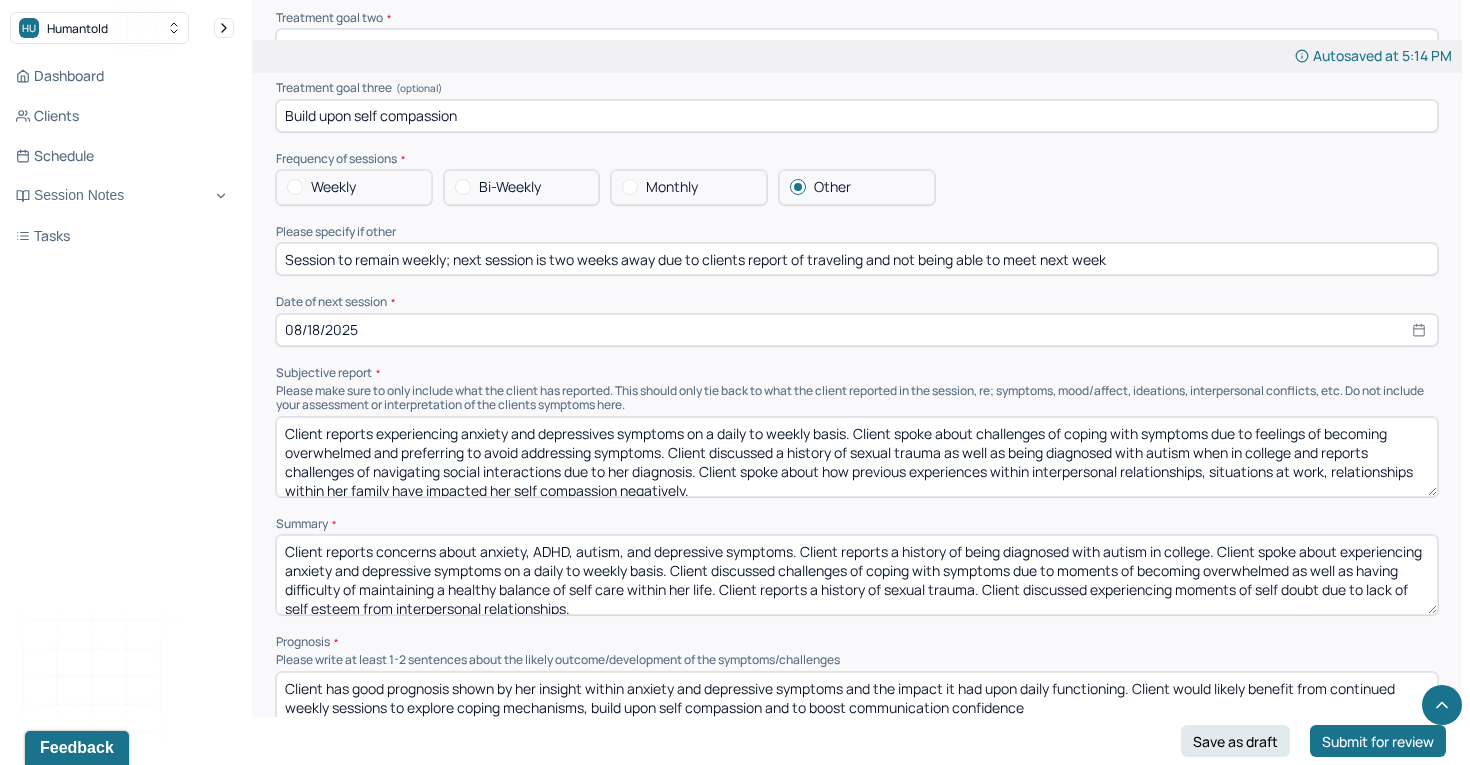 scroll, scrollTop: 8065, scrollLeft: 0, axis: vertical 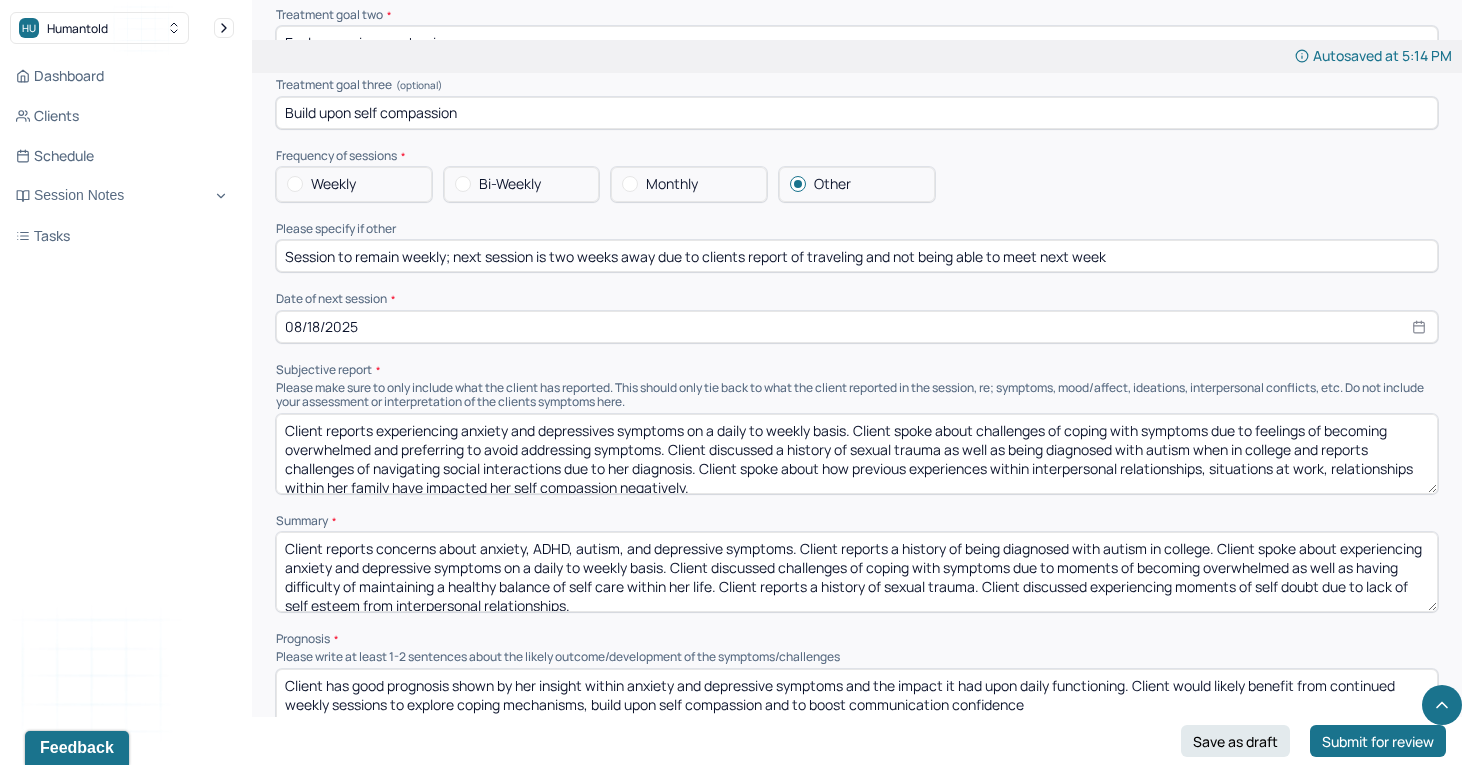 click on "Summary Present at session Patient Mother Stepfather Spouse Father Stepmother Partner Guardian Other Specify Other (optional) Type of treatment recommended Individual Family Group Collateral/Parenting Treatment Modality/Intervention(s) Cognitive/Behavioral Behavioral Modification Supportive Marital/Couples Therapy  Family Therapy Stress Management Psychodynamic Parent Training Crisis Intervention Other Specify other treatment/modality (optional) Treatment goals Treatment goal one * Boost communication cofidence Treatment goal two * Explore coping mechanisms Treatment goal three (optional) Build upon self compassion Frequency of sessions Weekly Bi-Weekly Monthly Other Please specify if other Session to remain weekly; next session is two weeks away due to clients report of traveling and not being able to meet next week Date of next session * [DATE] Subjective report Summary Prognosis Please write at least 1-2 sentences about the likely outcome/development of the symptoms/challenges" at bounding box center [857, 242] 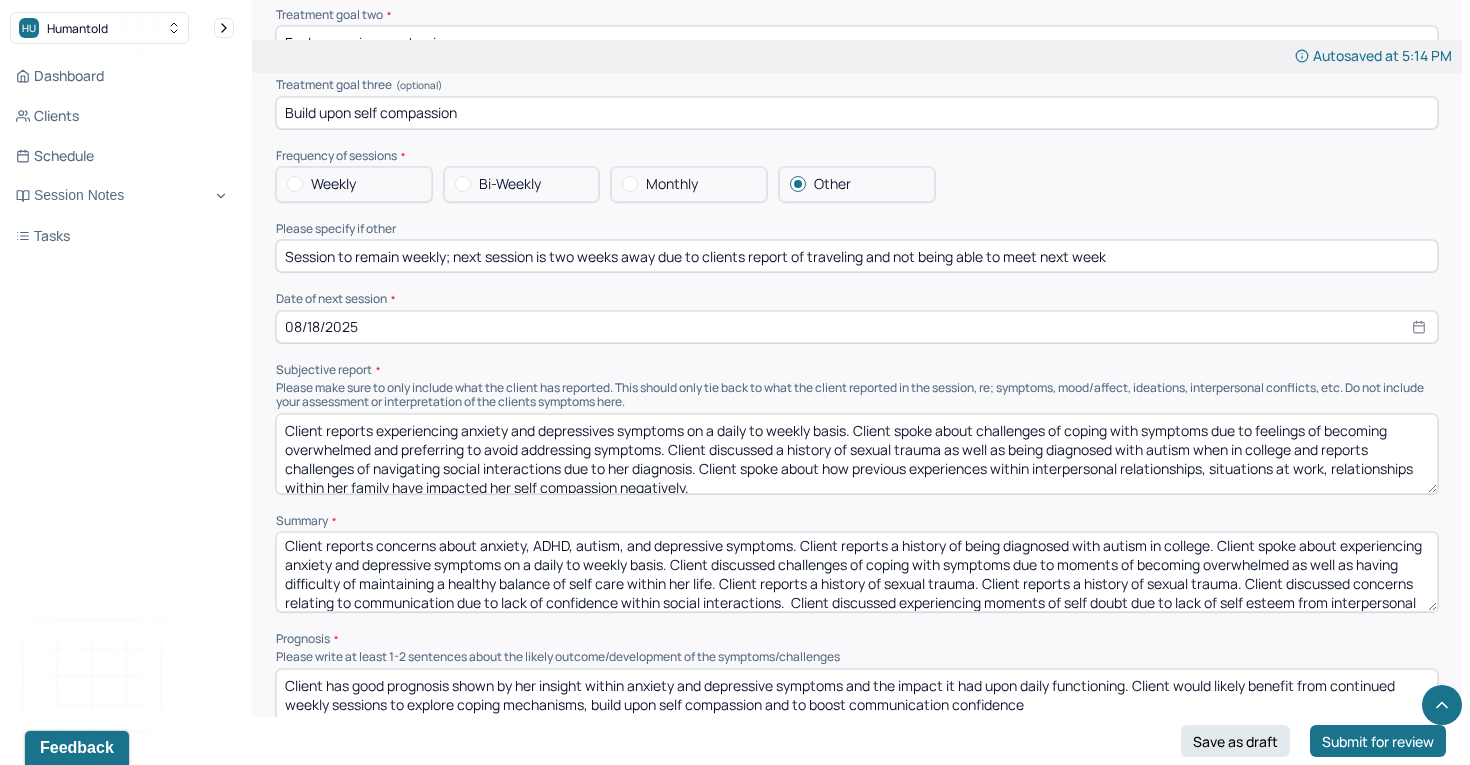 scroll, scrollTop: 28, scrollLeft: 0, axis: vertical 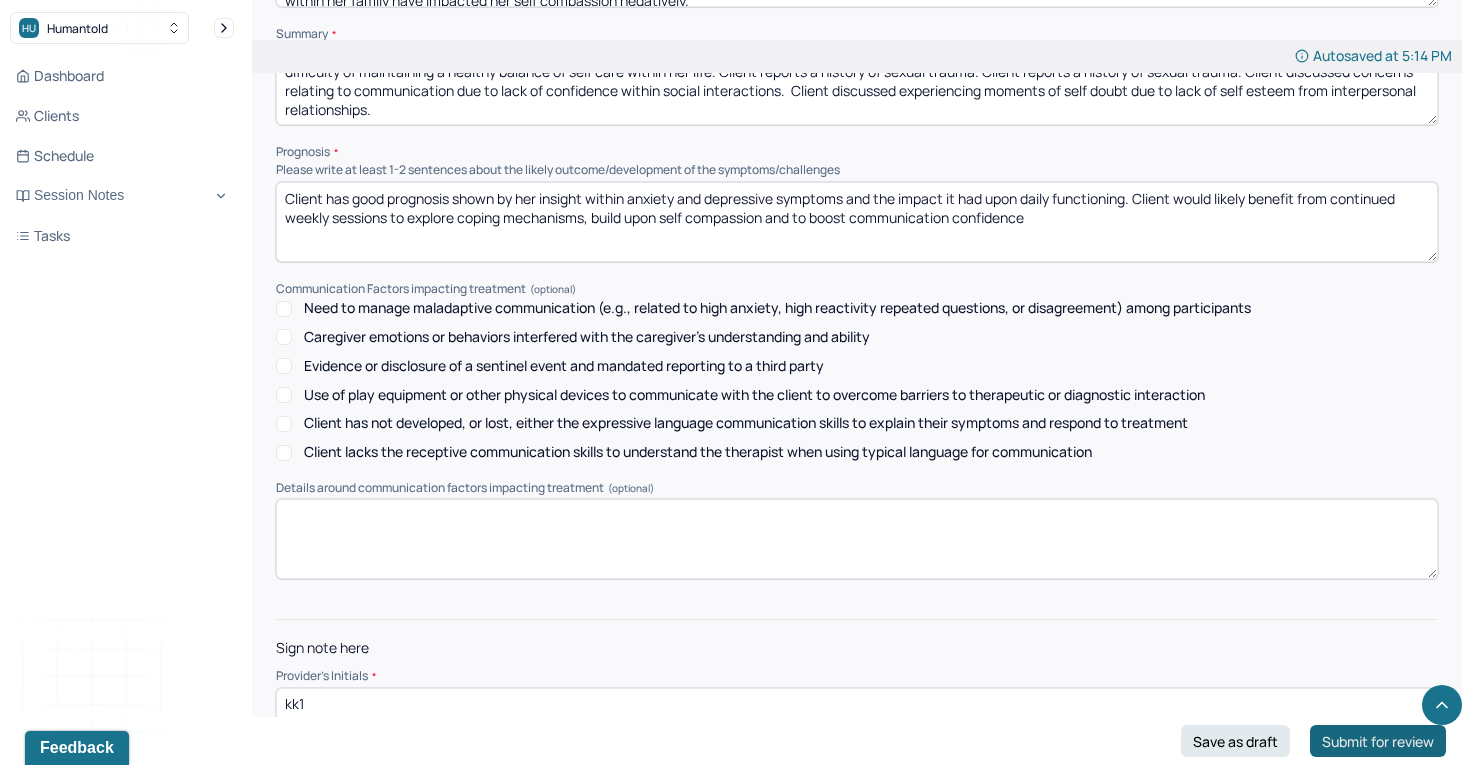 type on "Client reports concerns about anxiety, ADHD, autism, and depressive symptoms. Client reports a history of being diagnosed with autism in college. Client spoke about experiencing anxiety and depressive symptoms on a daily to weekly basis. Client discussed challenges of coping with symptoms due to moments of becoming overwhelmed as well as having difficulty of maintaining a healthy balance of self care within her life. Client reports a history of sexual trauma. Client reports a history of sexual trauma. Client discussed concerns relating to communication due to lack of confidence within social interactions.  Client discussed experiencing moments of self doubt due to lack of self esteem from interpersonal relationships." 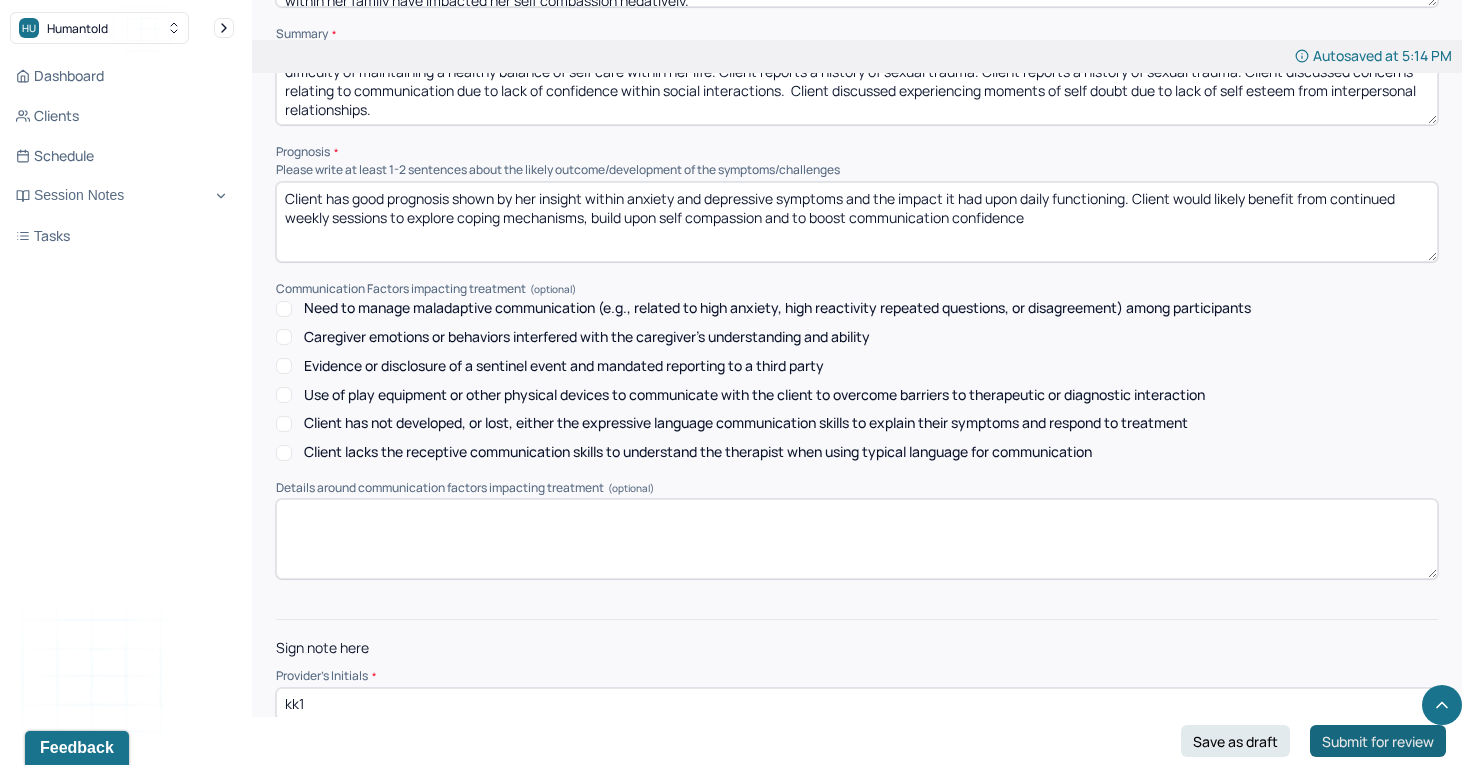 click on "Submit for review" at bounding box center (1378, 741) 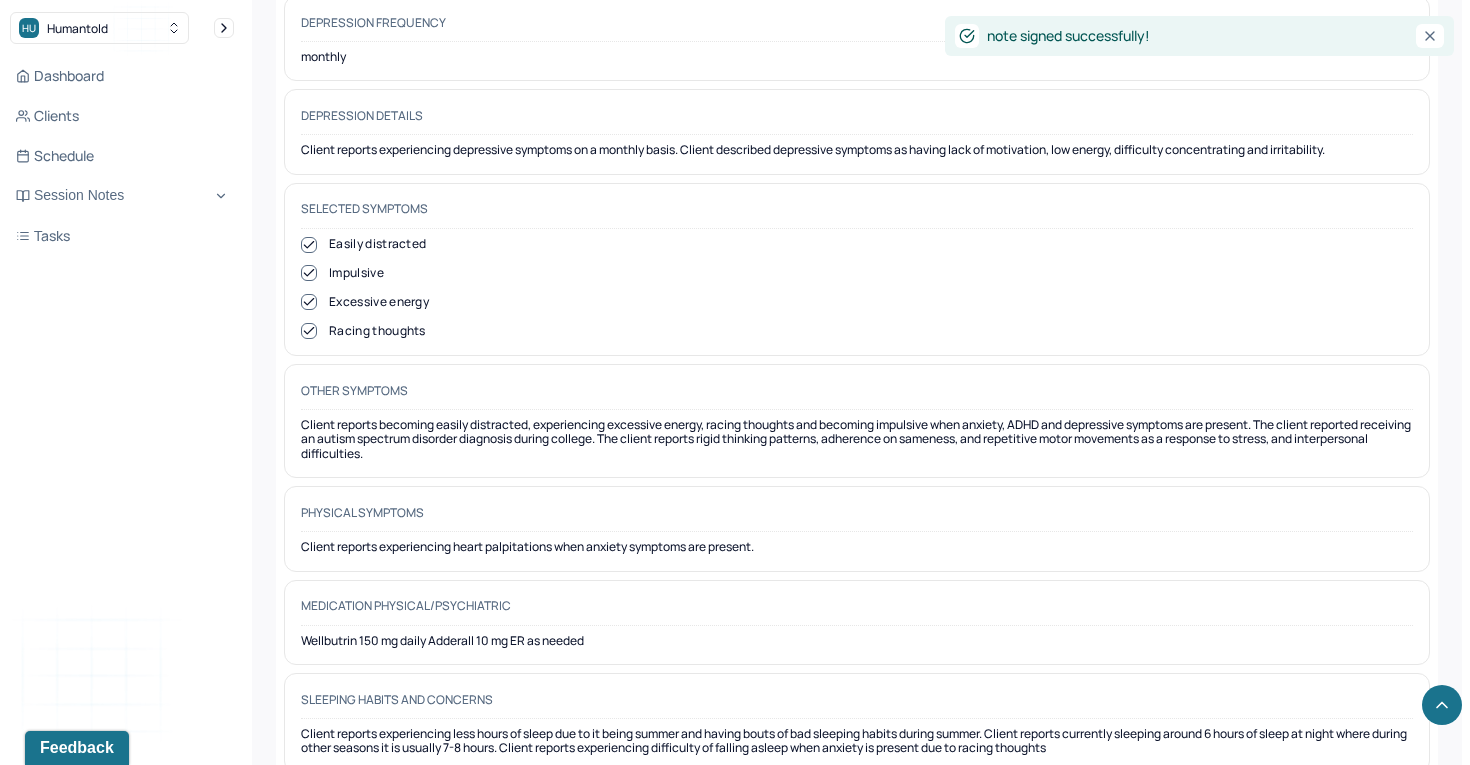 scroll, scrollTop: 3862, scrollLeft: 0, axis: vertical 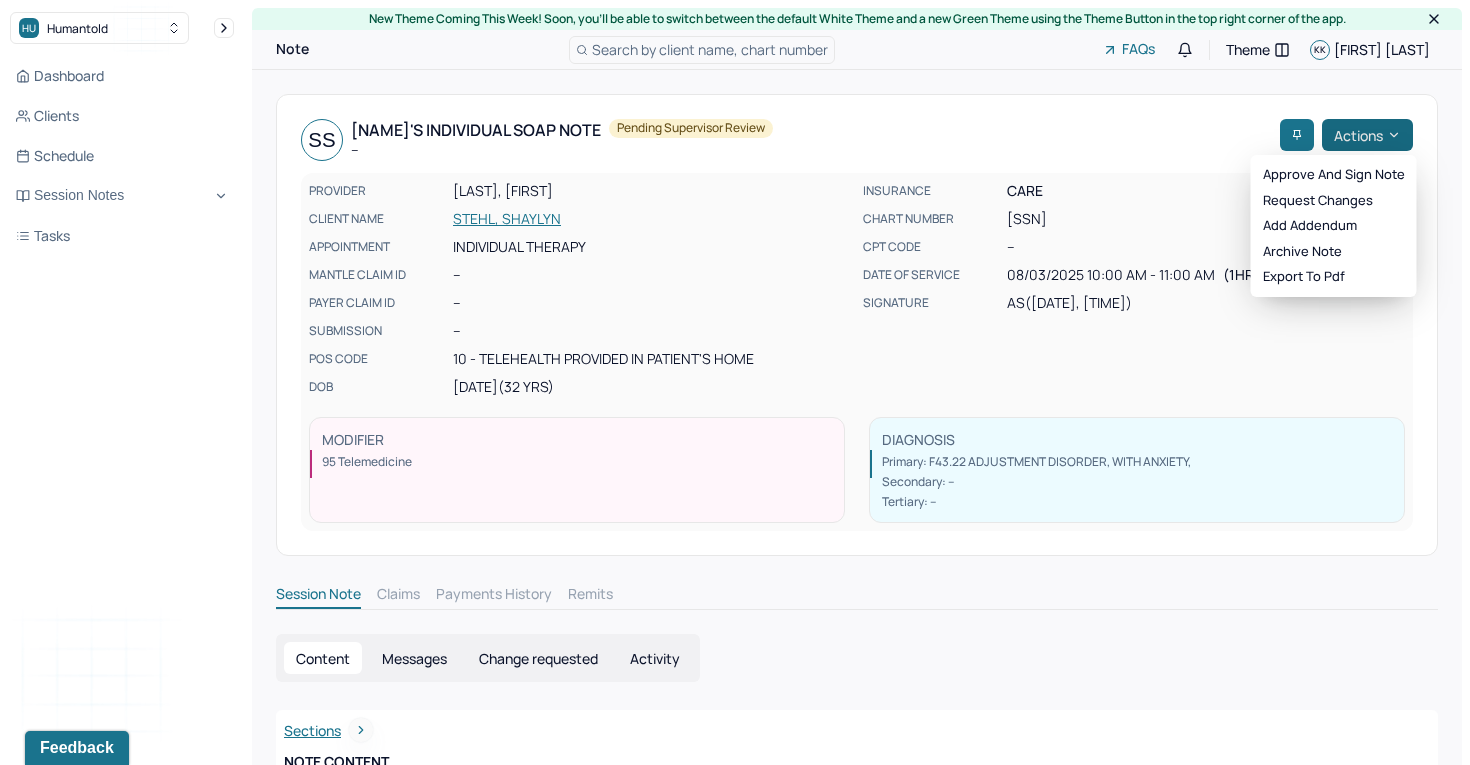 click on "Actions" at bounding box center [1367, 135] 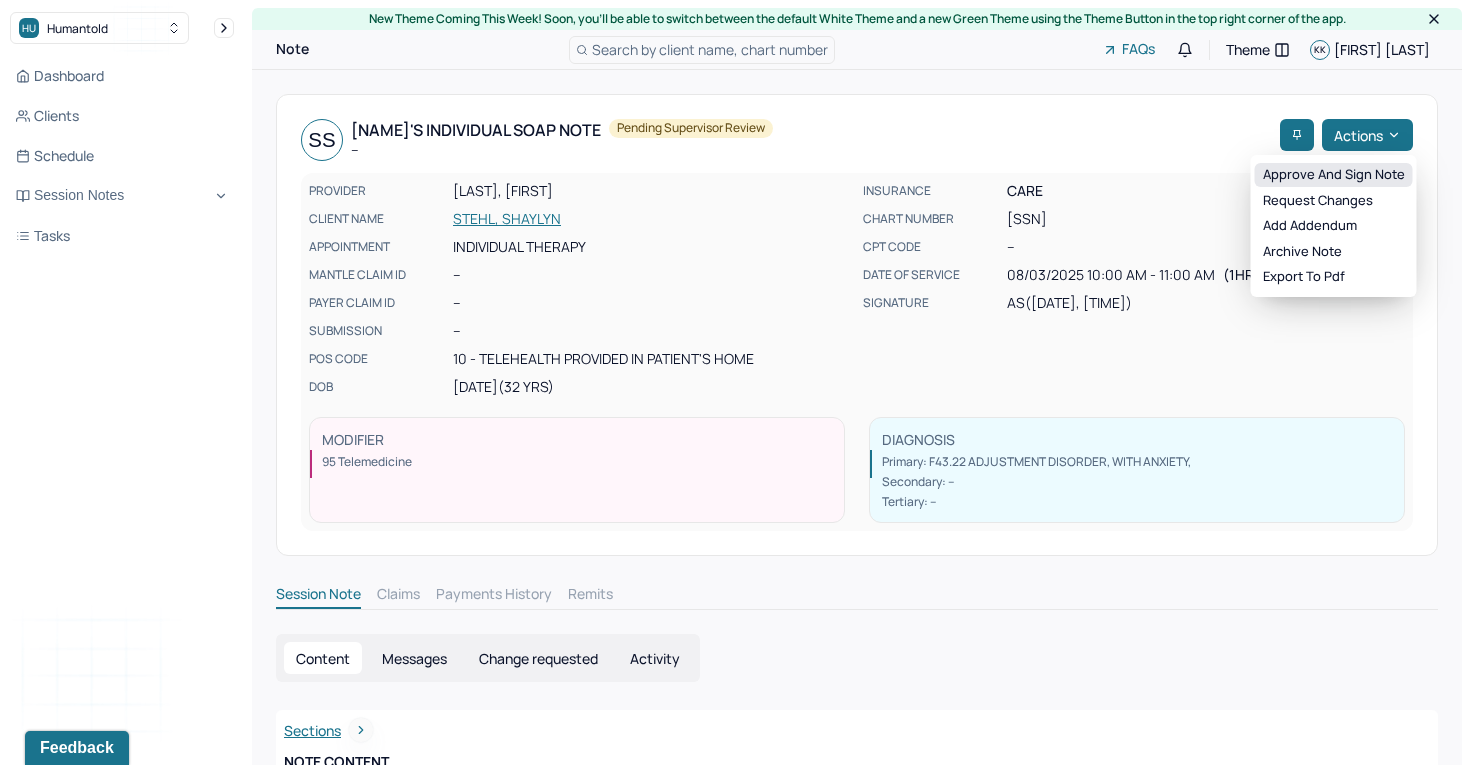 click on "Approve and sign note" at bounding box center (1334, 175) 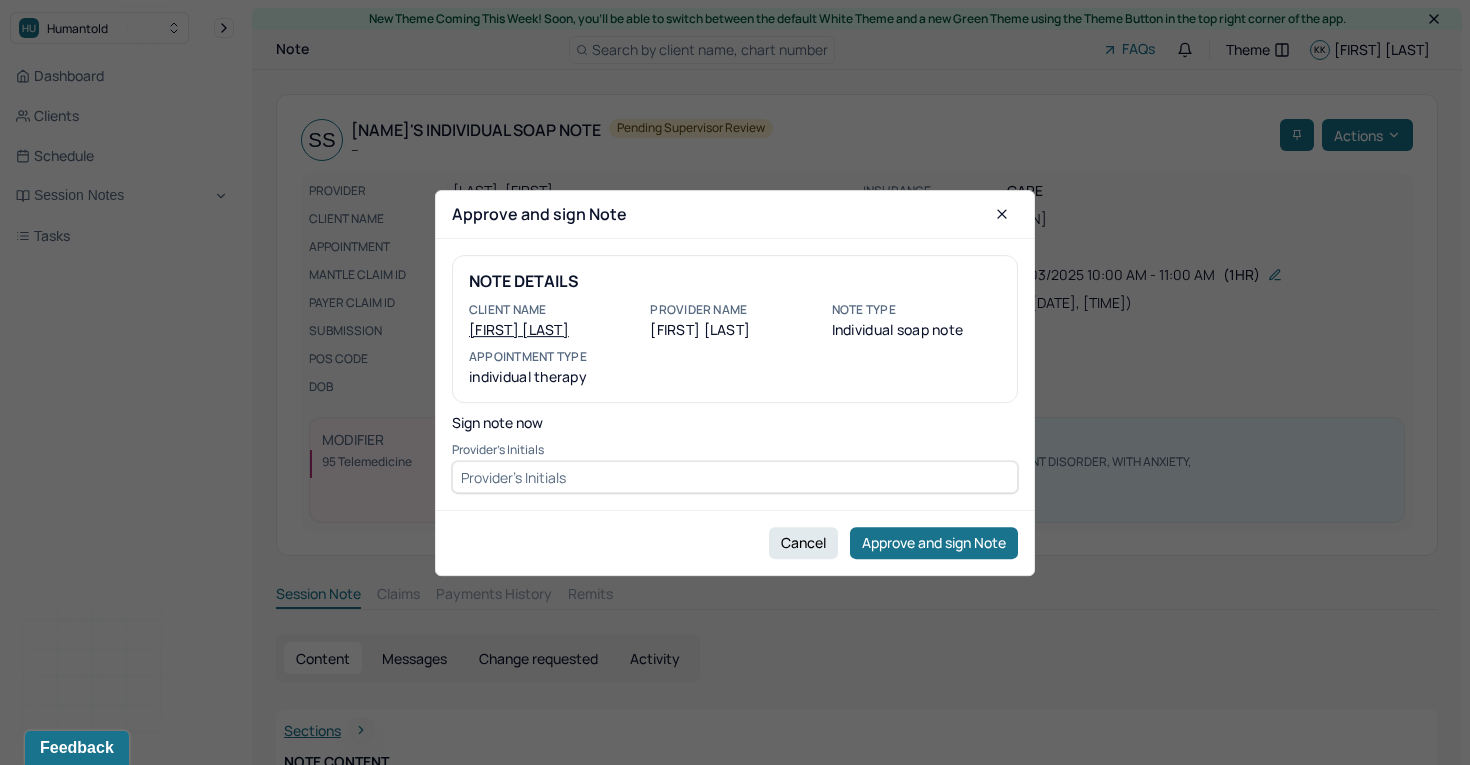 click at bounding box center [735, 477] 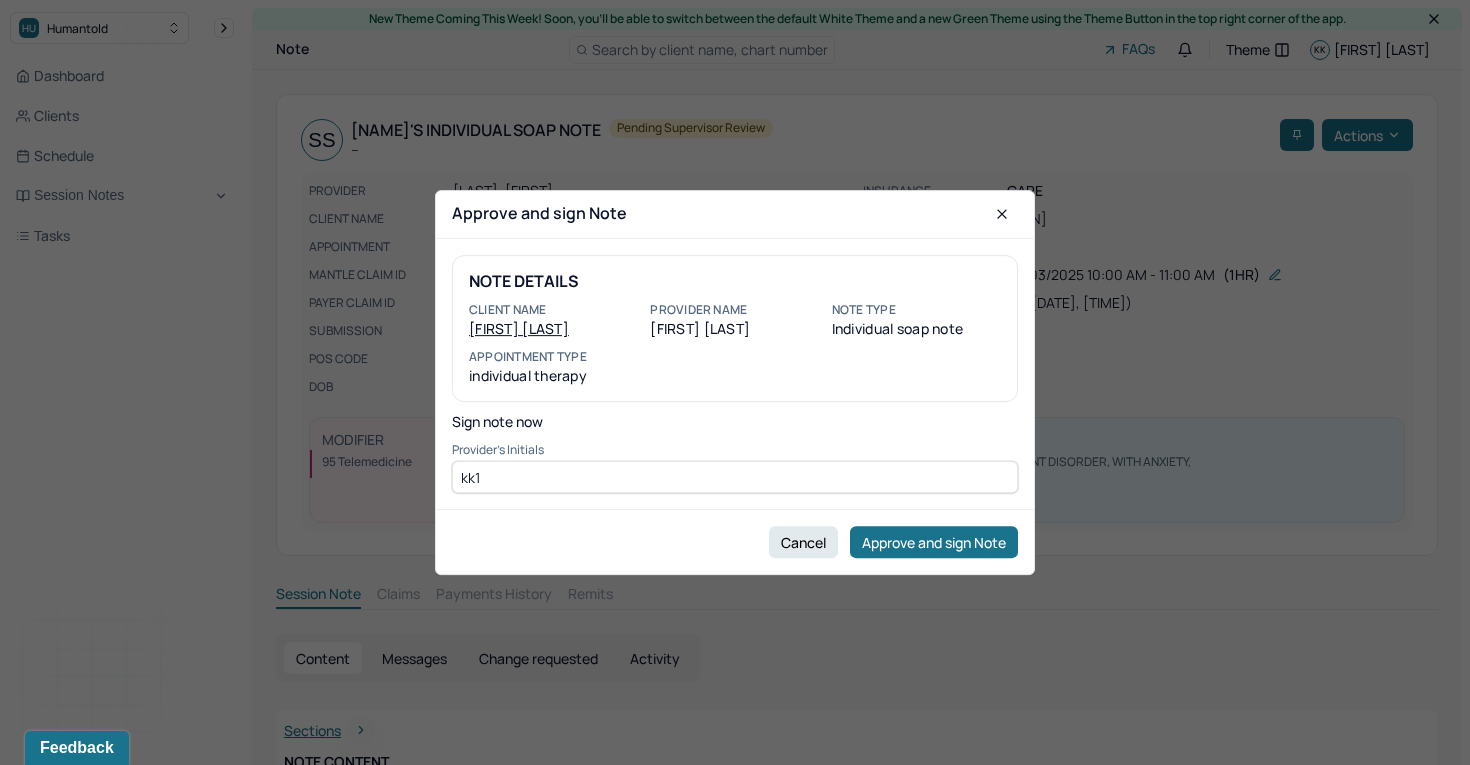 type on "kk1" 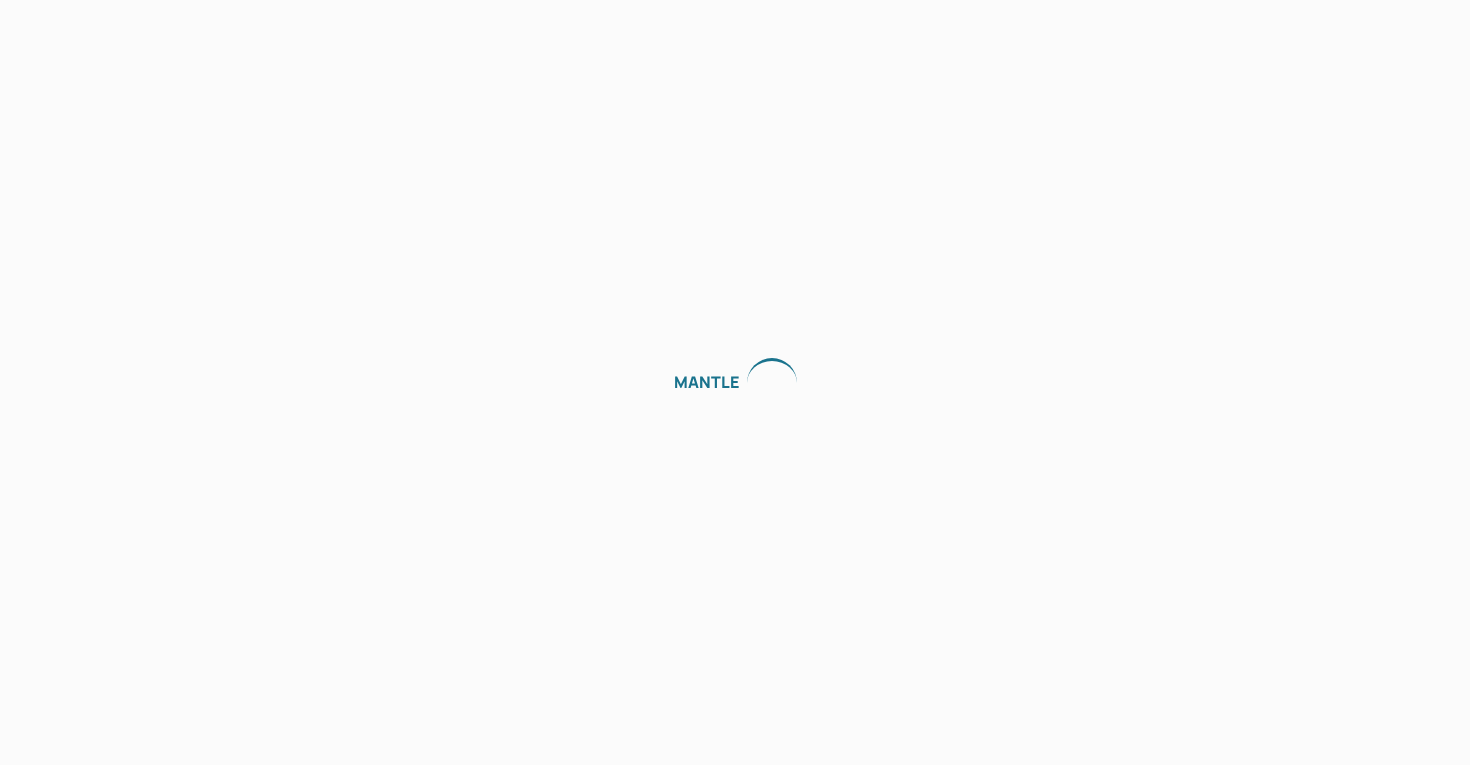 scroll, scrollTop: 0, scrollLeft: 0, axis: both 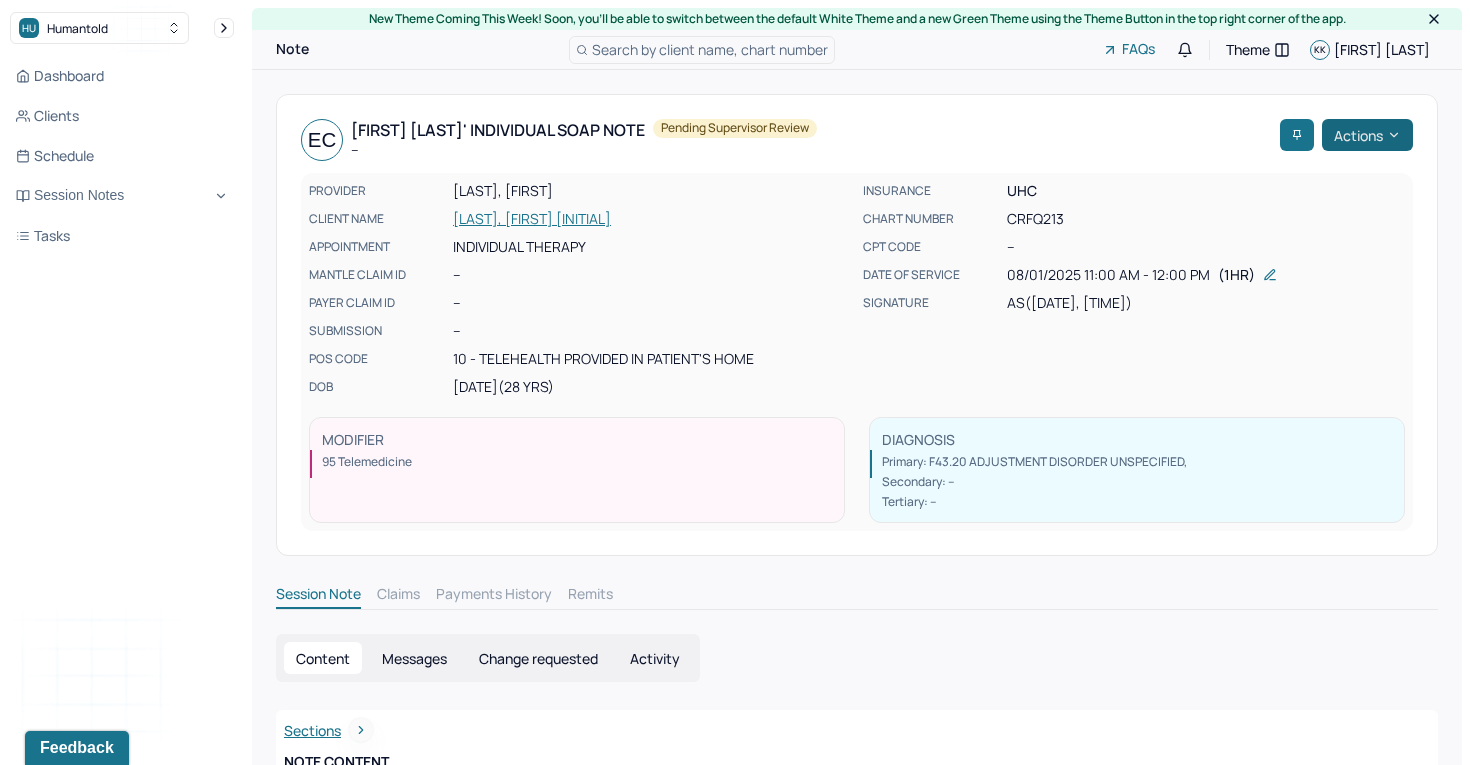click on "Actions" at bounding box center [1367, 135] 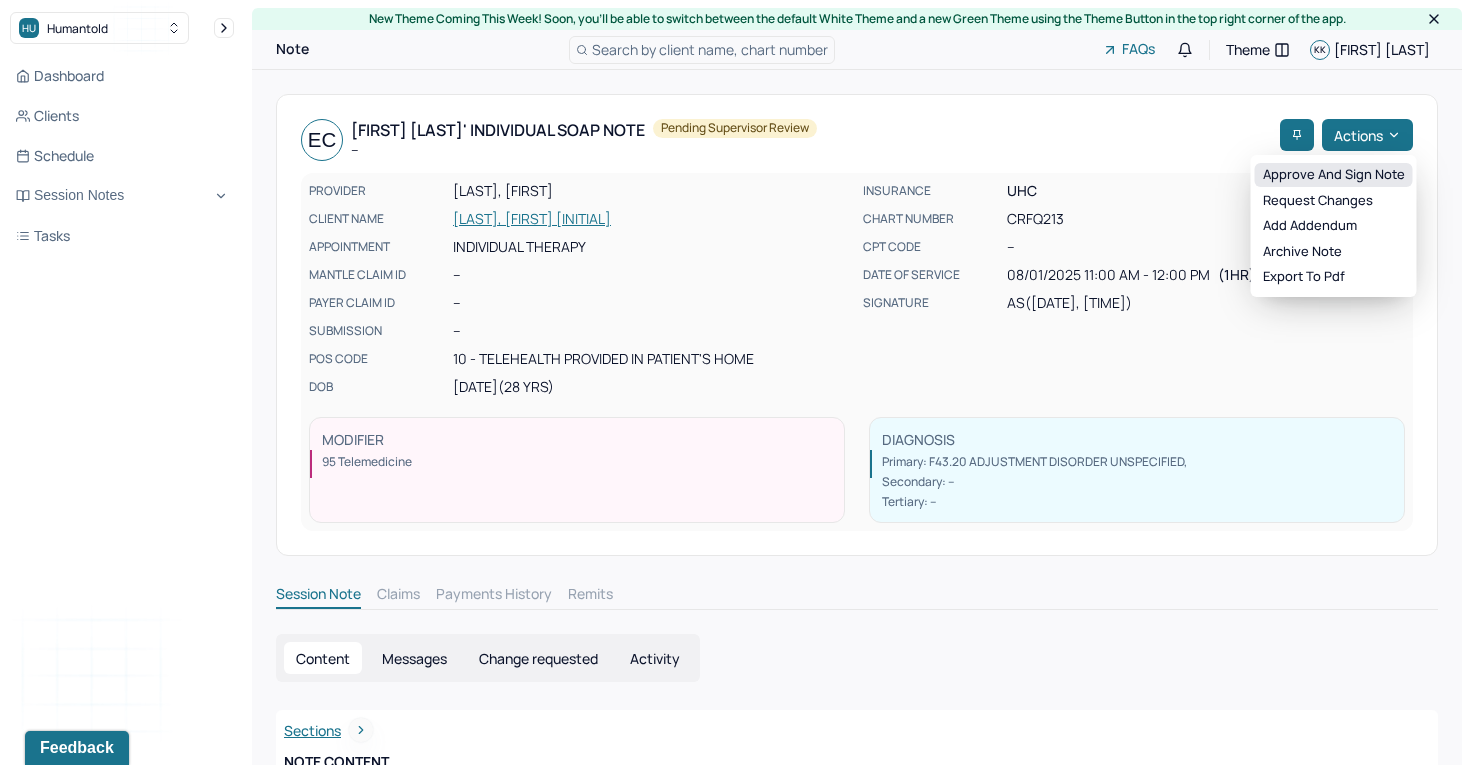 click on "Approve and sign note" at bounding box center [1334, 175] 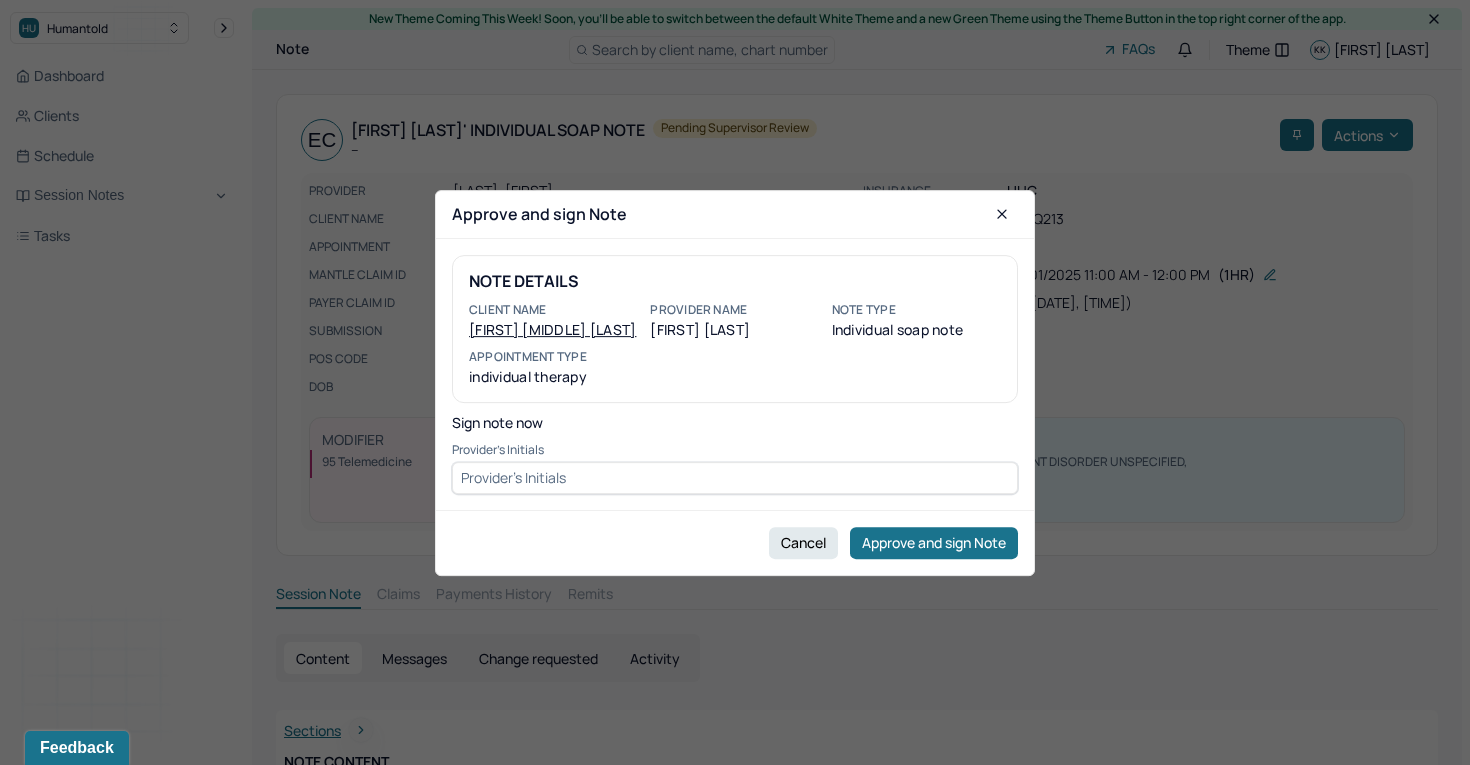 click at bounding box center [735, 477] 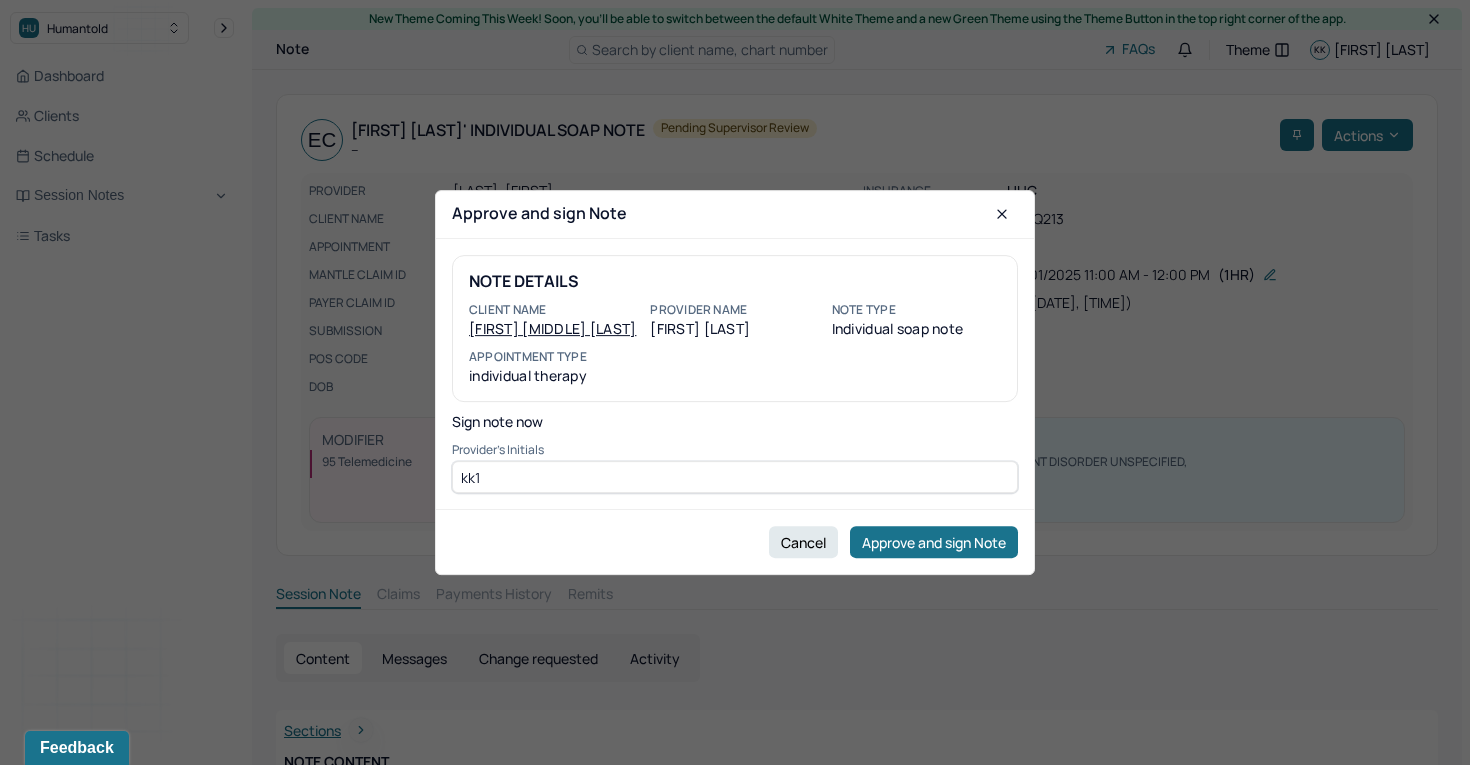 type on "kk1" 